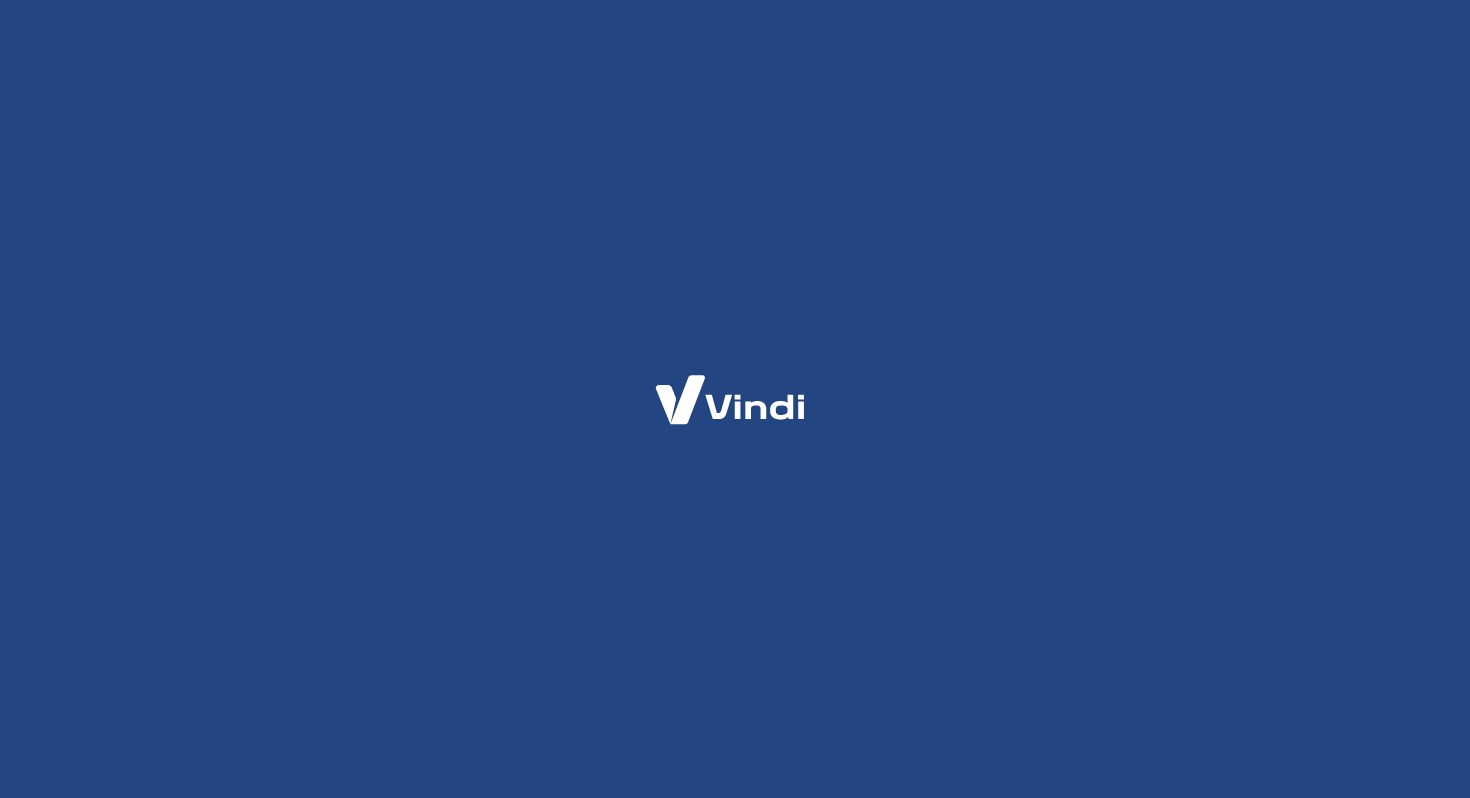 scroll, scrollTop: 0, scrollLeft: 0, axis: both 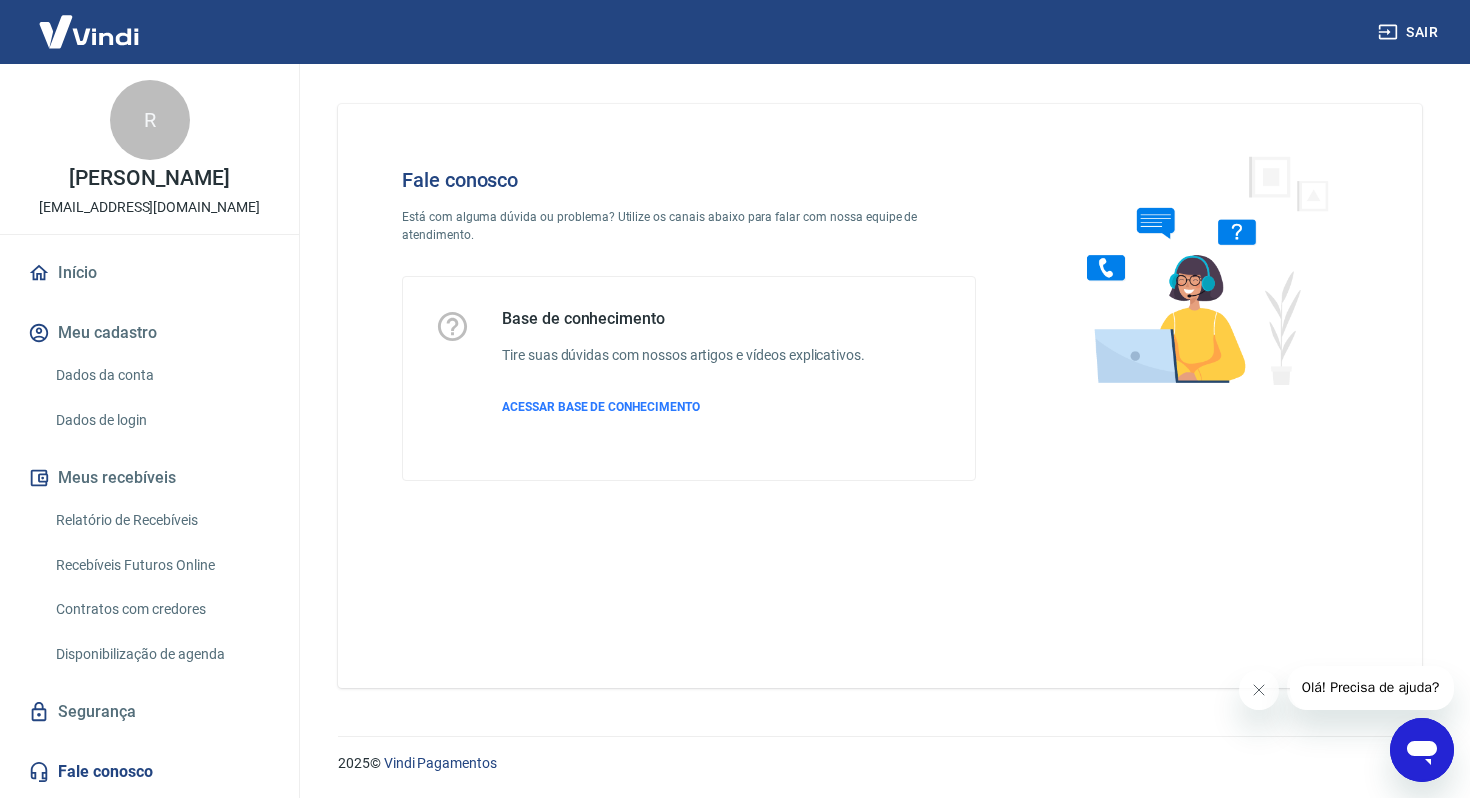 click 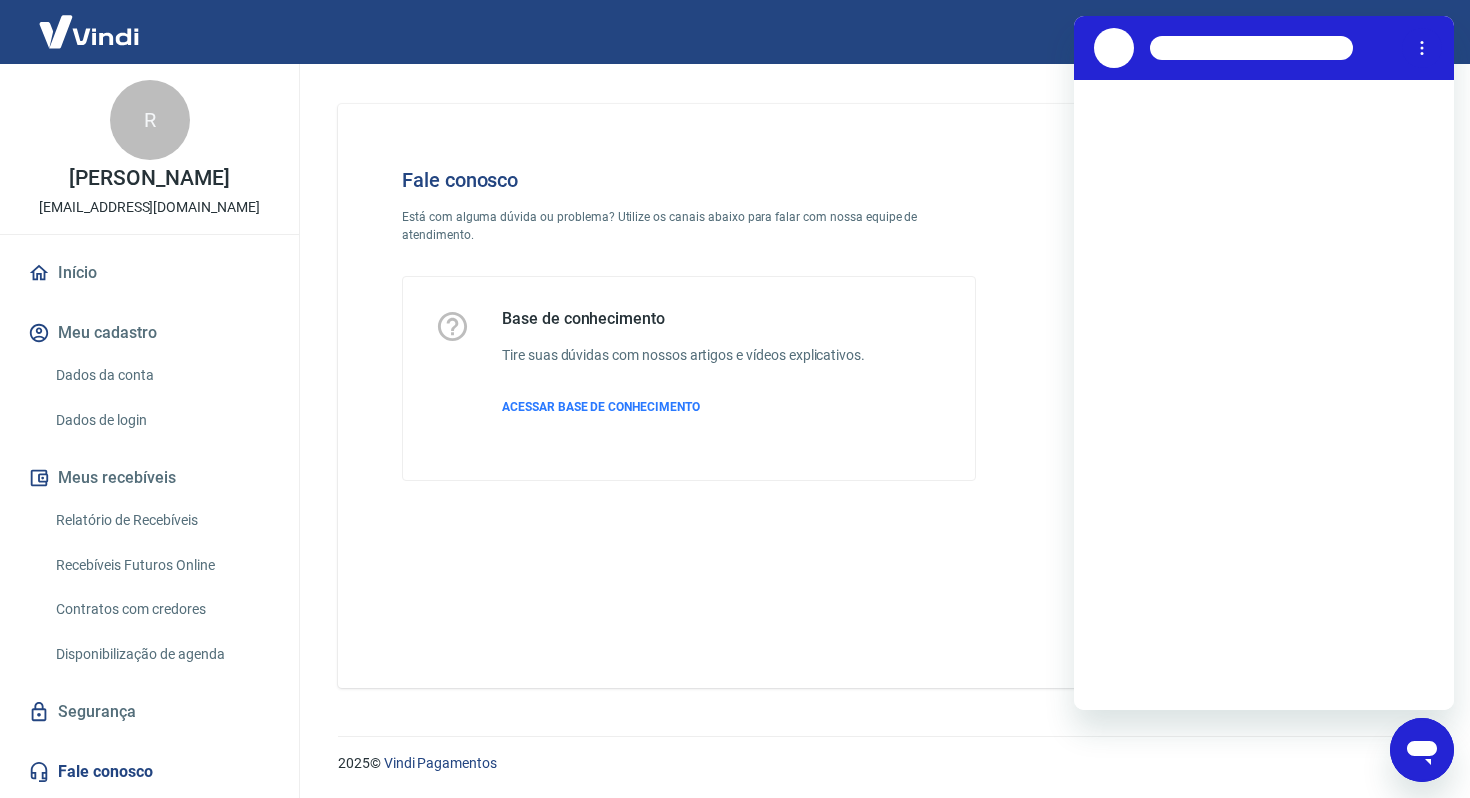 scroll, scrollTop: 0, scrollLeft: 0, axis: both 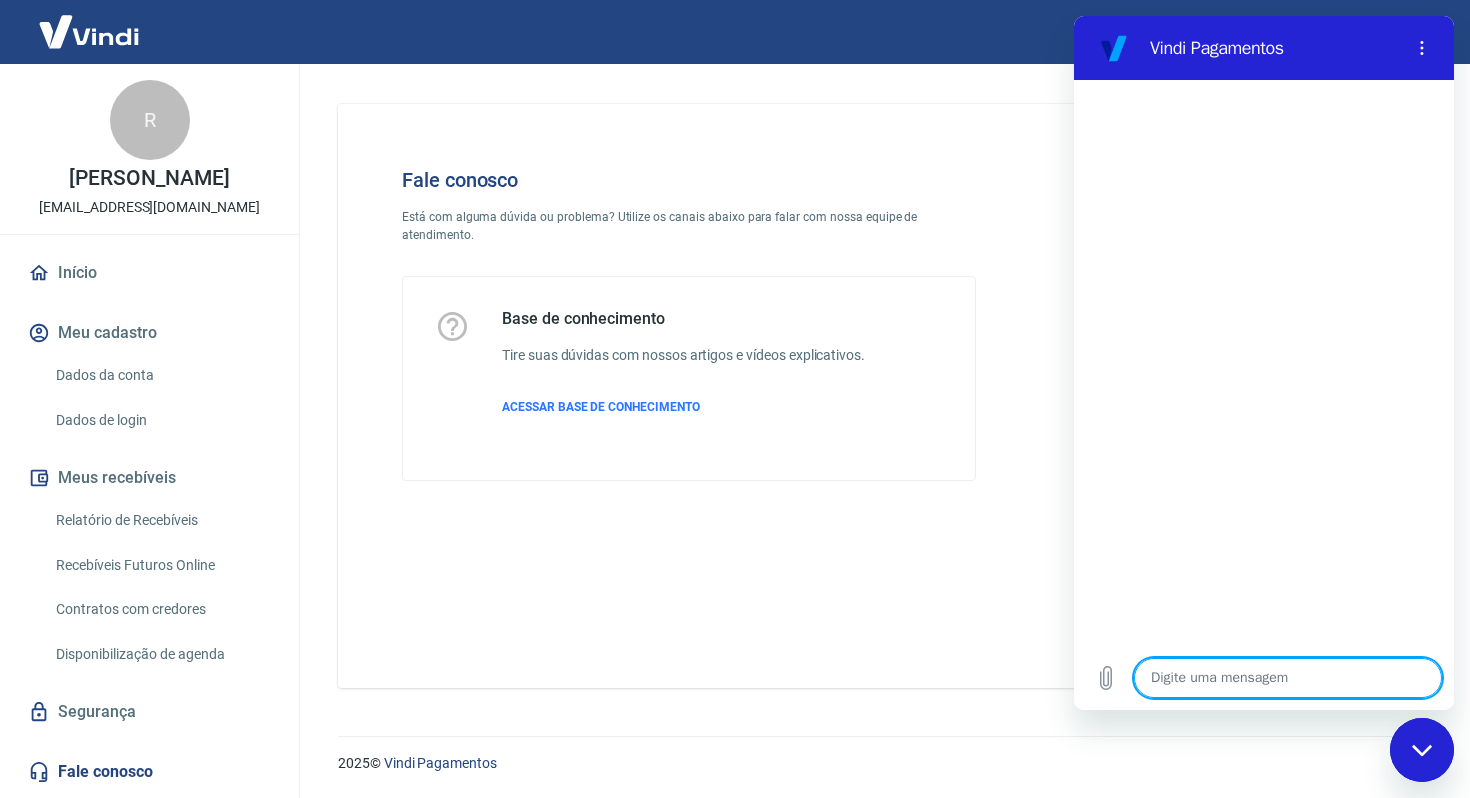 click at bounding box center [1288, 678] 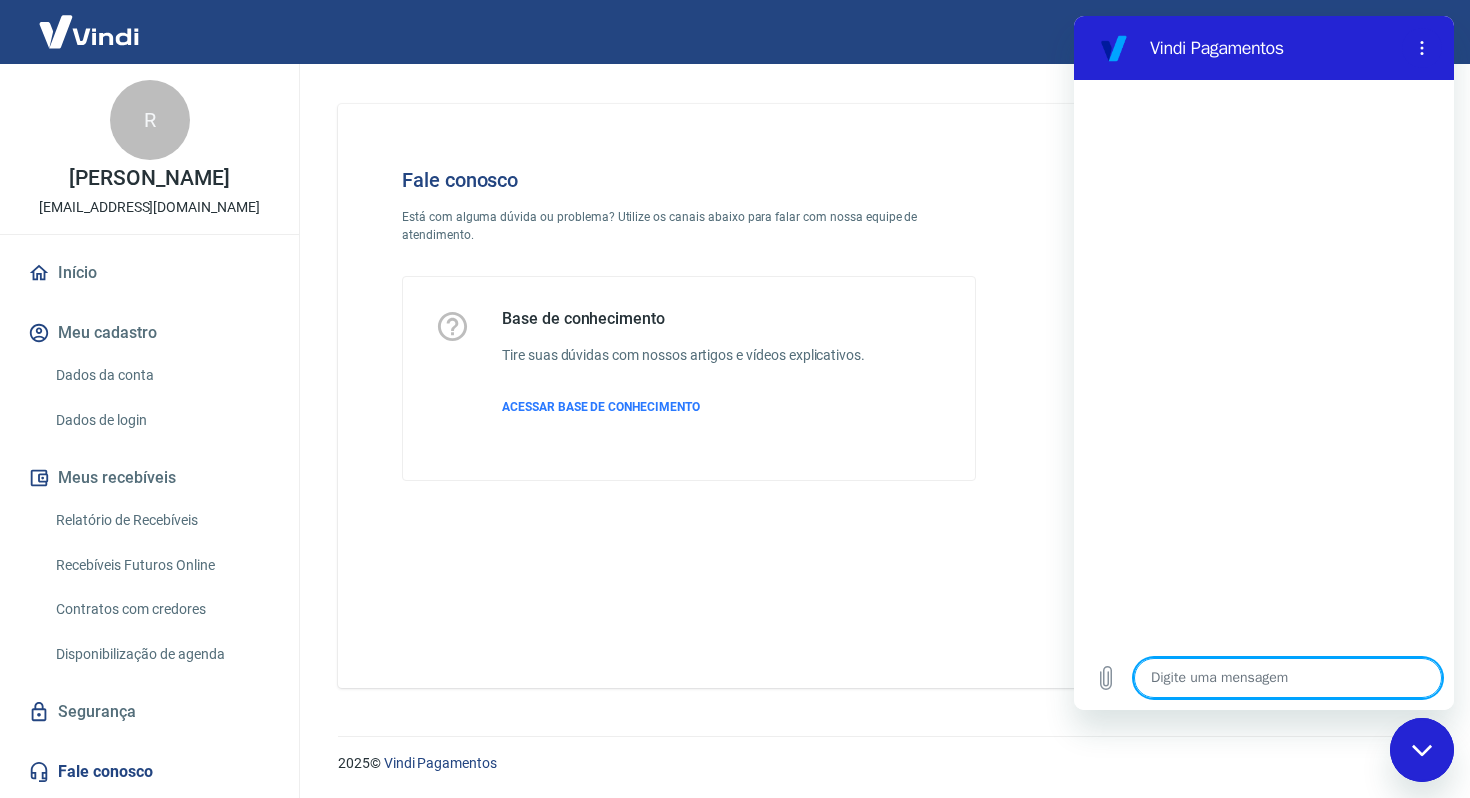 type on "O" 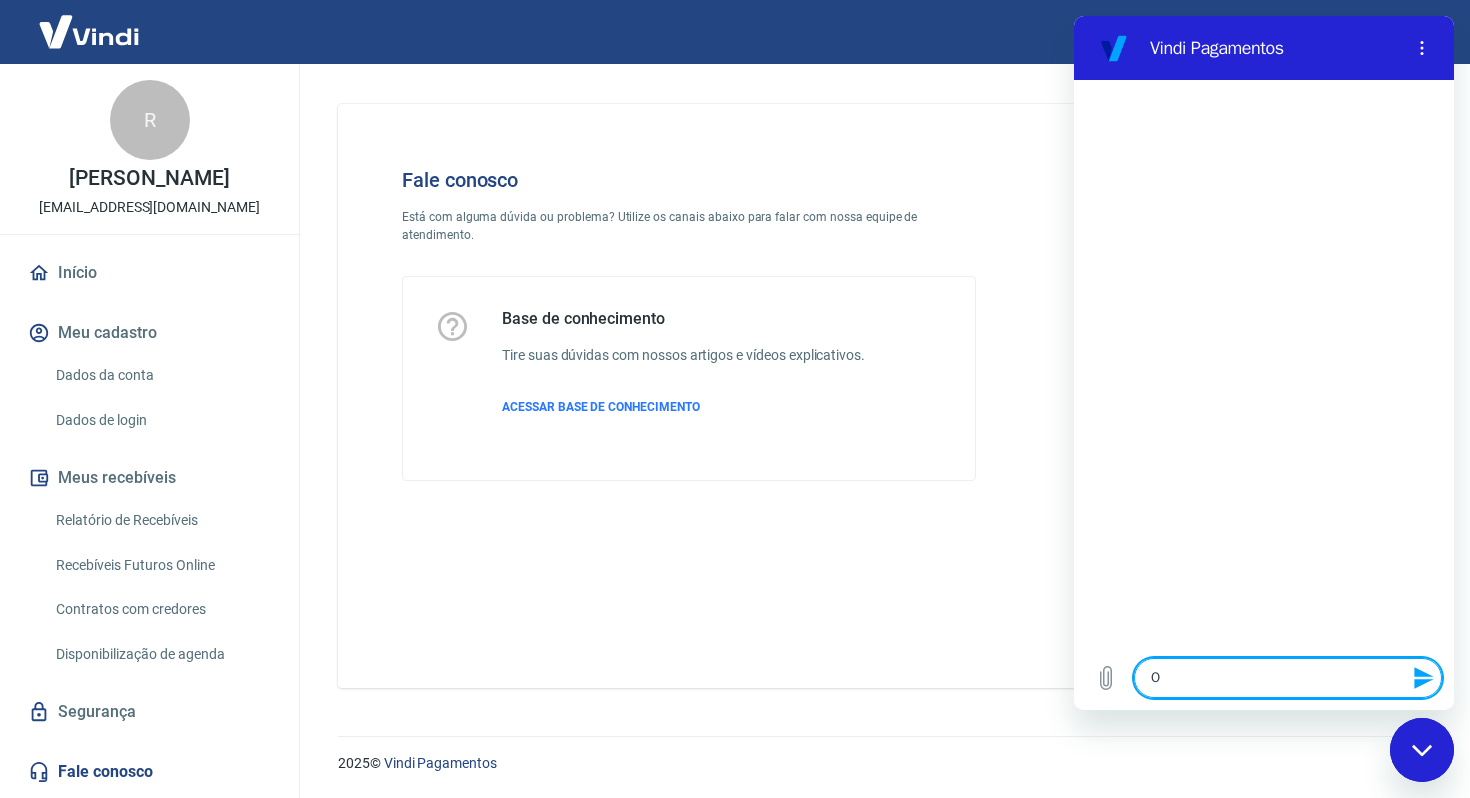type on "Ol" 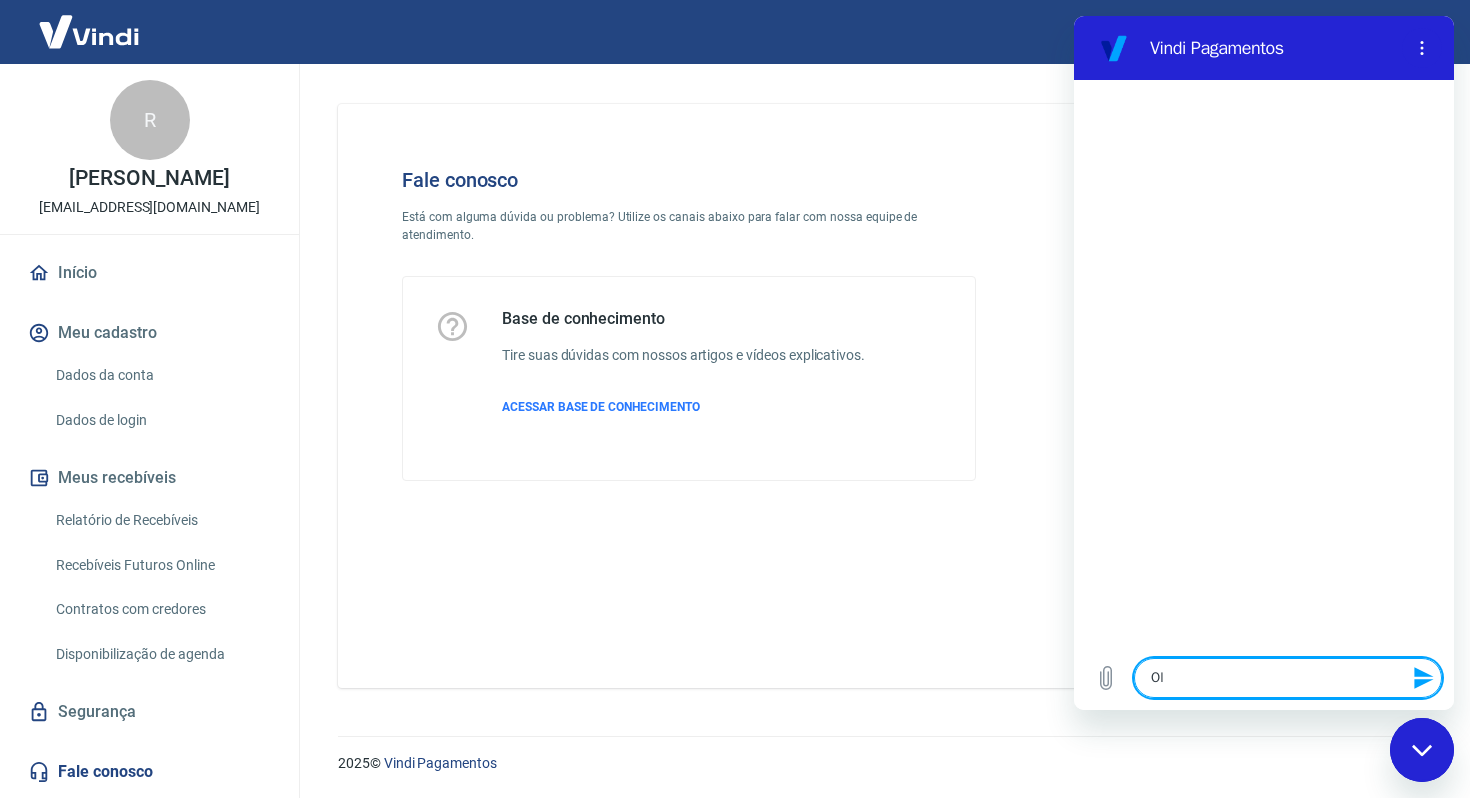 type on "Ol'" 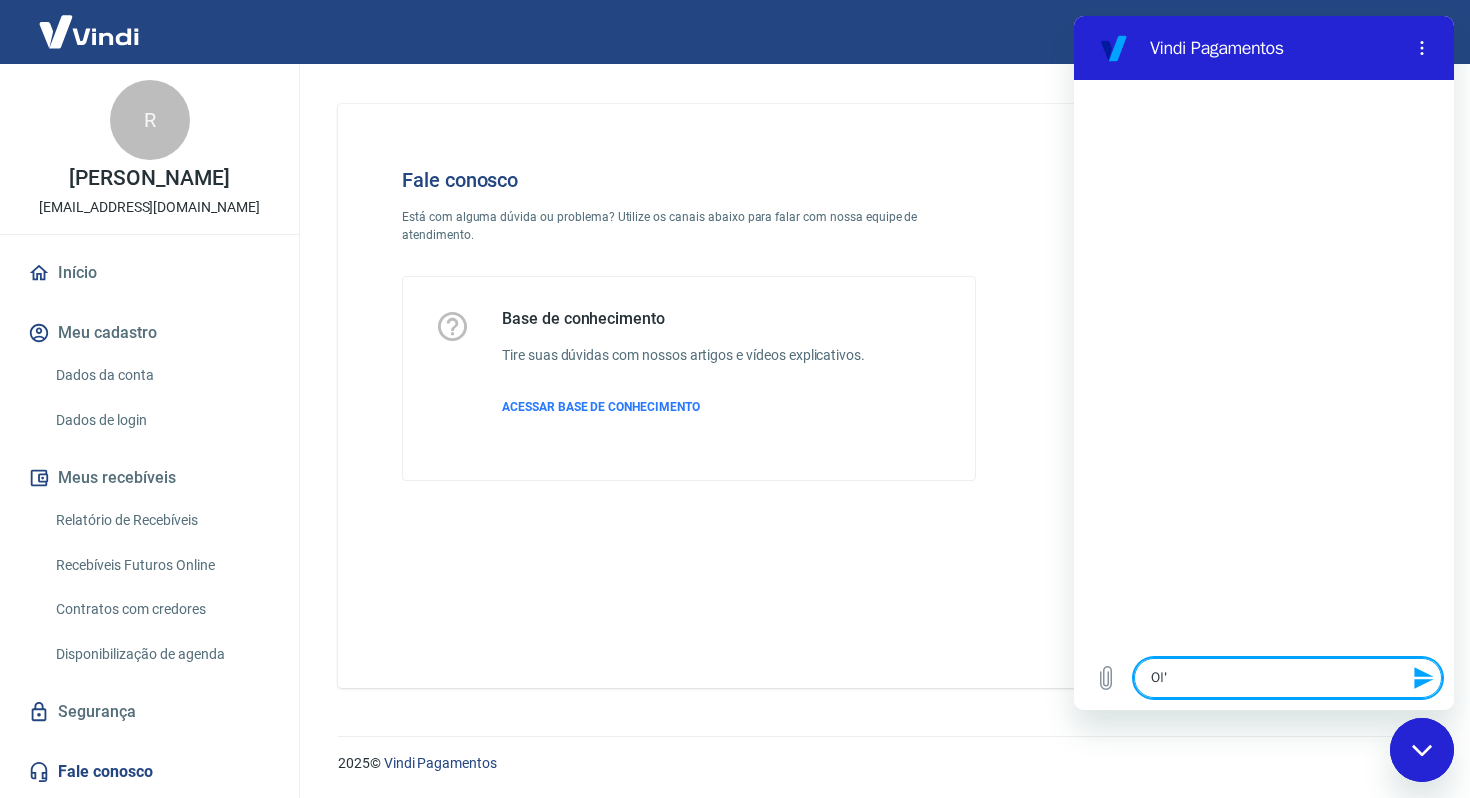 type on "Olá" 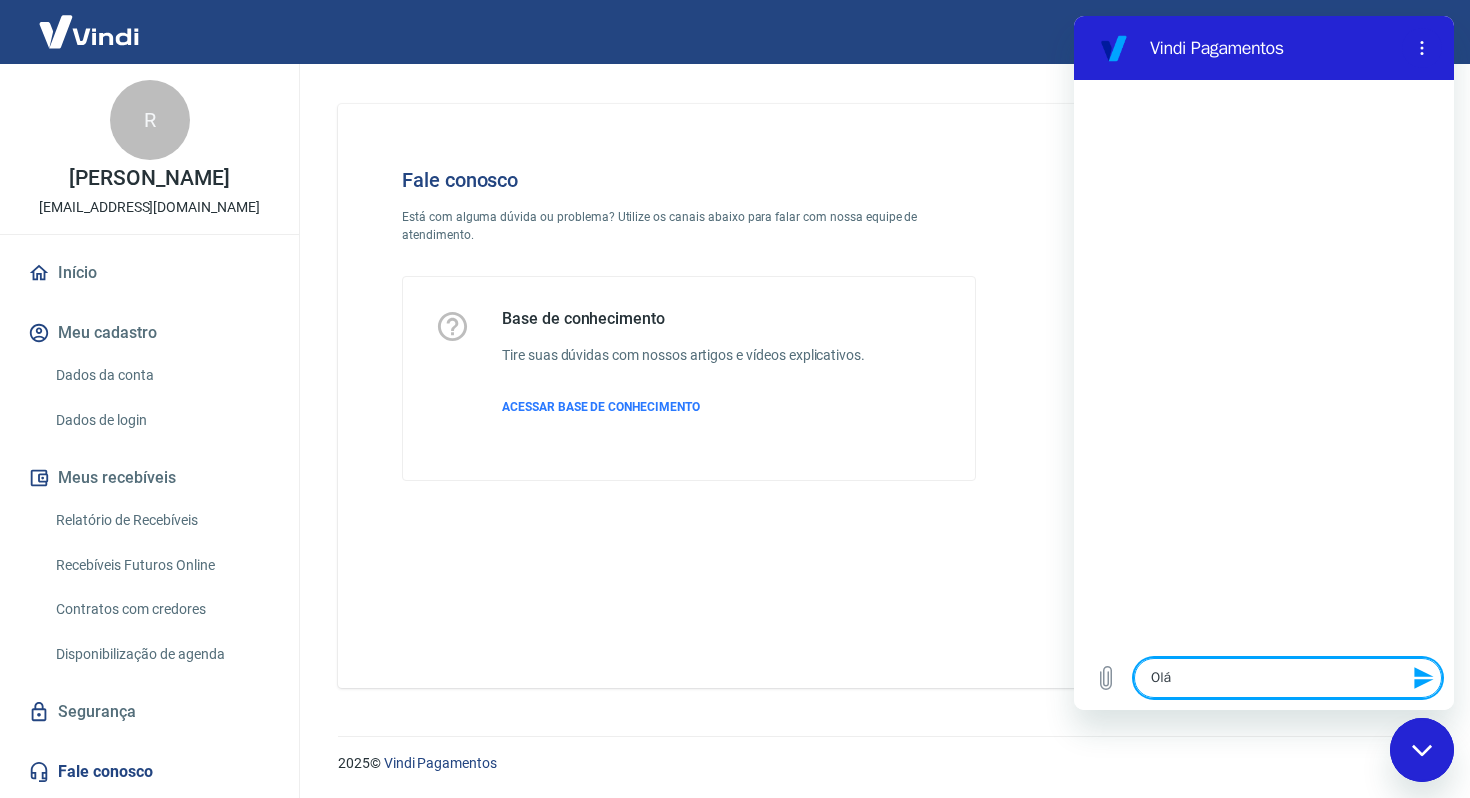 type 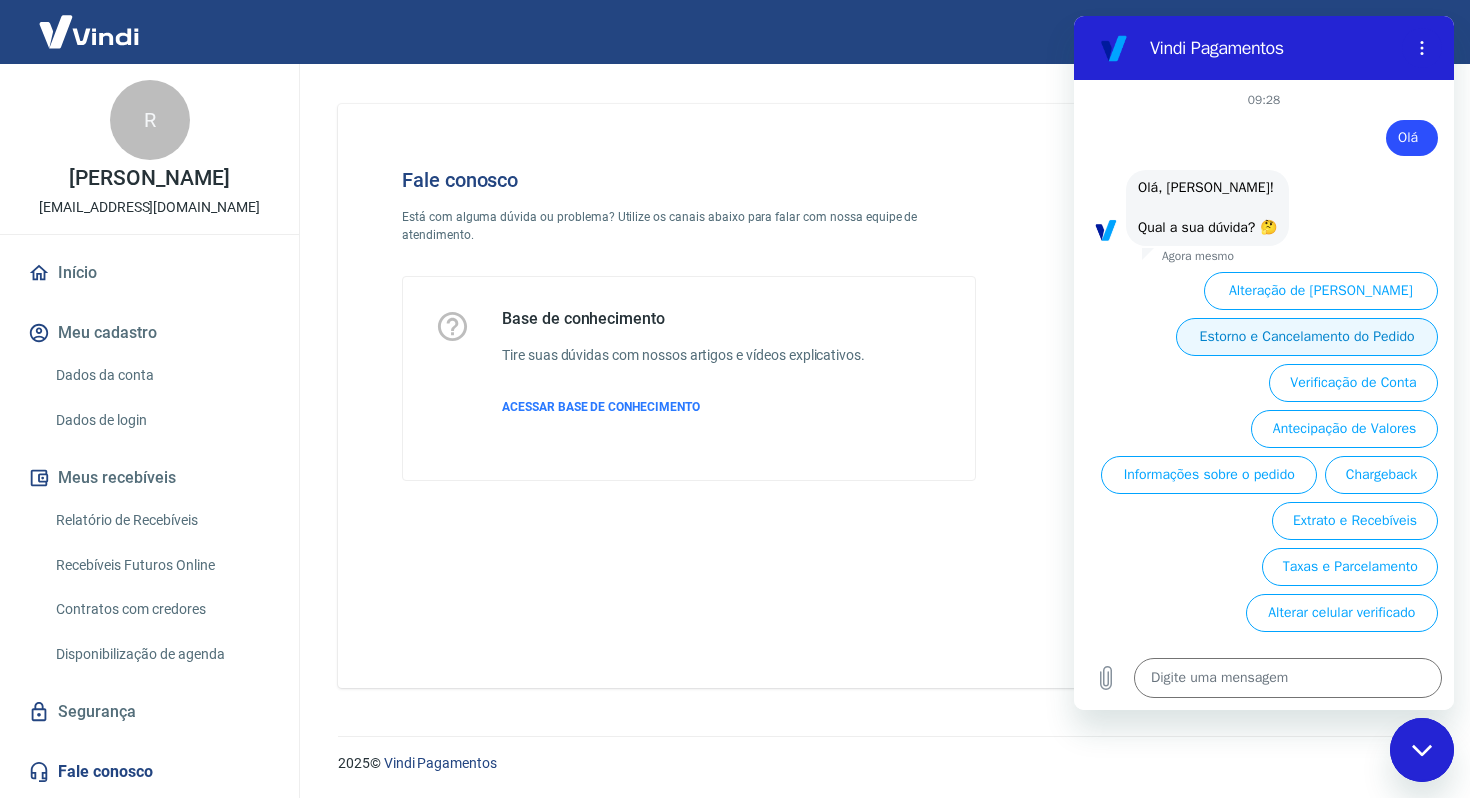 click on "Estorno e Cancelamento do Pedido" at bounding box center (1307, 337) 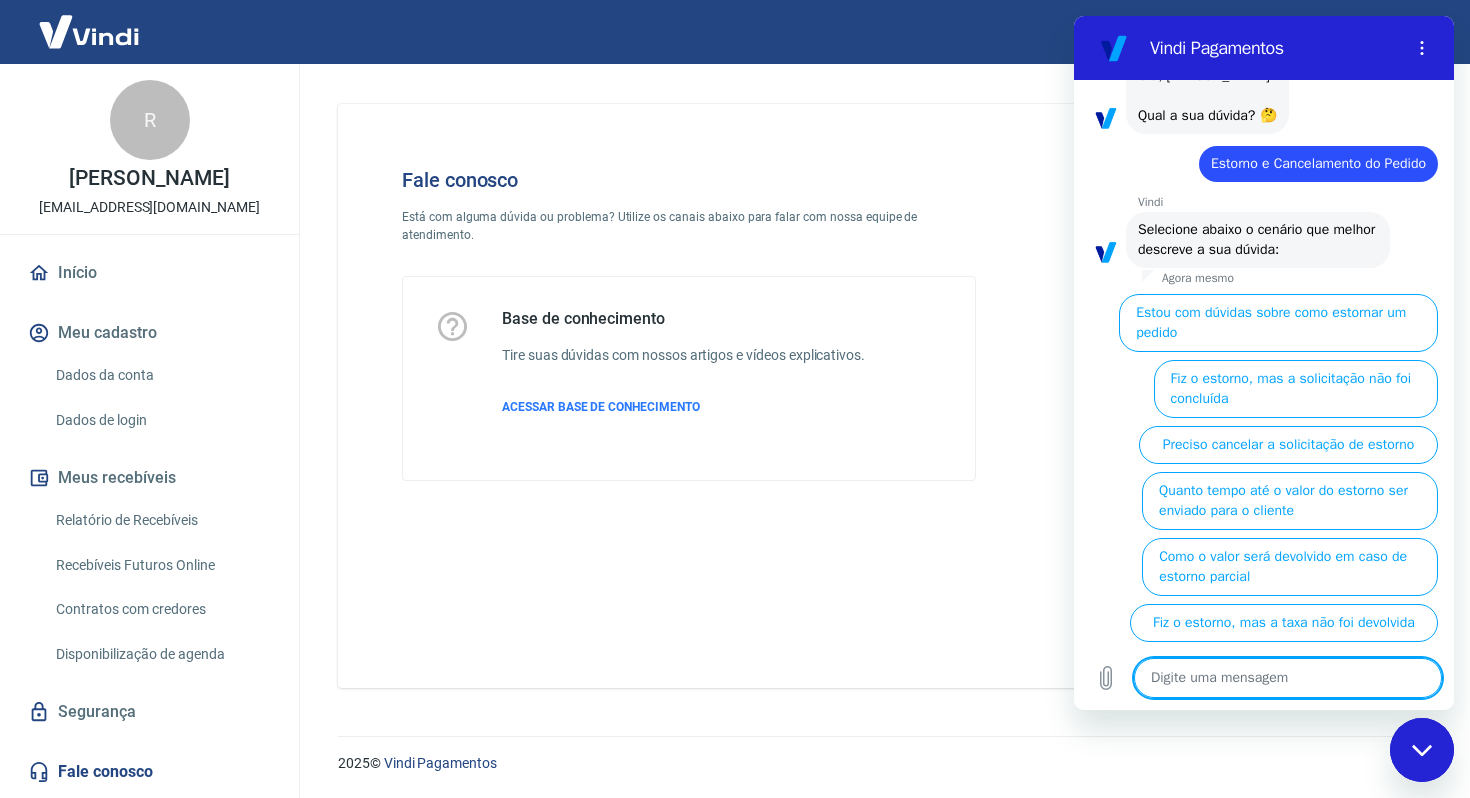 scroll, scrollTop: 113, scrollLeft: 0, axis: vertical 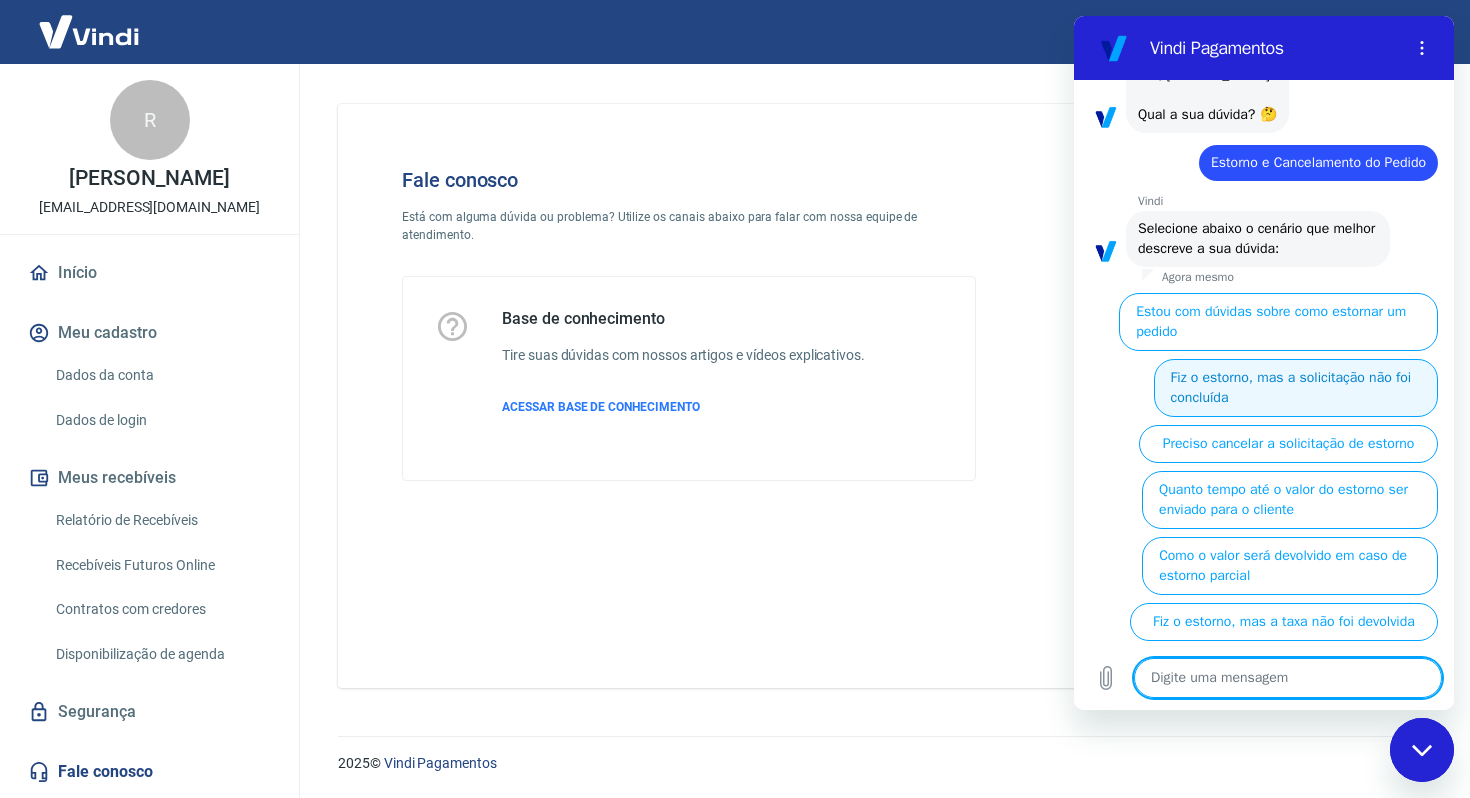 click on "Fiz o estorno, mas a solicitação não foi concluída" at bounding box center (1296, 388) 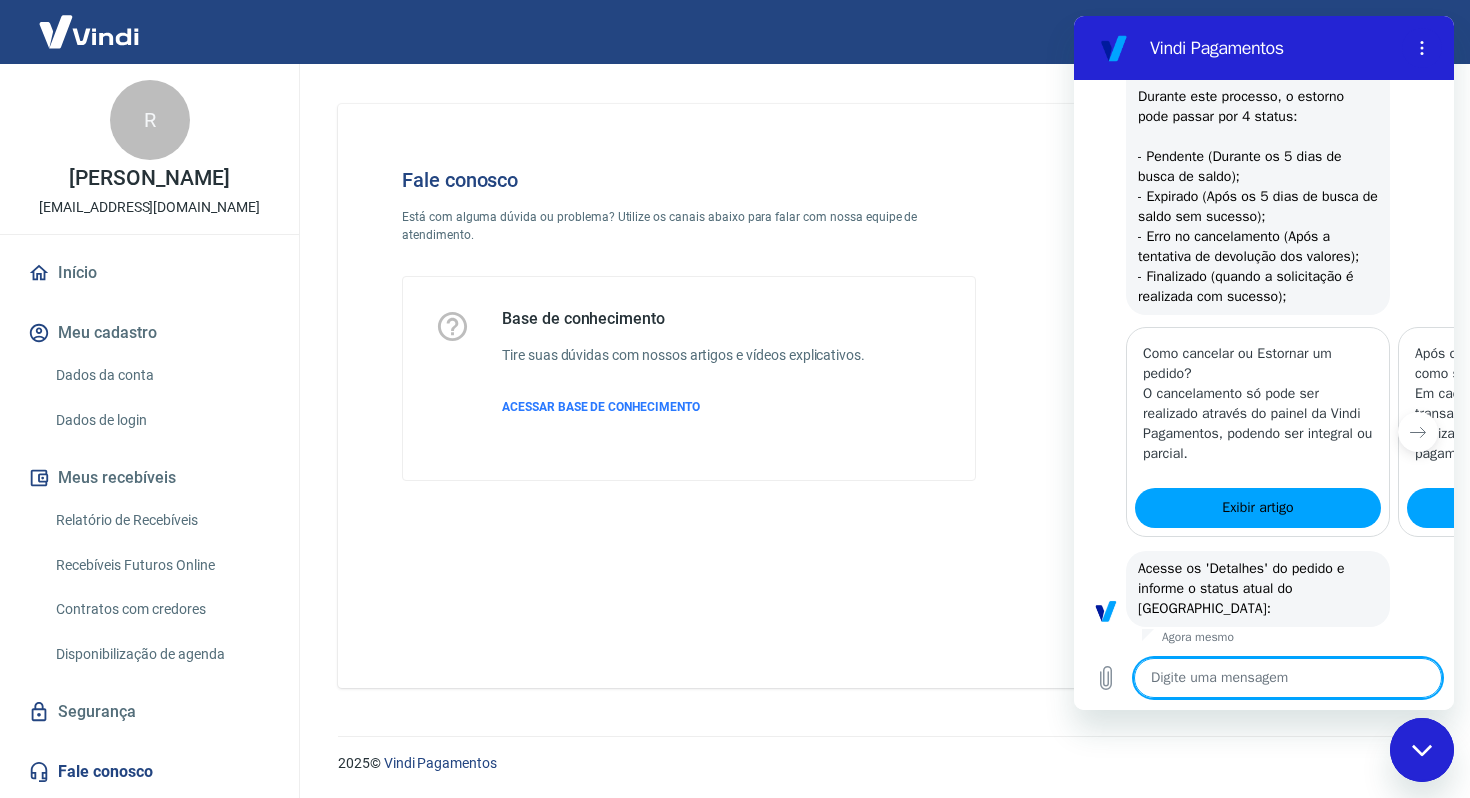 scroll, scrollTop: 755, scrollLeft: 0, axis: vertical 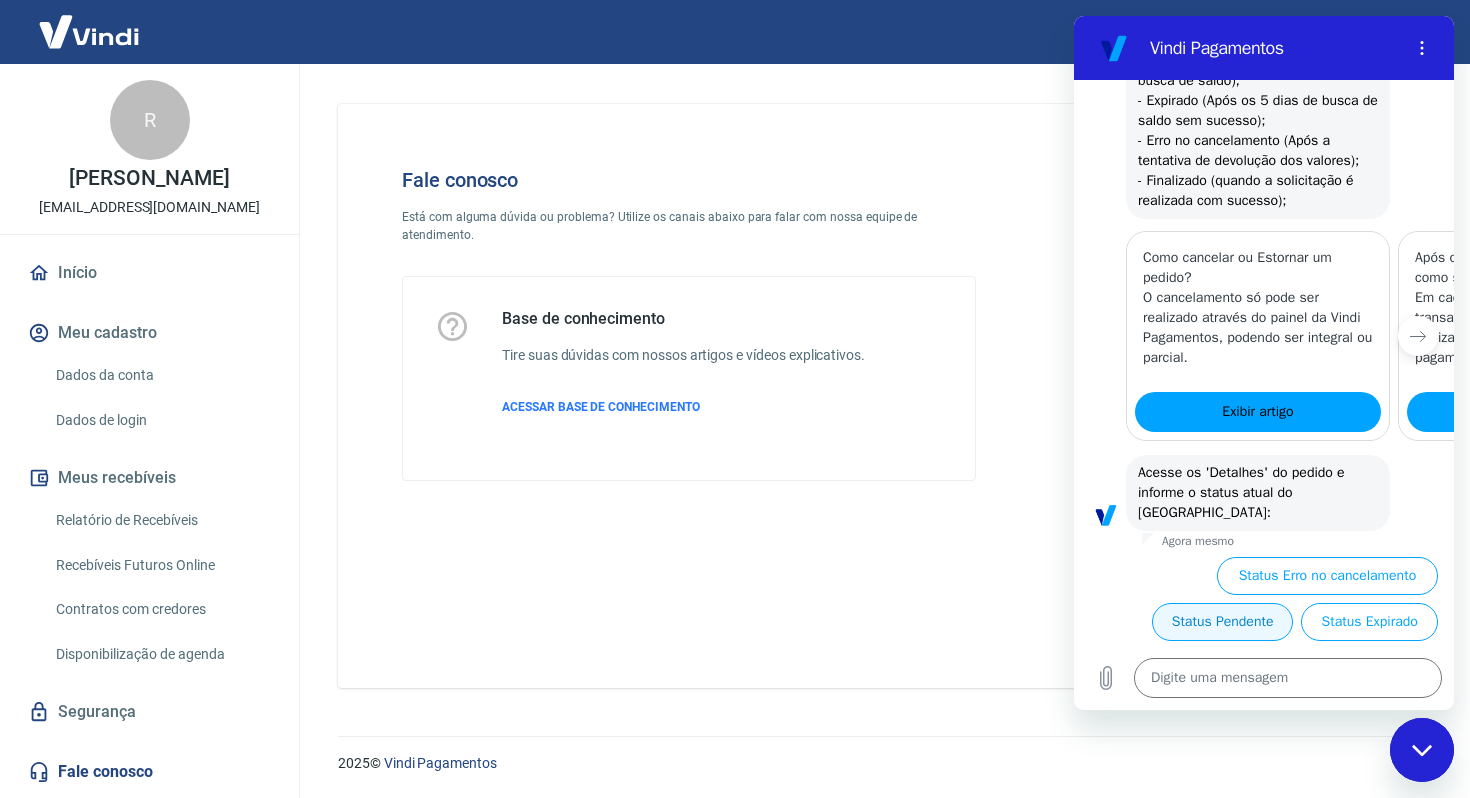 click on "Status Pendente" at bounding box center [1223, 622] 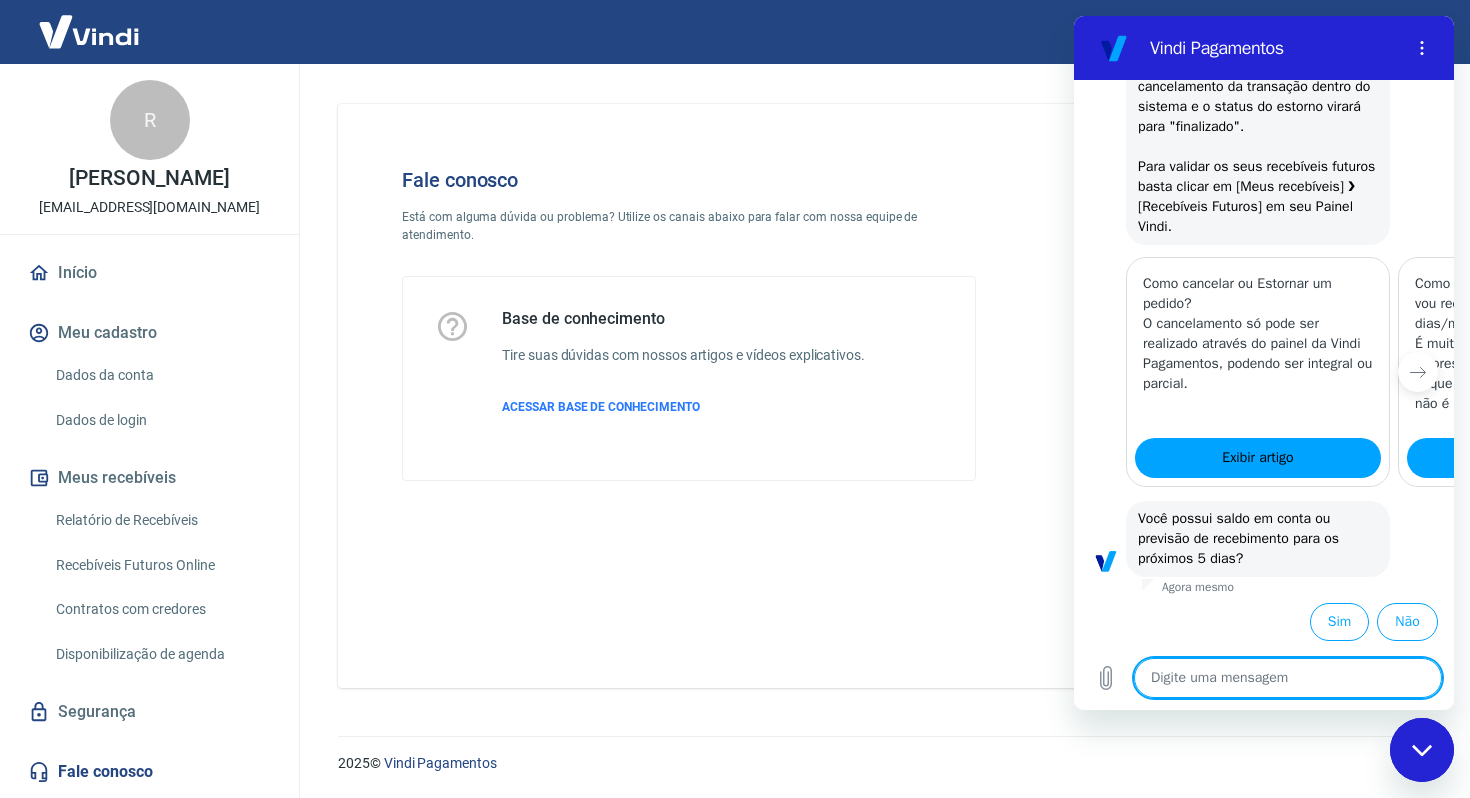 scroll, scrollTop: 1875, scrollLeft: 0, axis: vertical 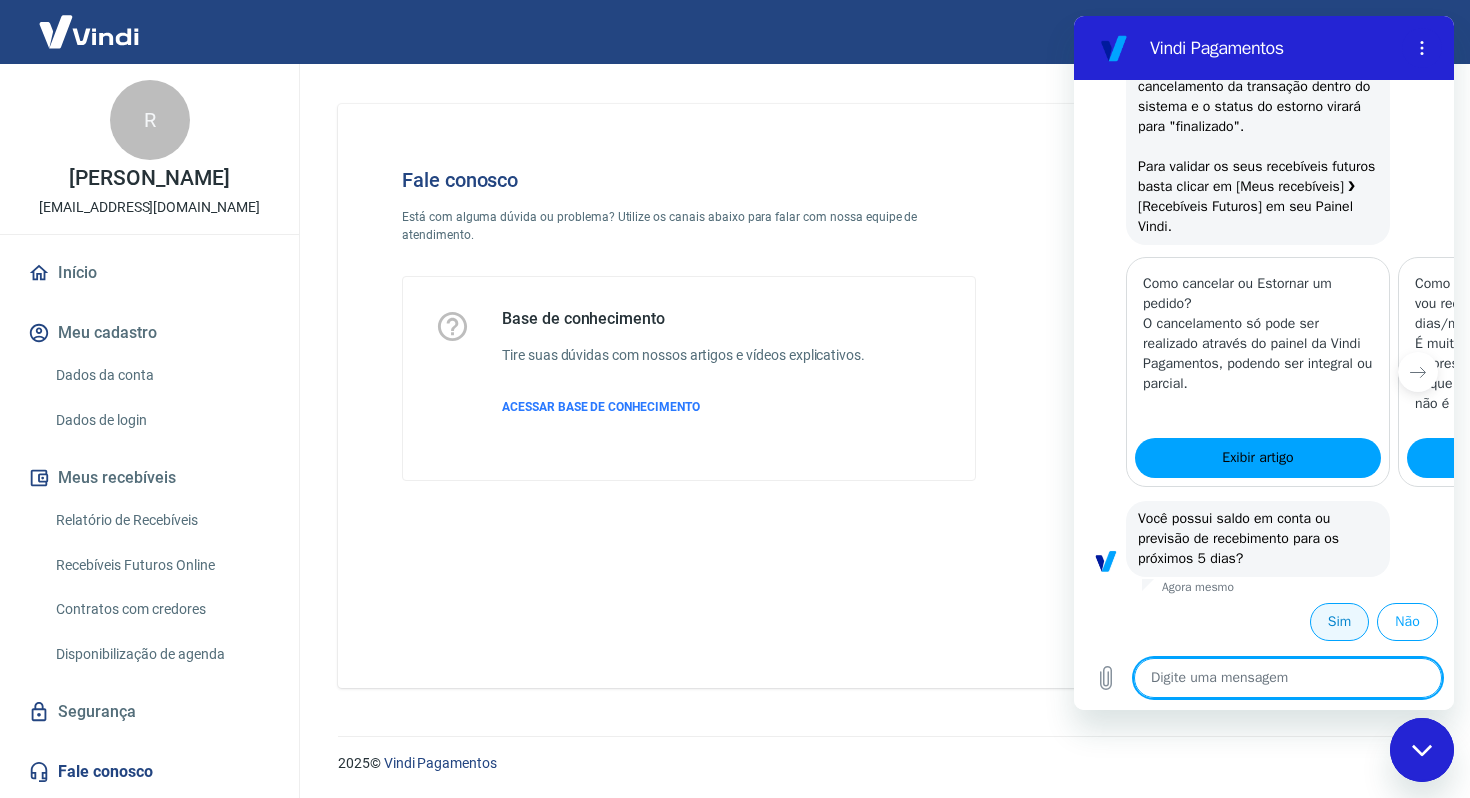 click on "Sim" at bounding box center (1339, 622) 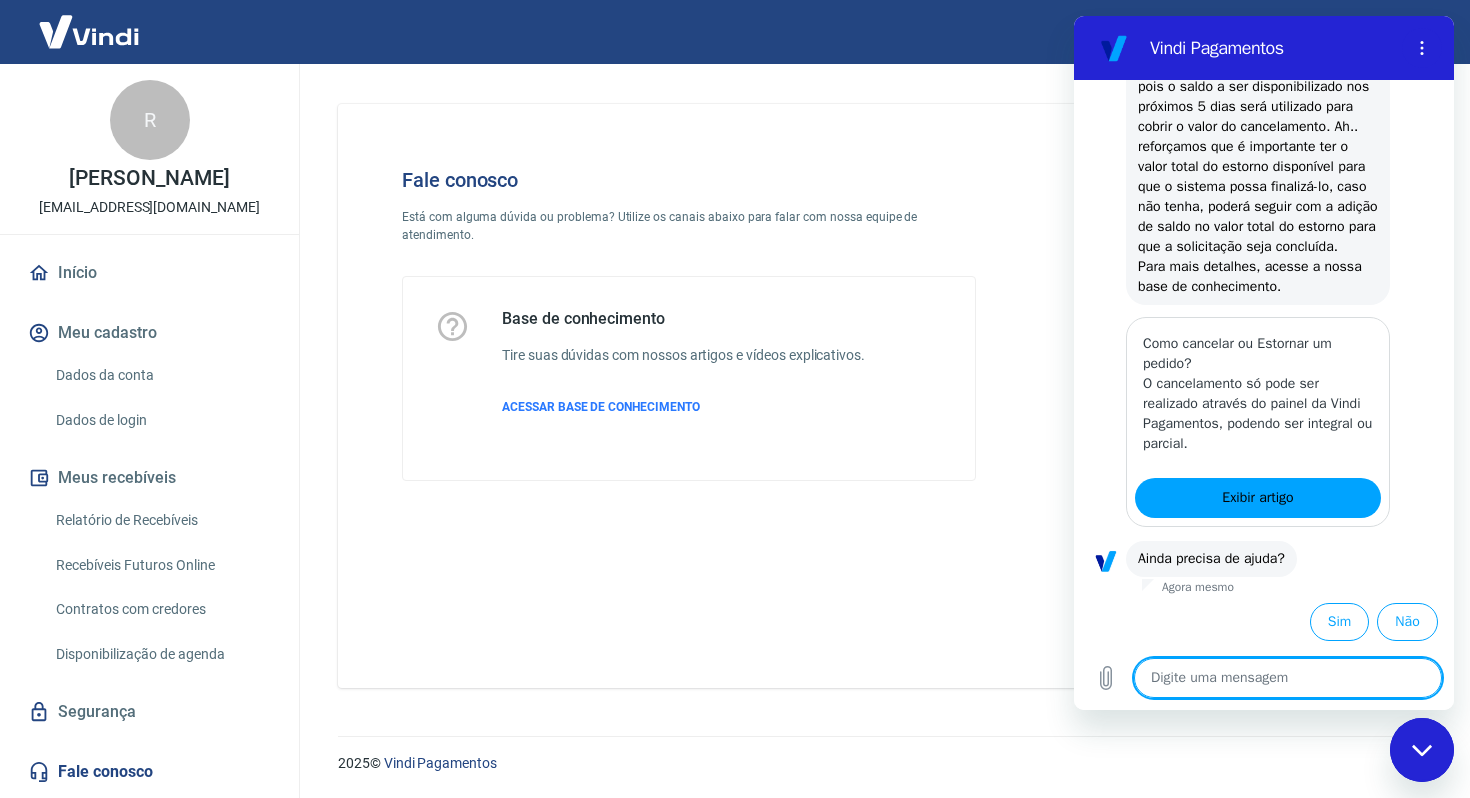 scroll, scrollTop: 2541, scrollLeft: 0, axis: vertical 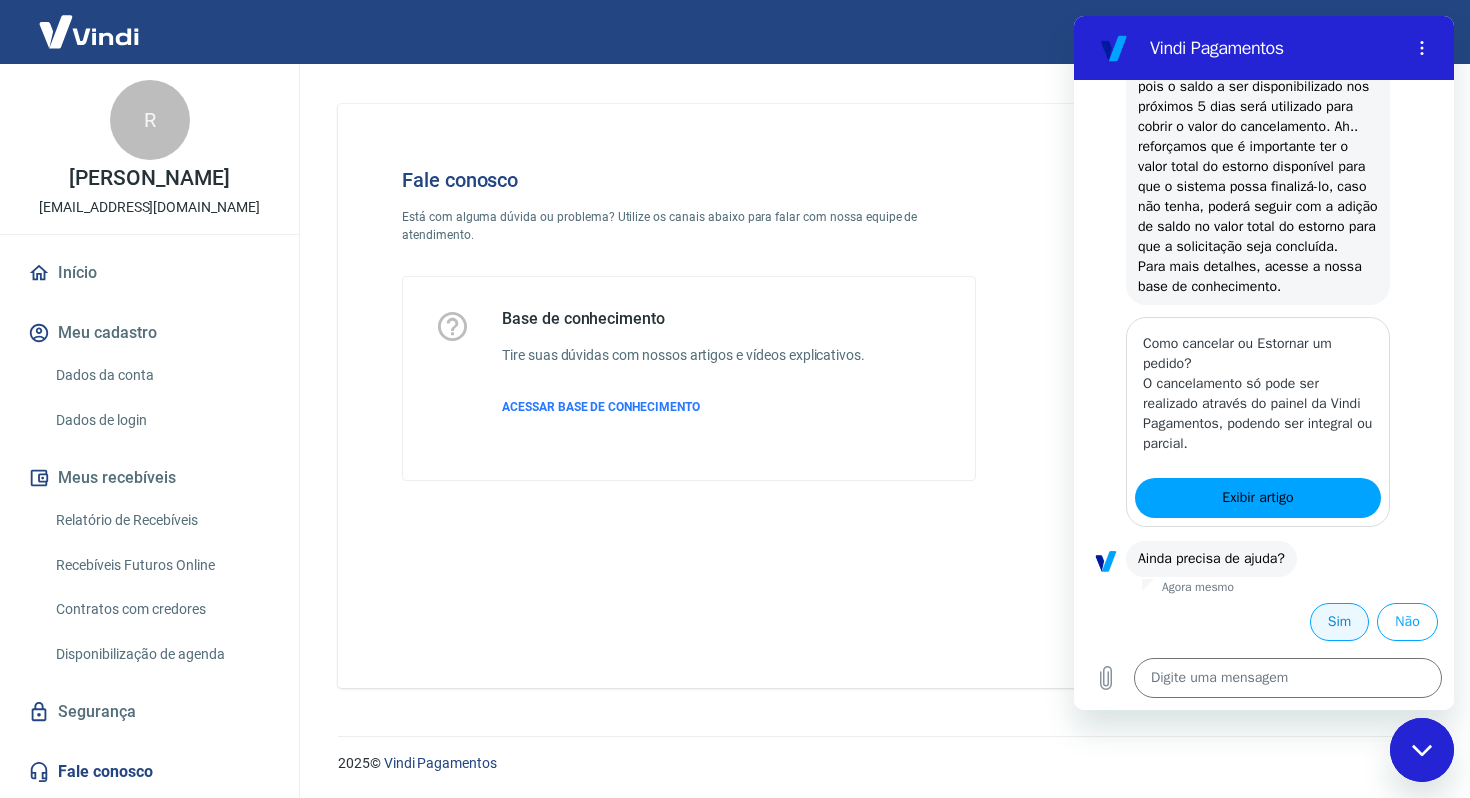click on "Sim" at bounding box center [1339, 622] 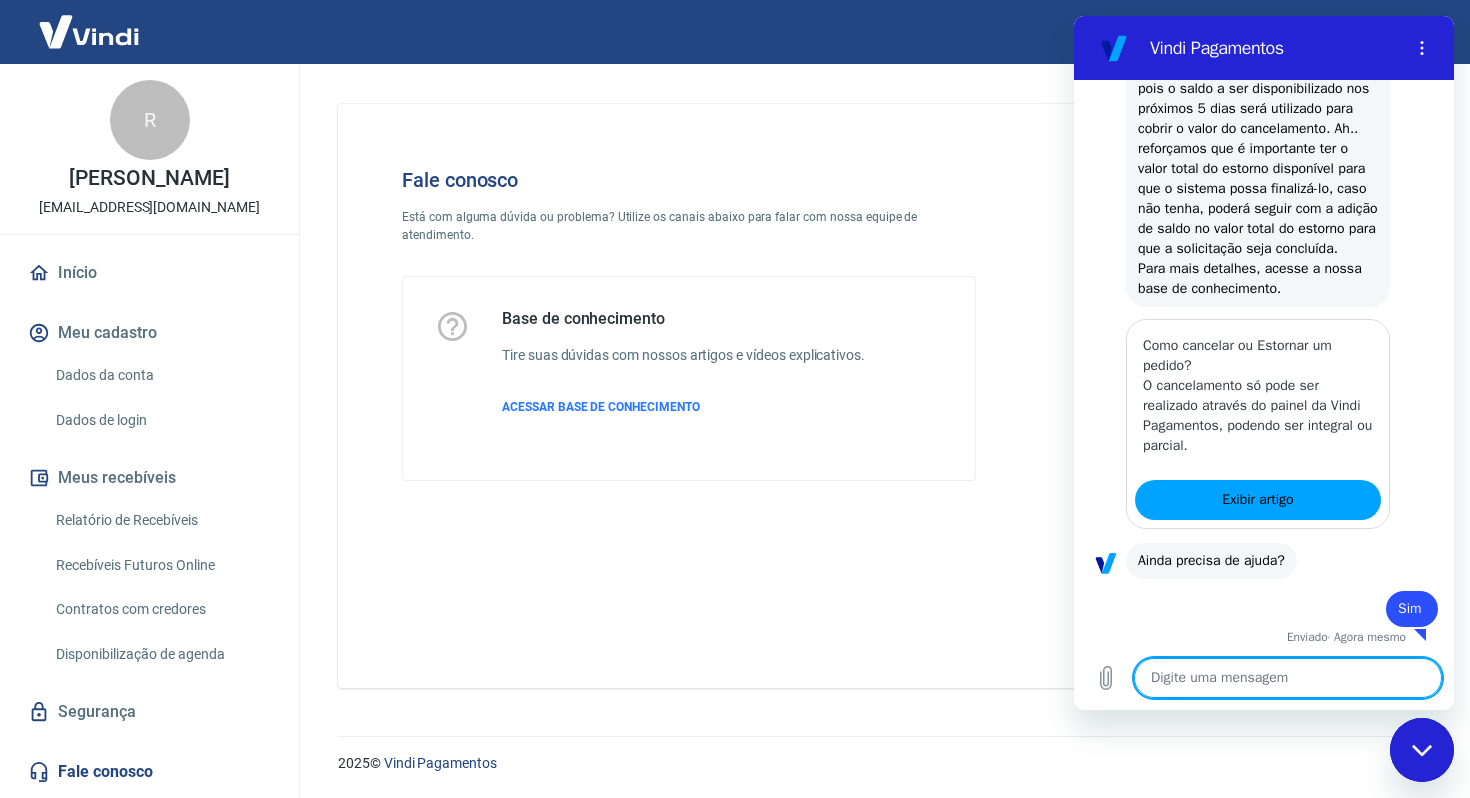 scroll, scrollTop: 2543, scrollLeft: 0, axis: vertical 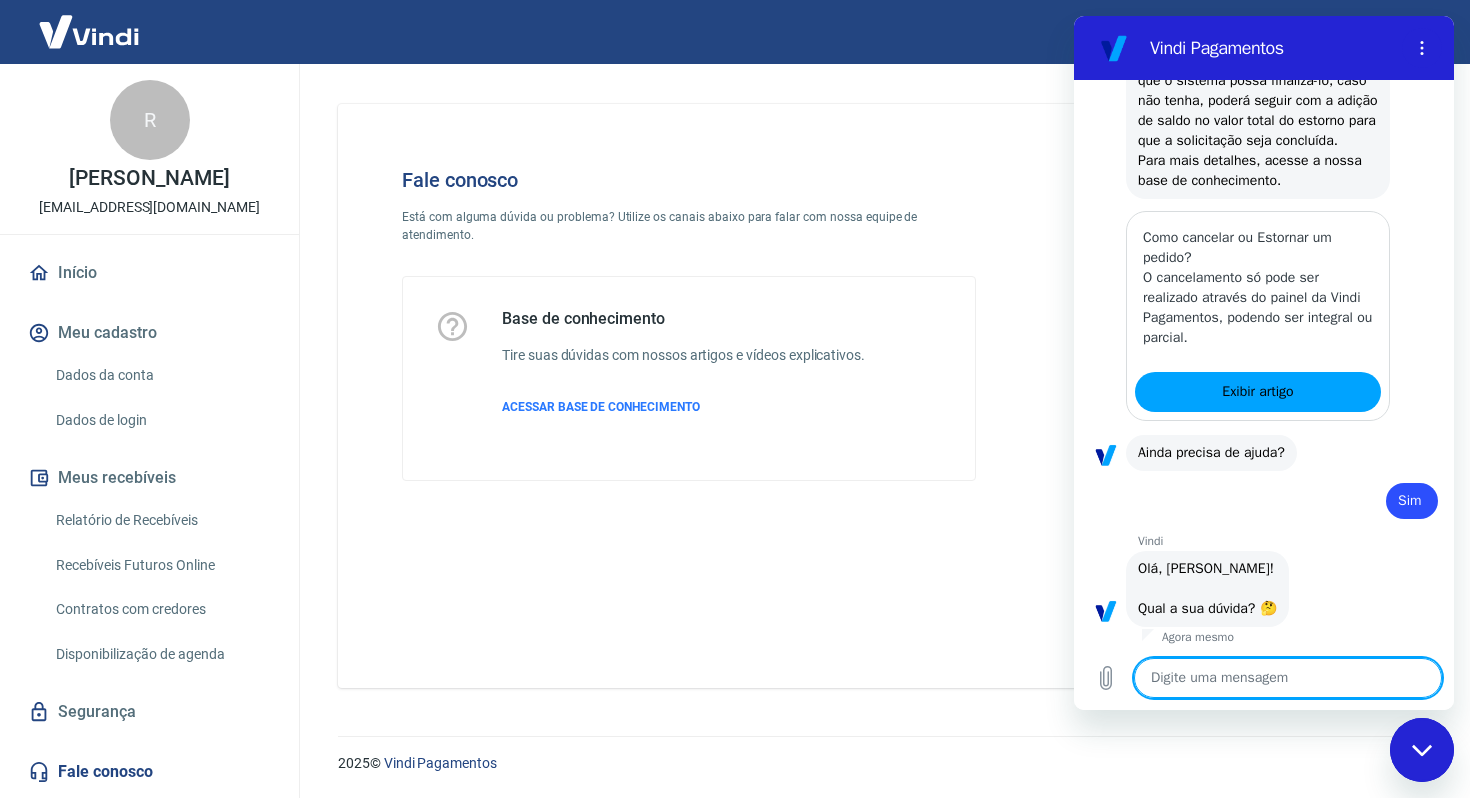 type on "x" 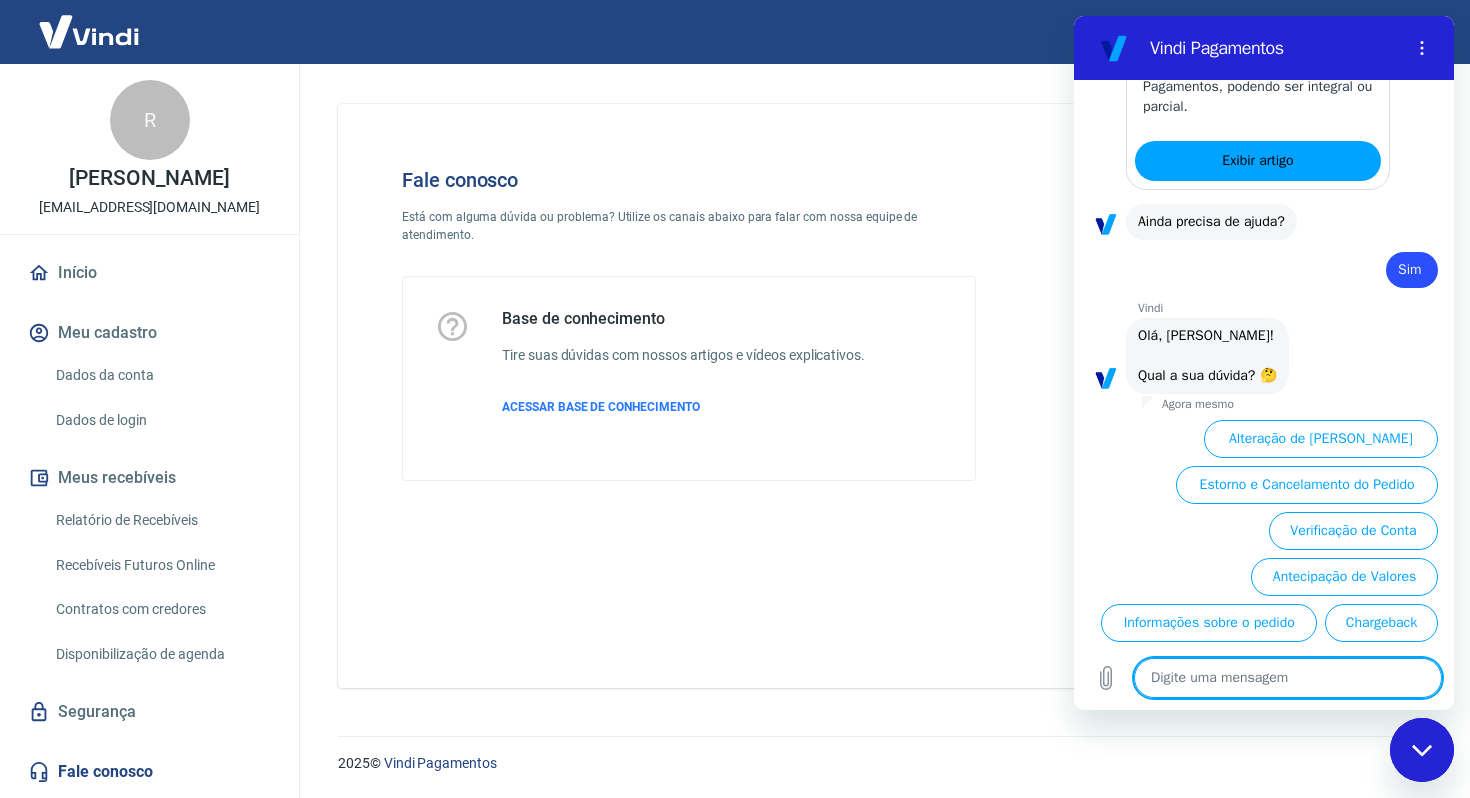 scroll, scrollTop: 3017, scrollLeft: 0, axis: vertical 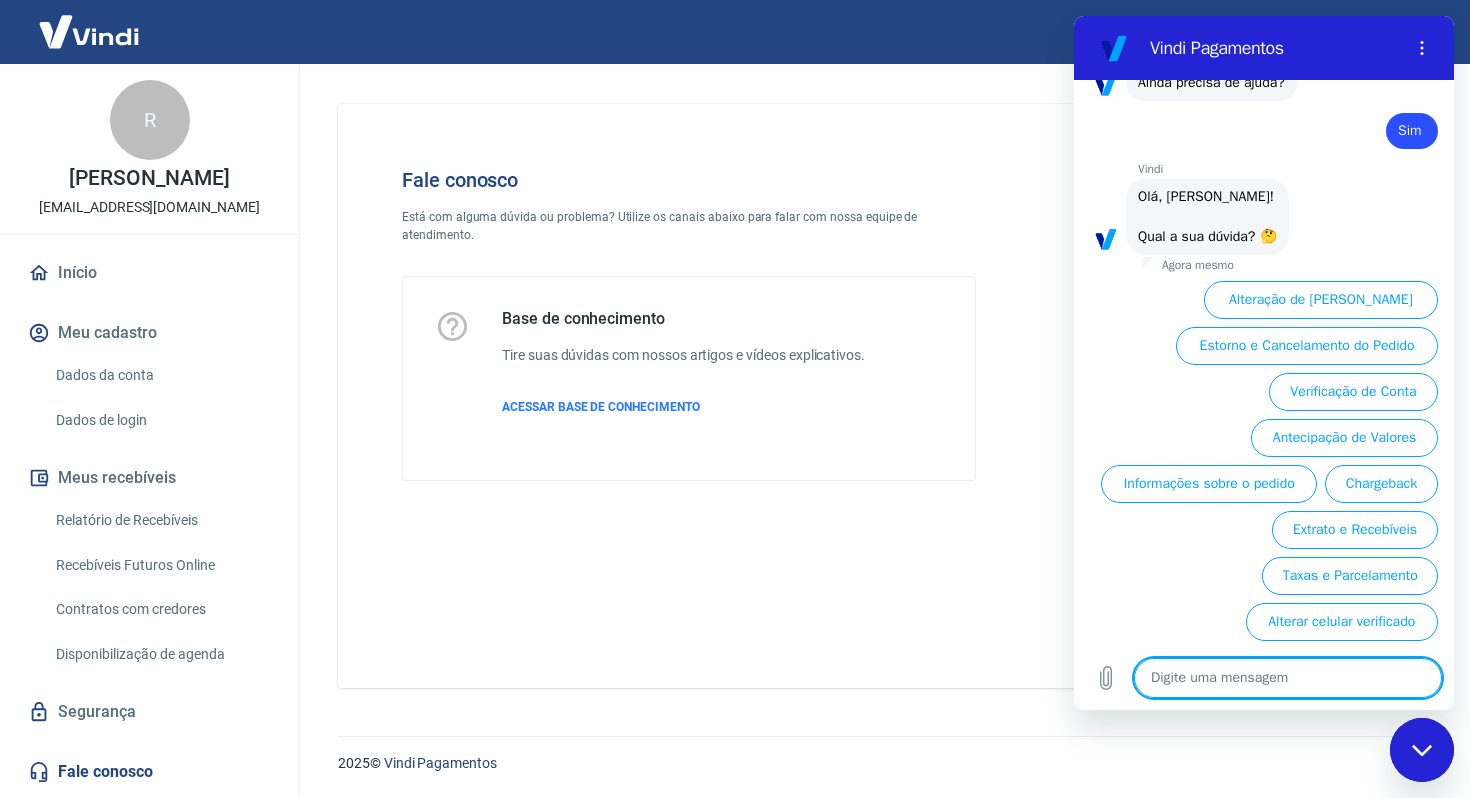 click at bounding box center (1288, 678) 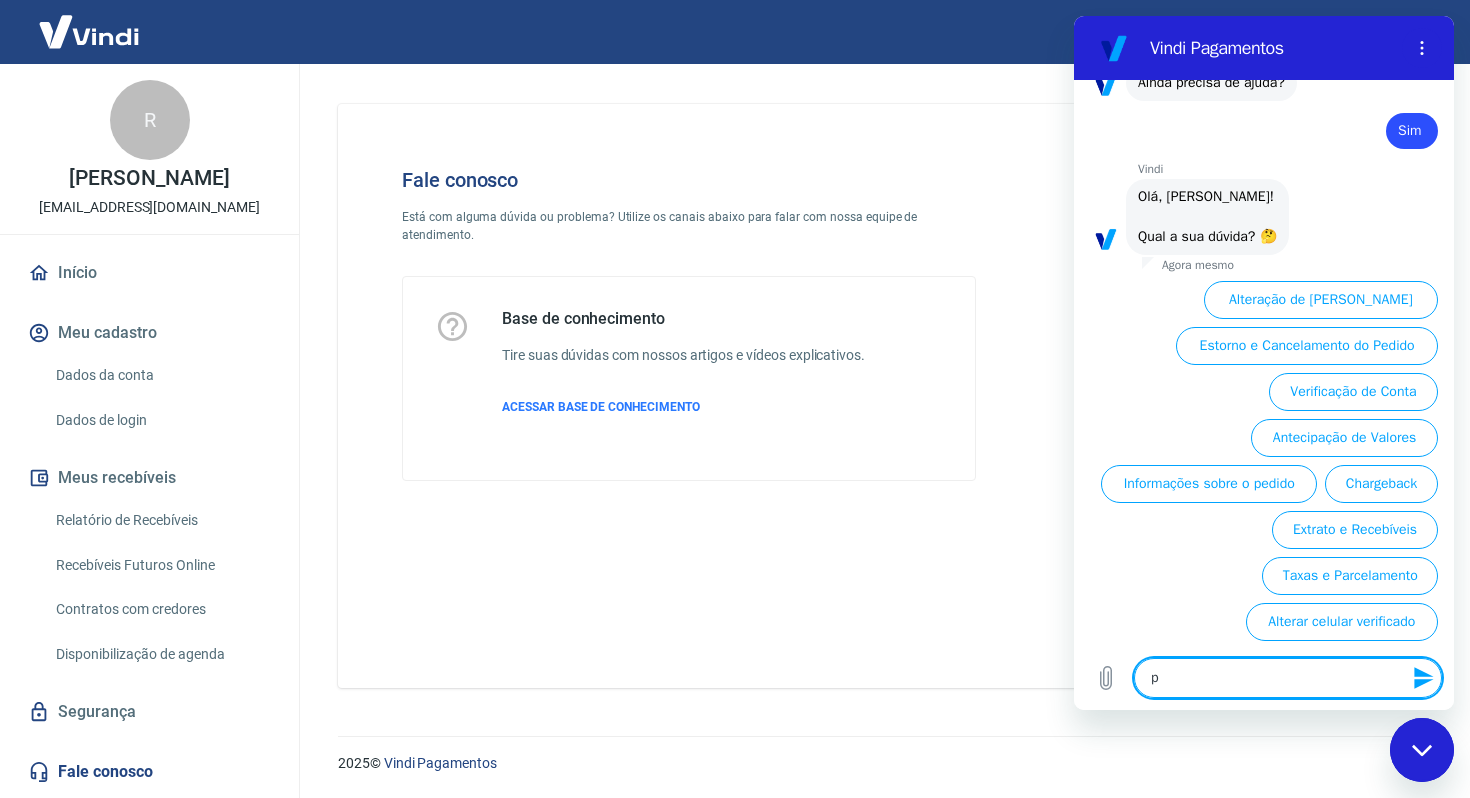 type on "pr" 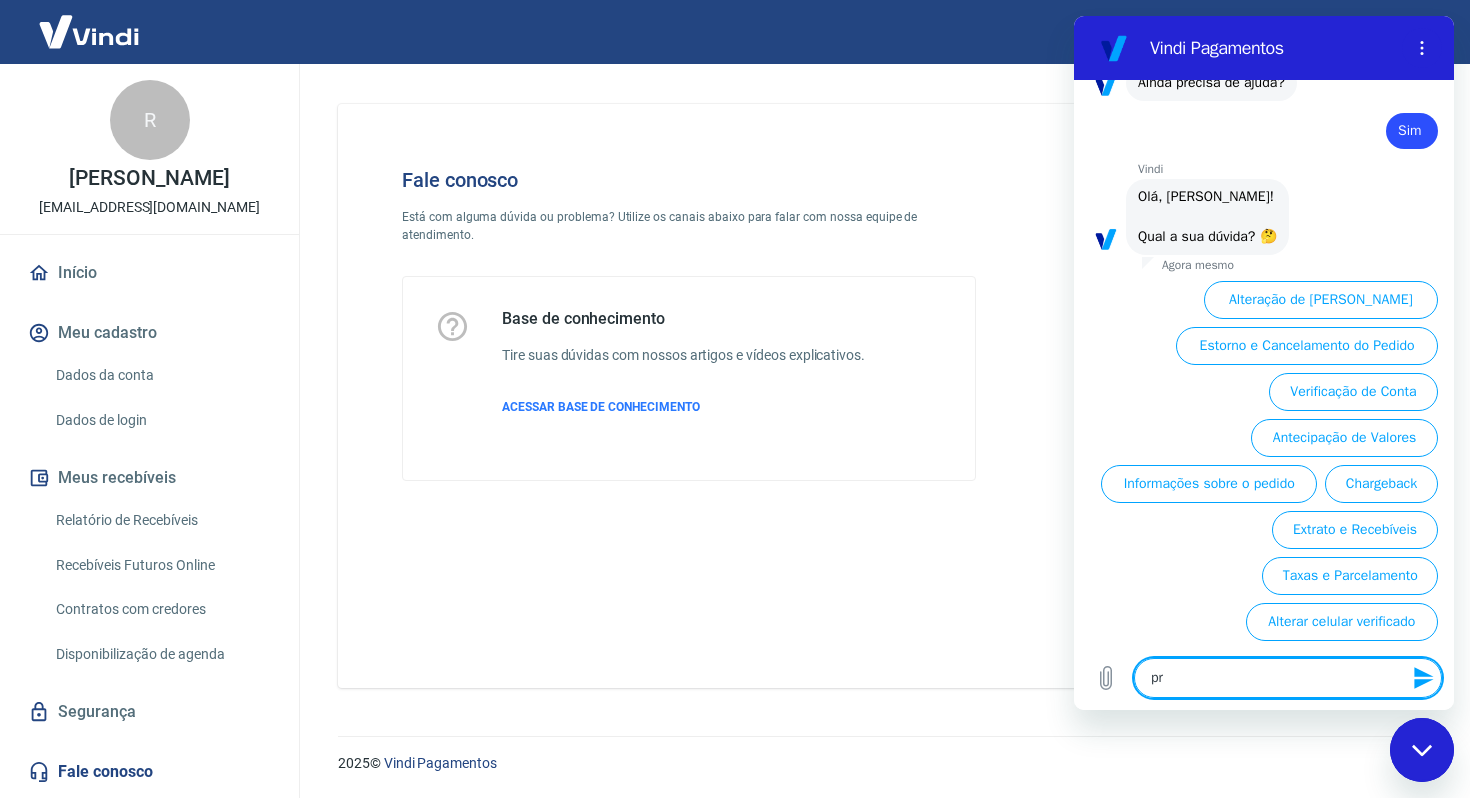 type on "pre" 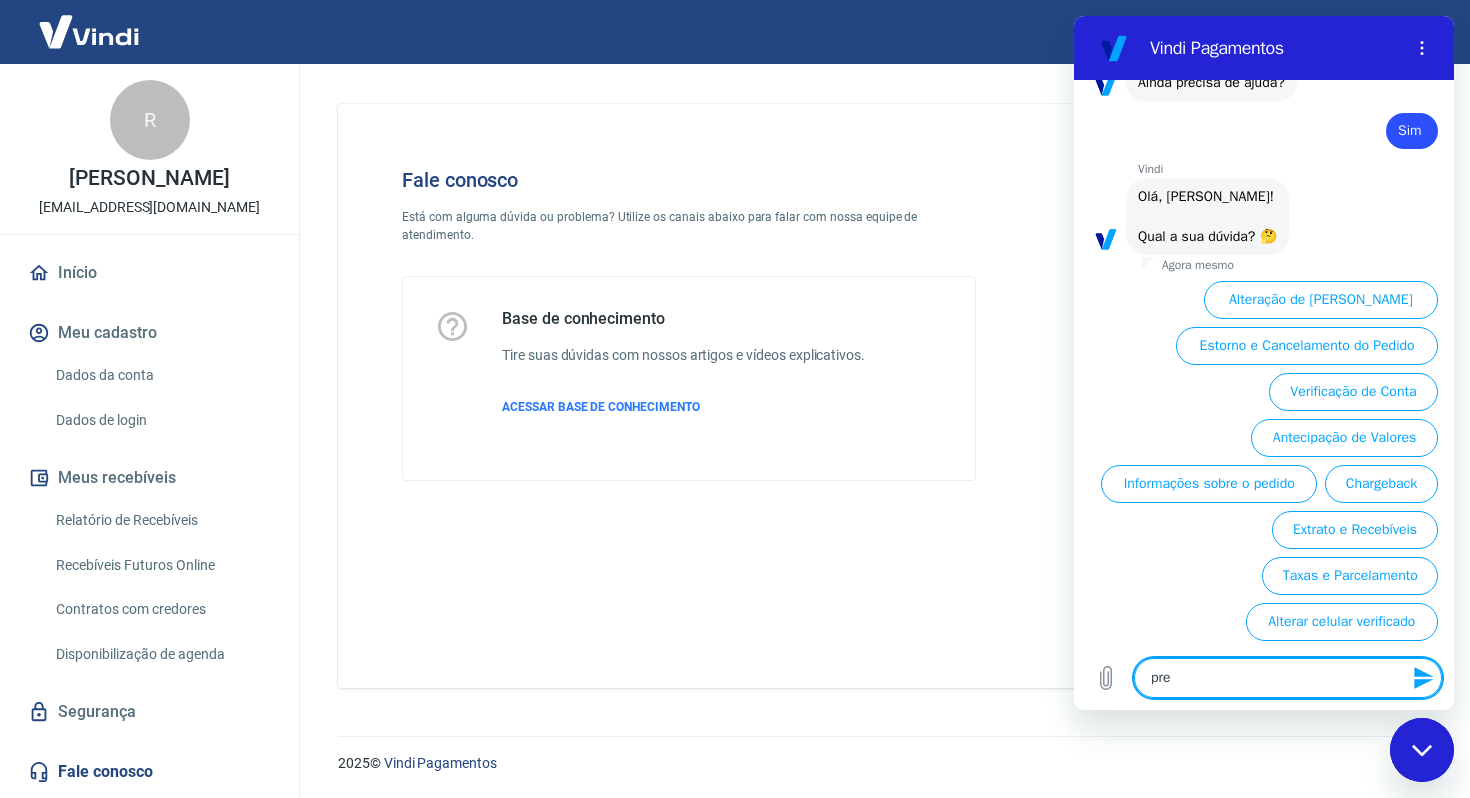 type on "prec" 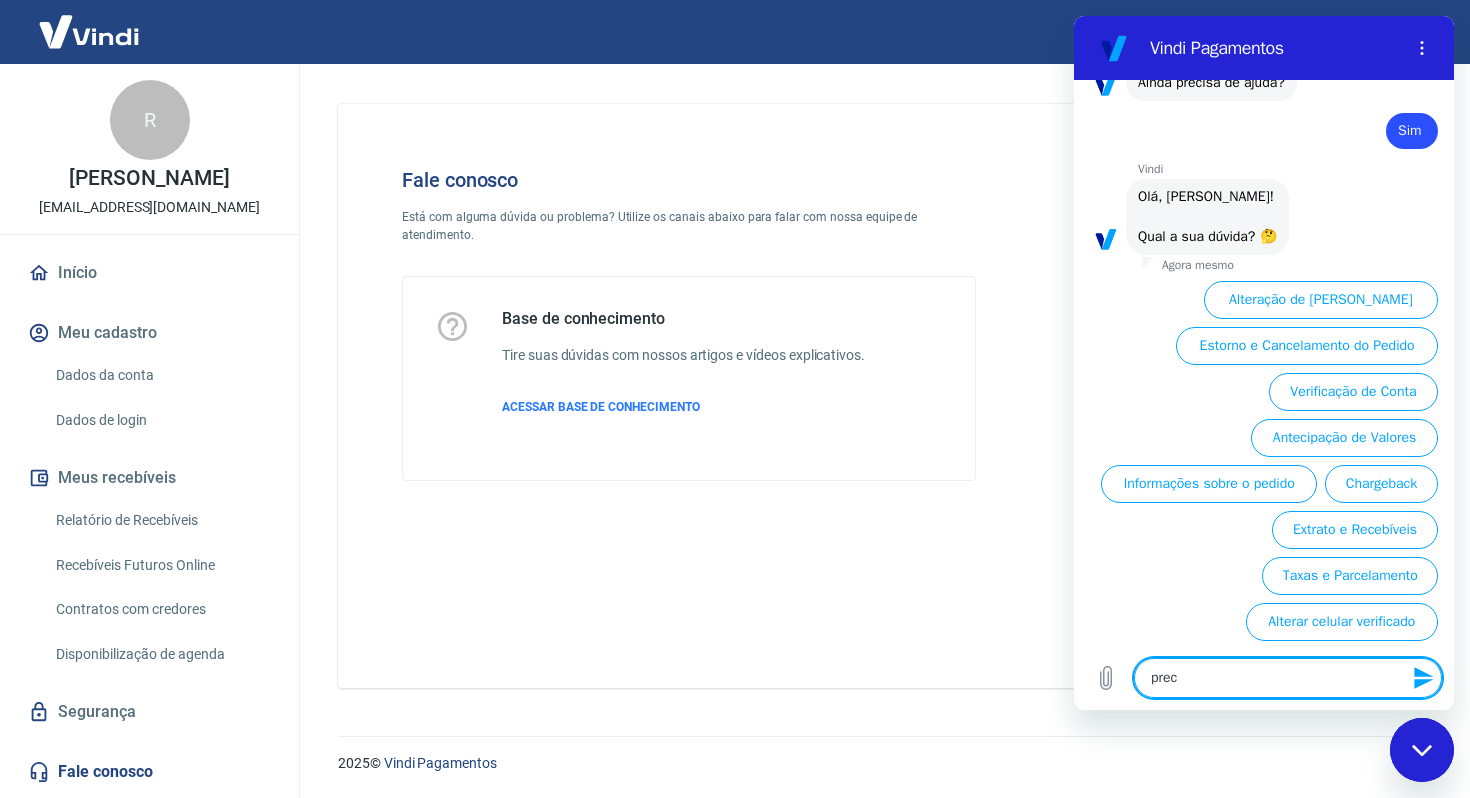 type on "preci" 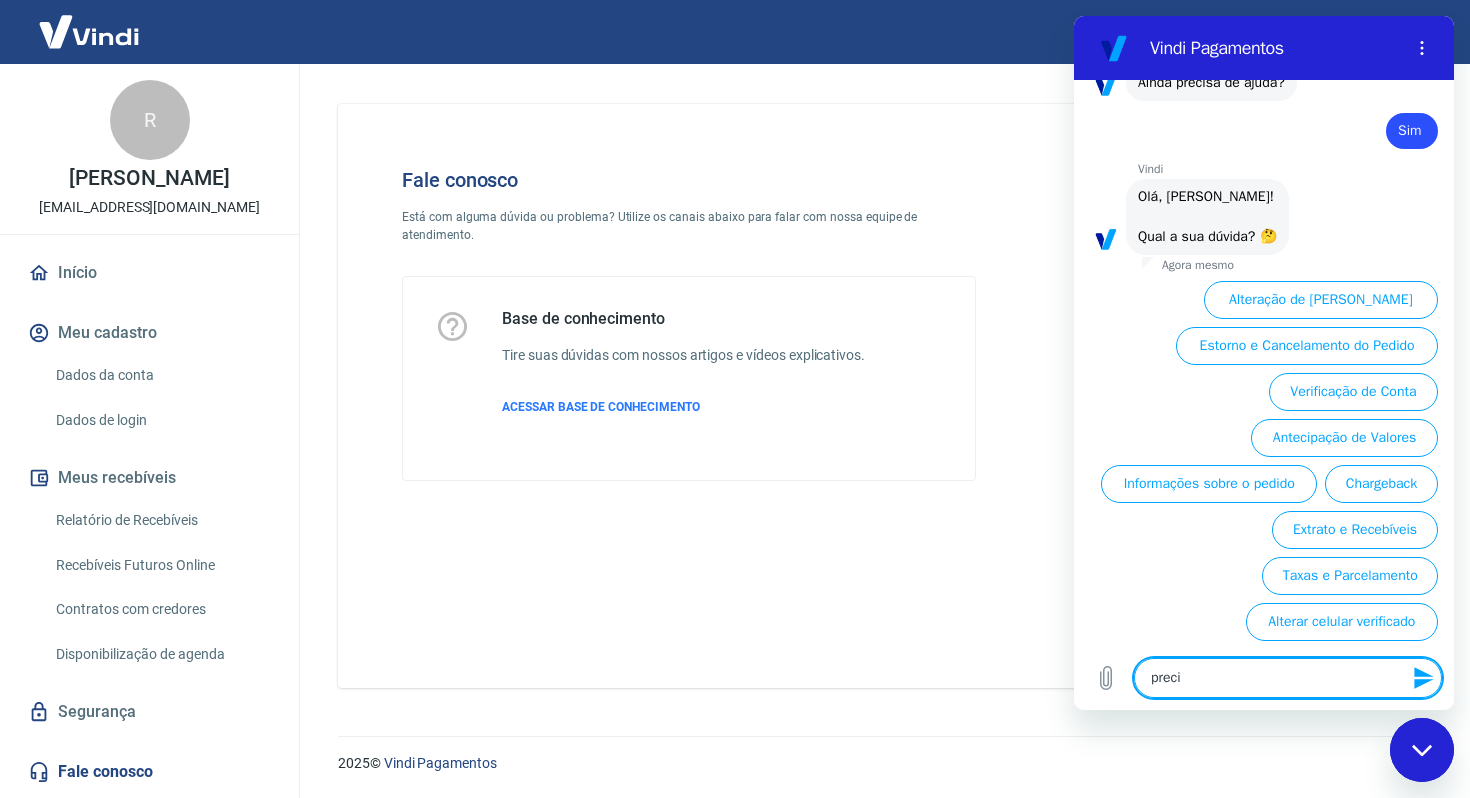 type on "precid" 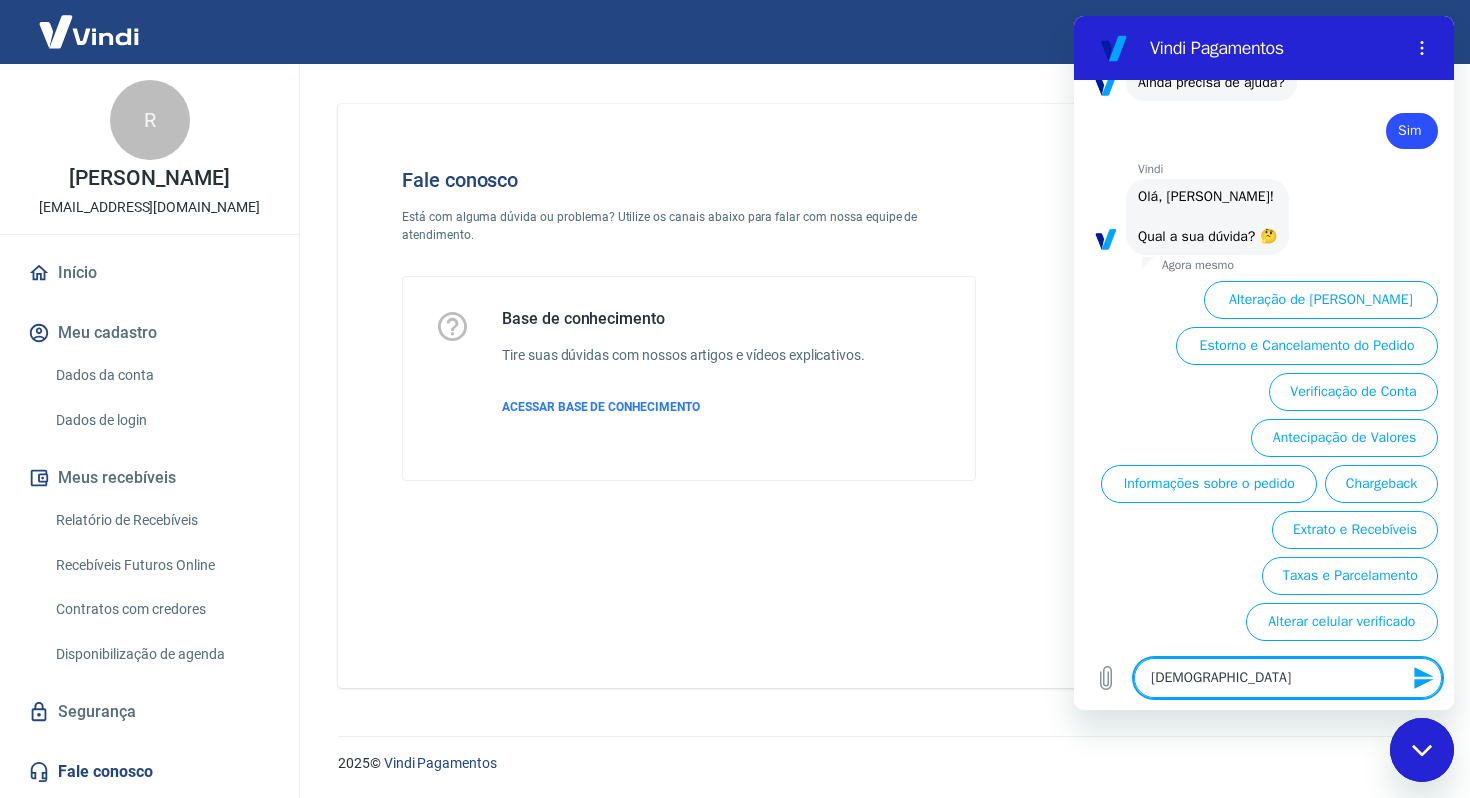 type on "precido" 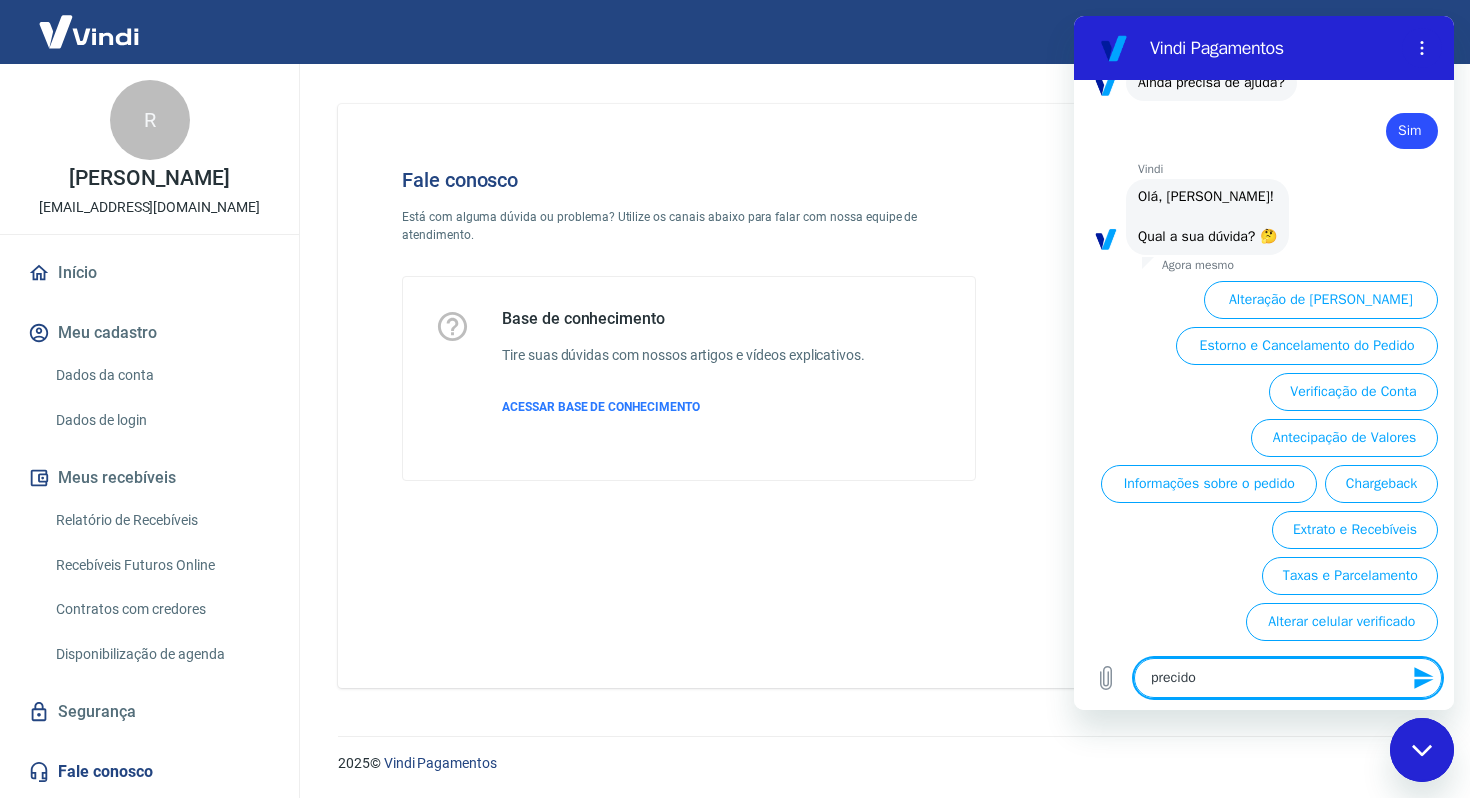 type on "x" 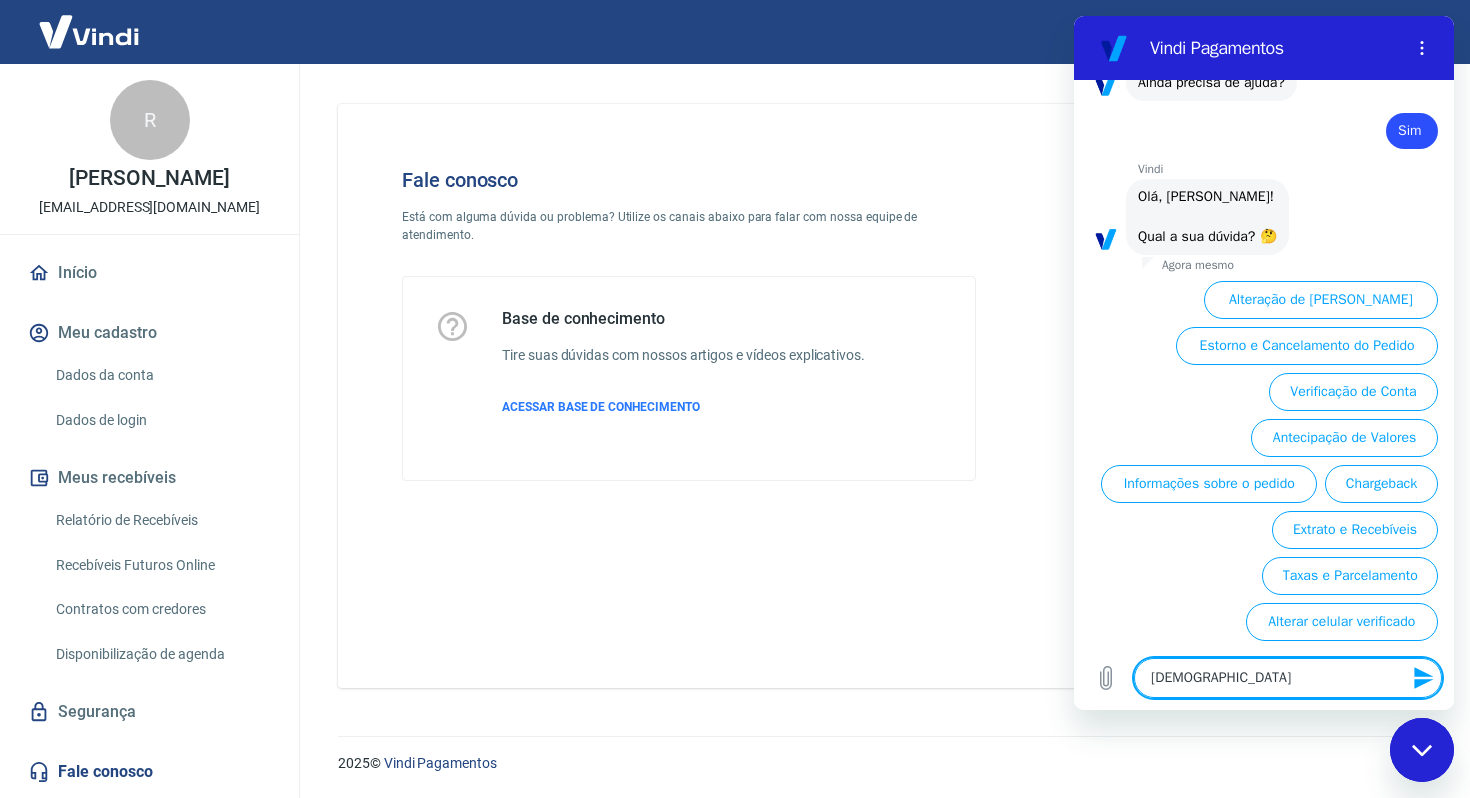 type on "preci" 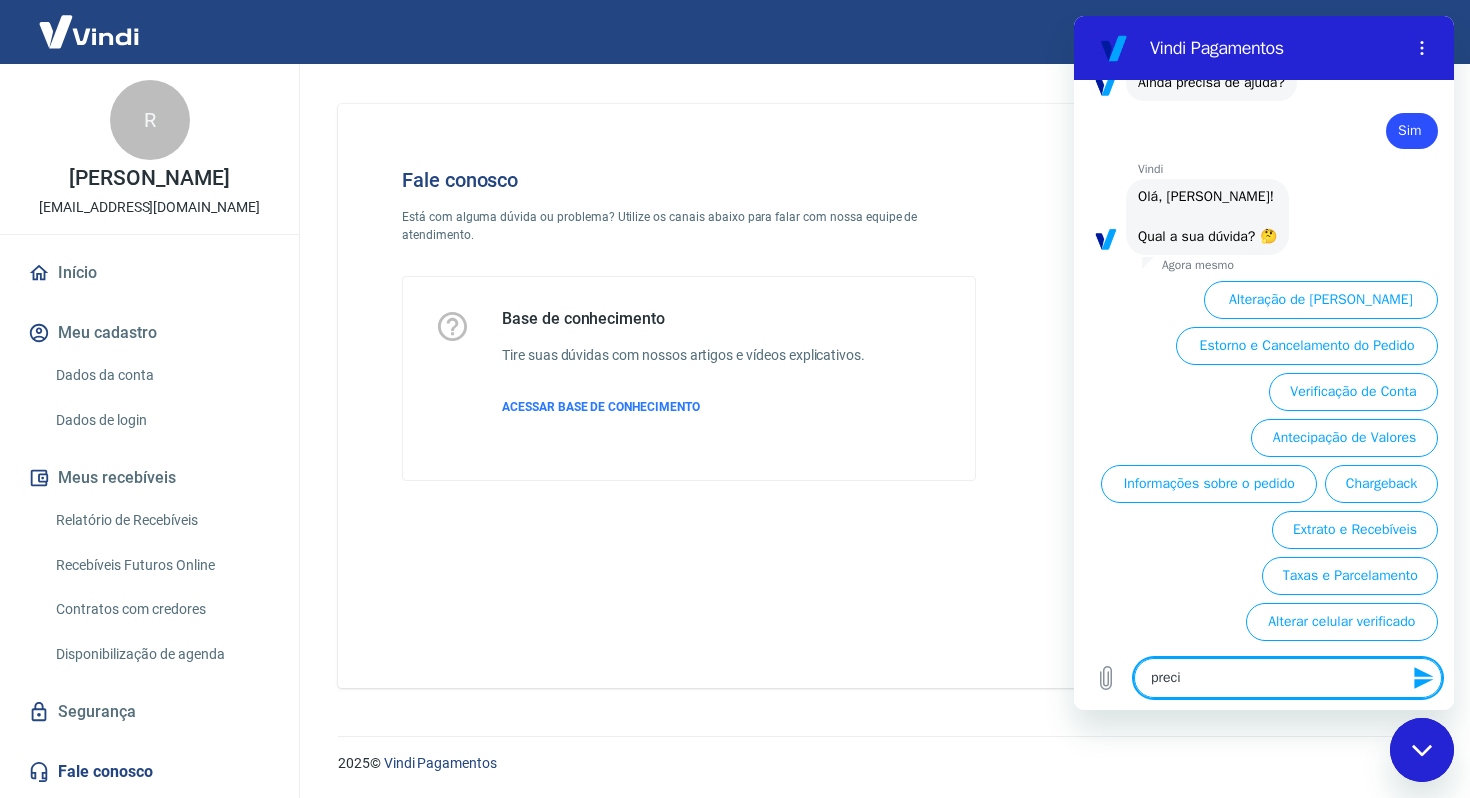 type on "precis" 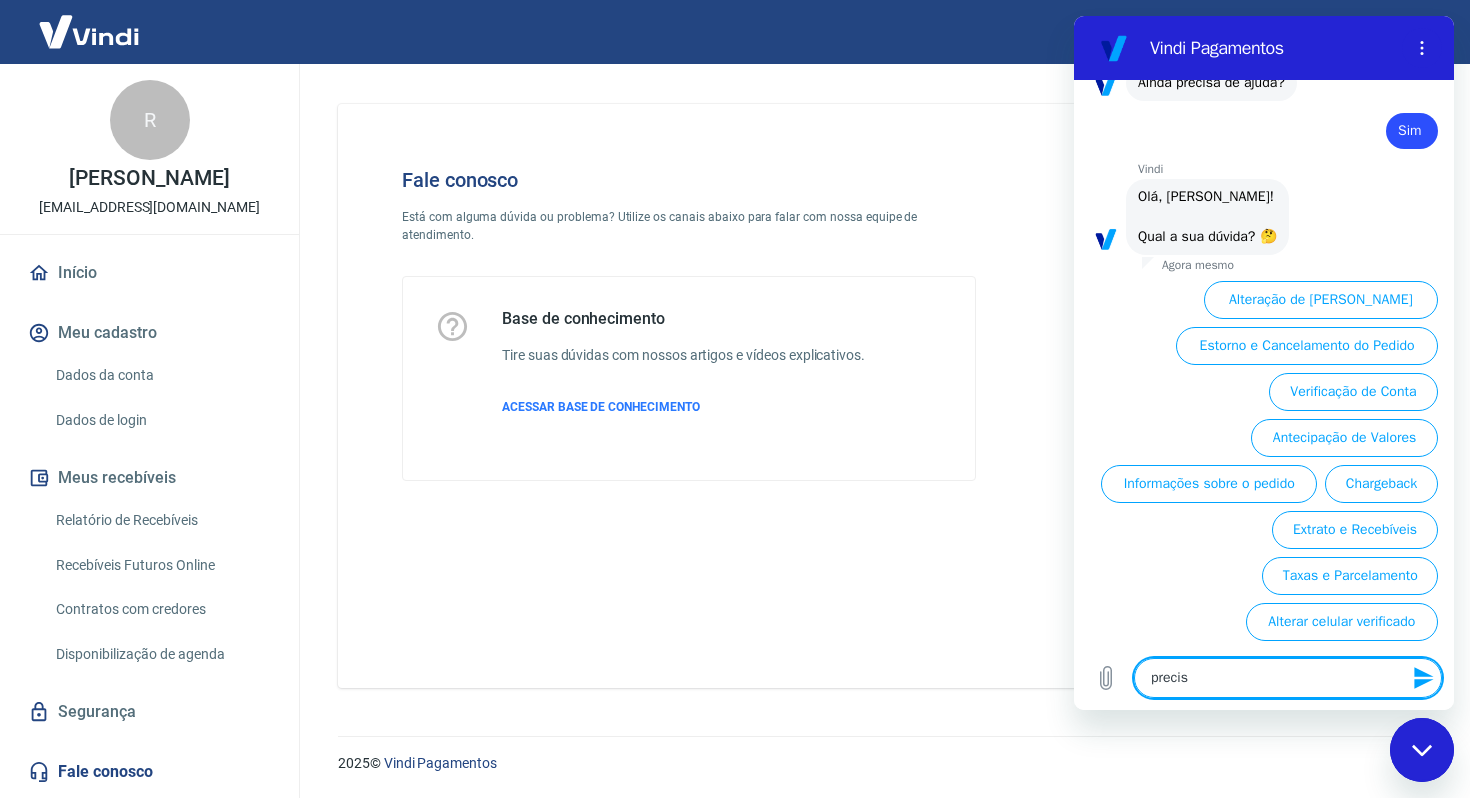 type on "preciso" 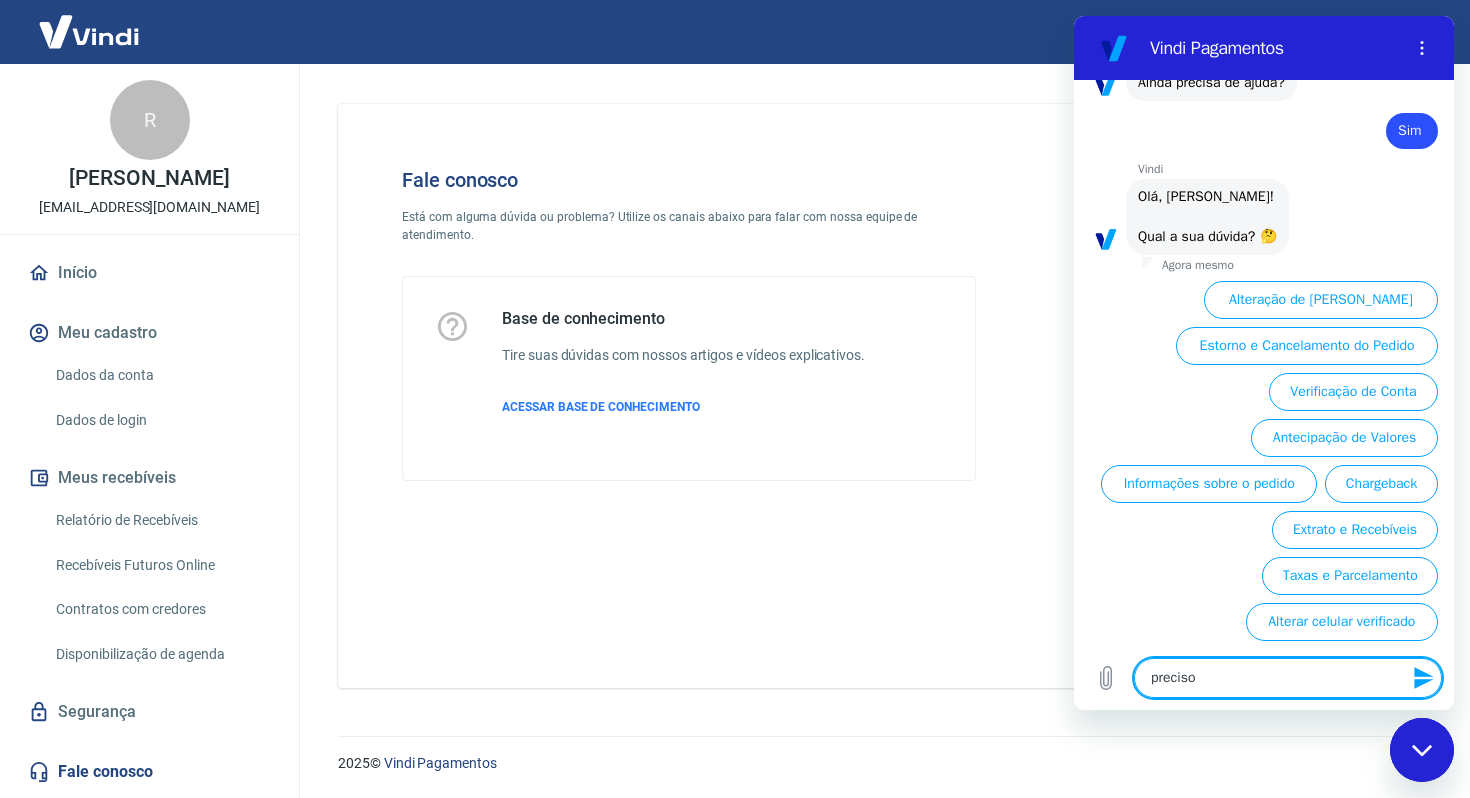 type on "preciso" 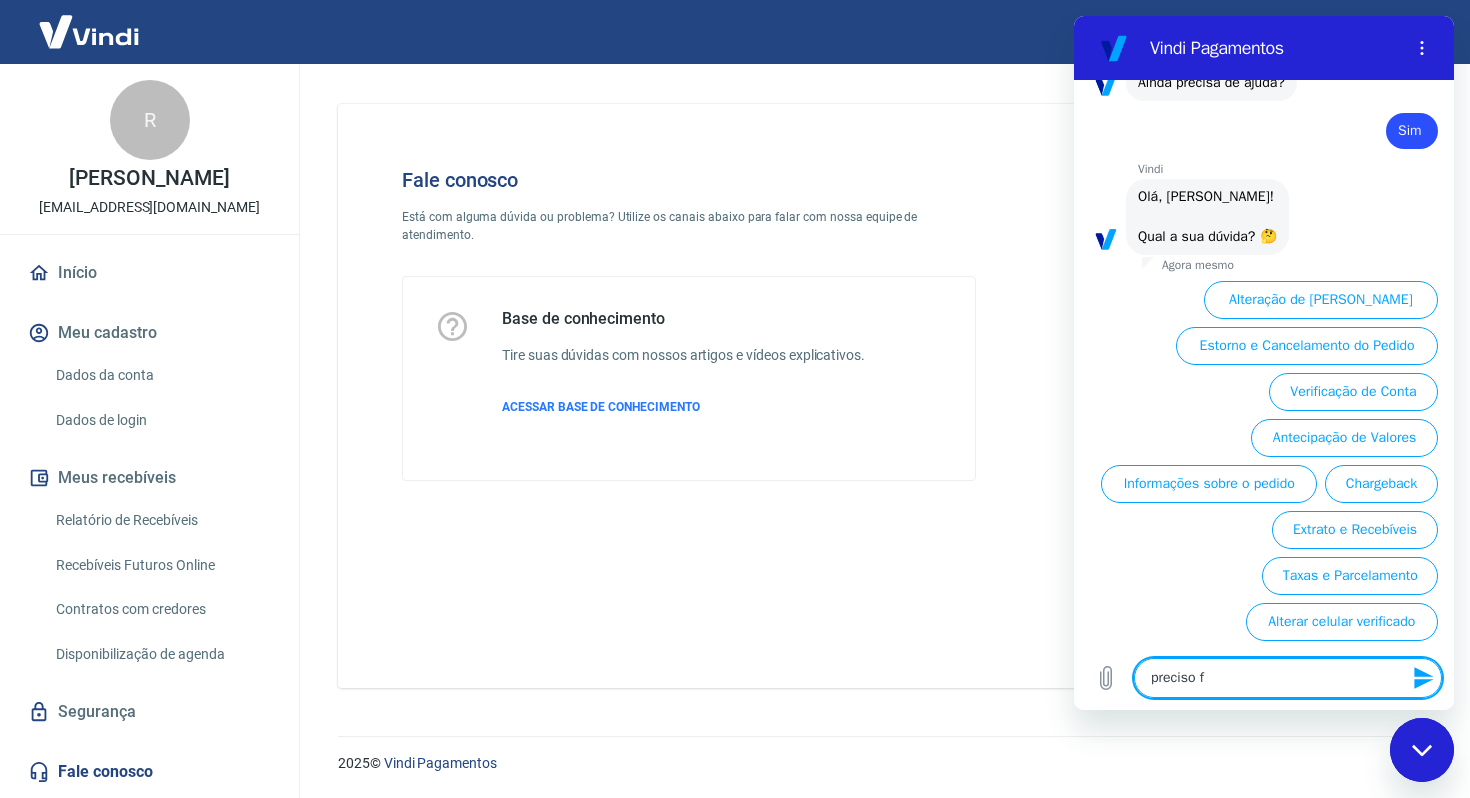 type on "preciso fa" 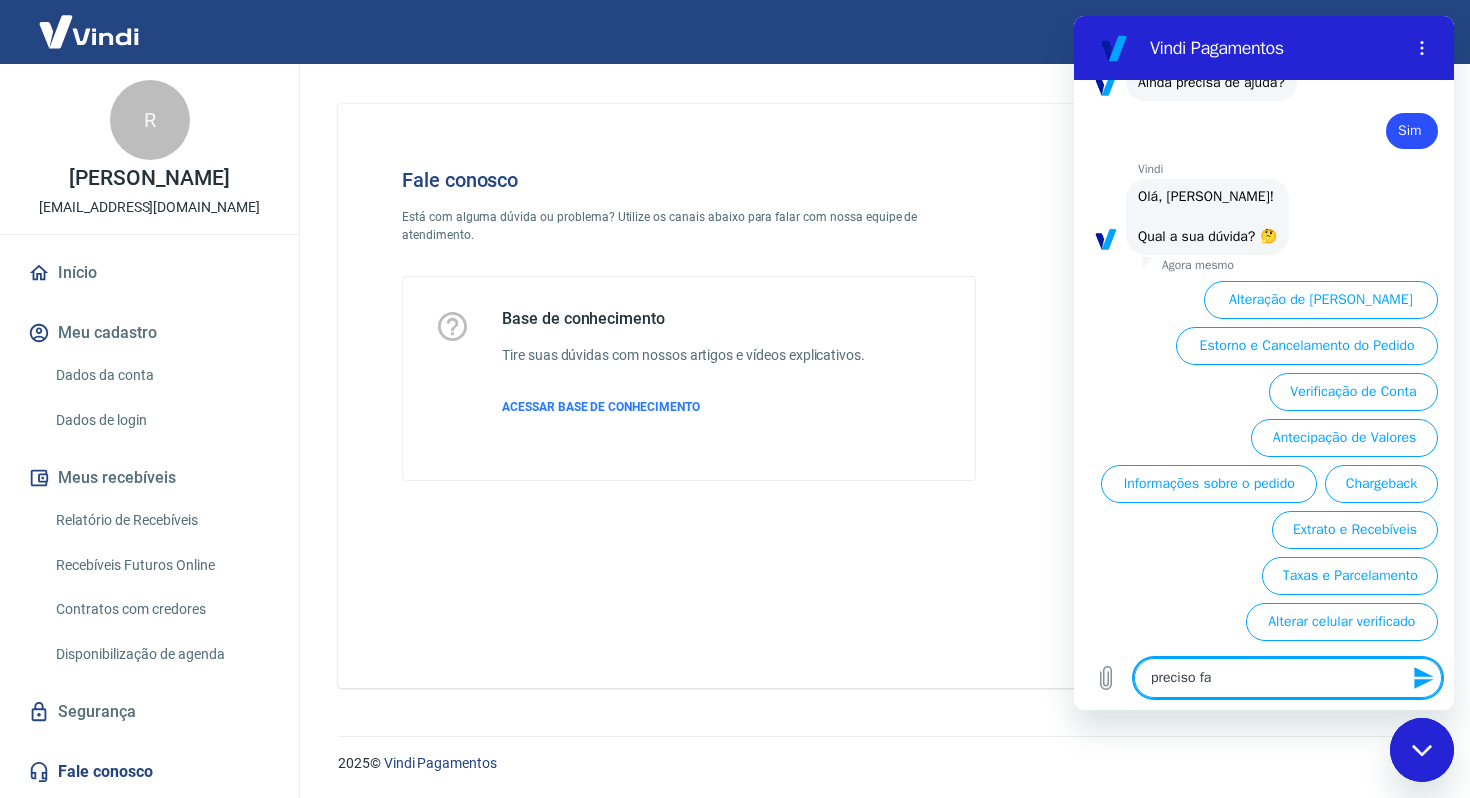 type on "preciso fal" 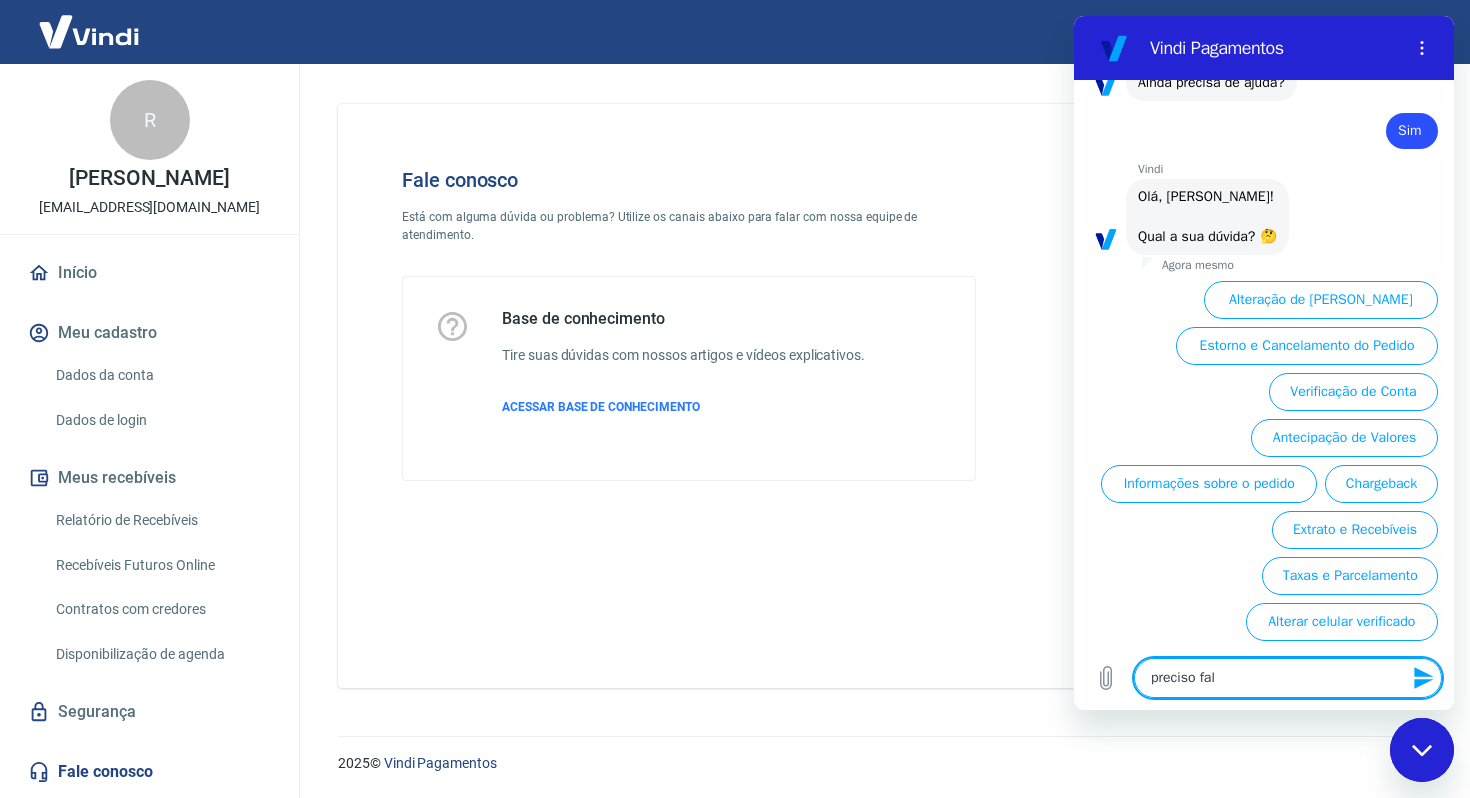 type on "preciso fala" 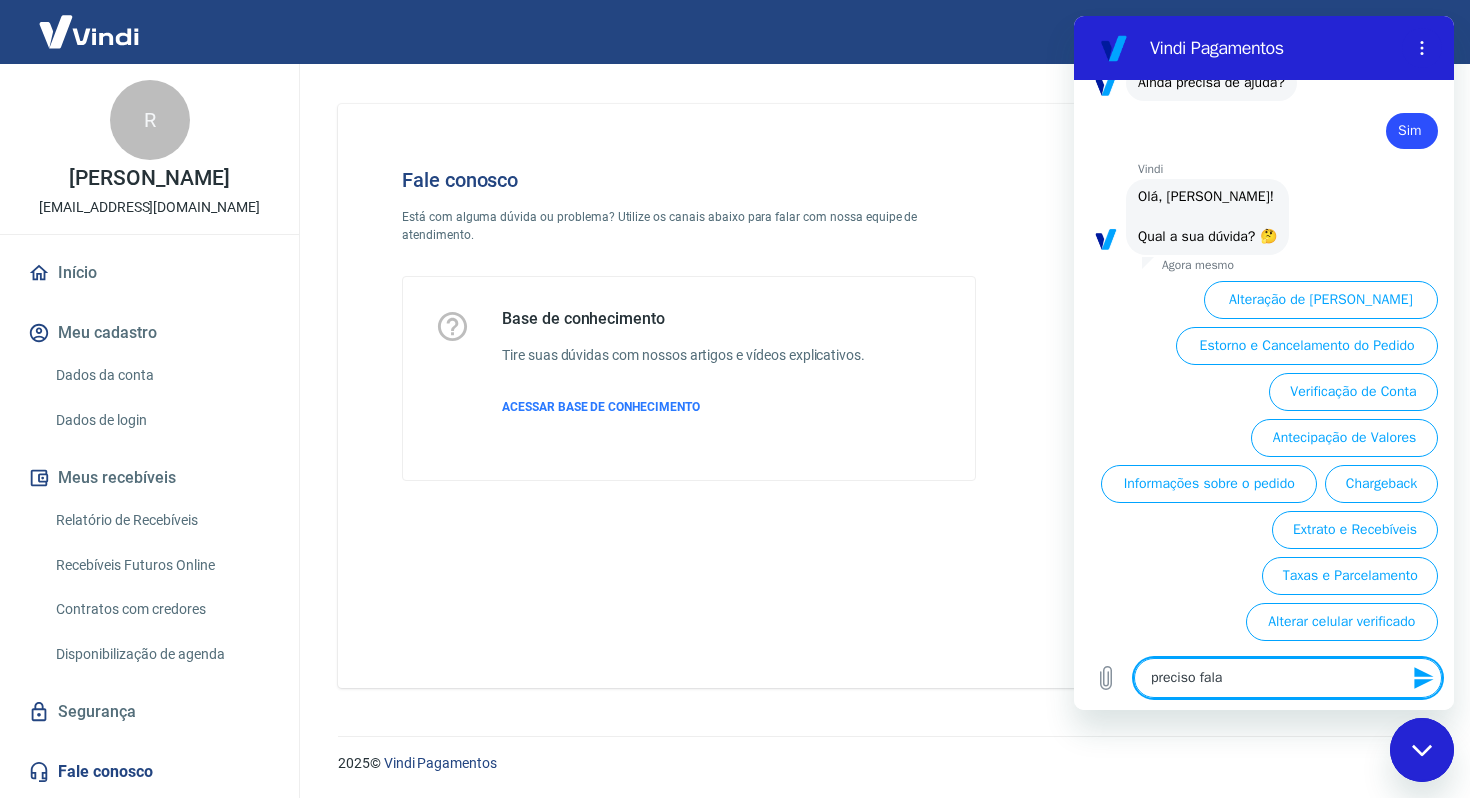 type on "x" 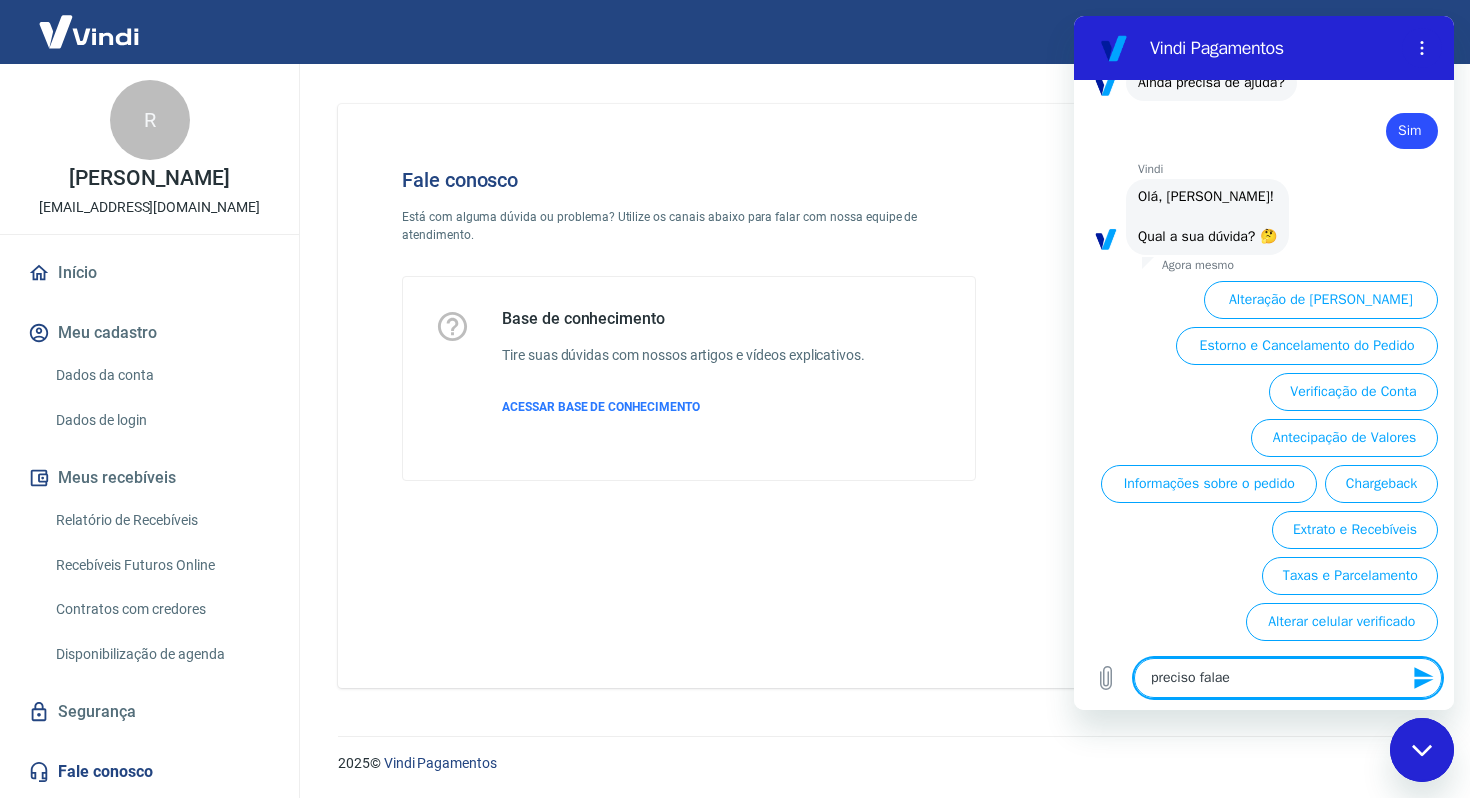 type on "preciso falae" 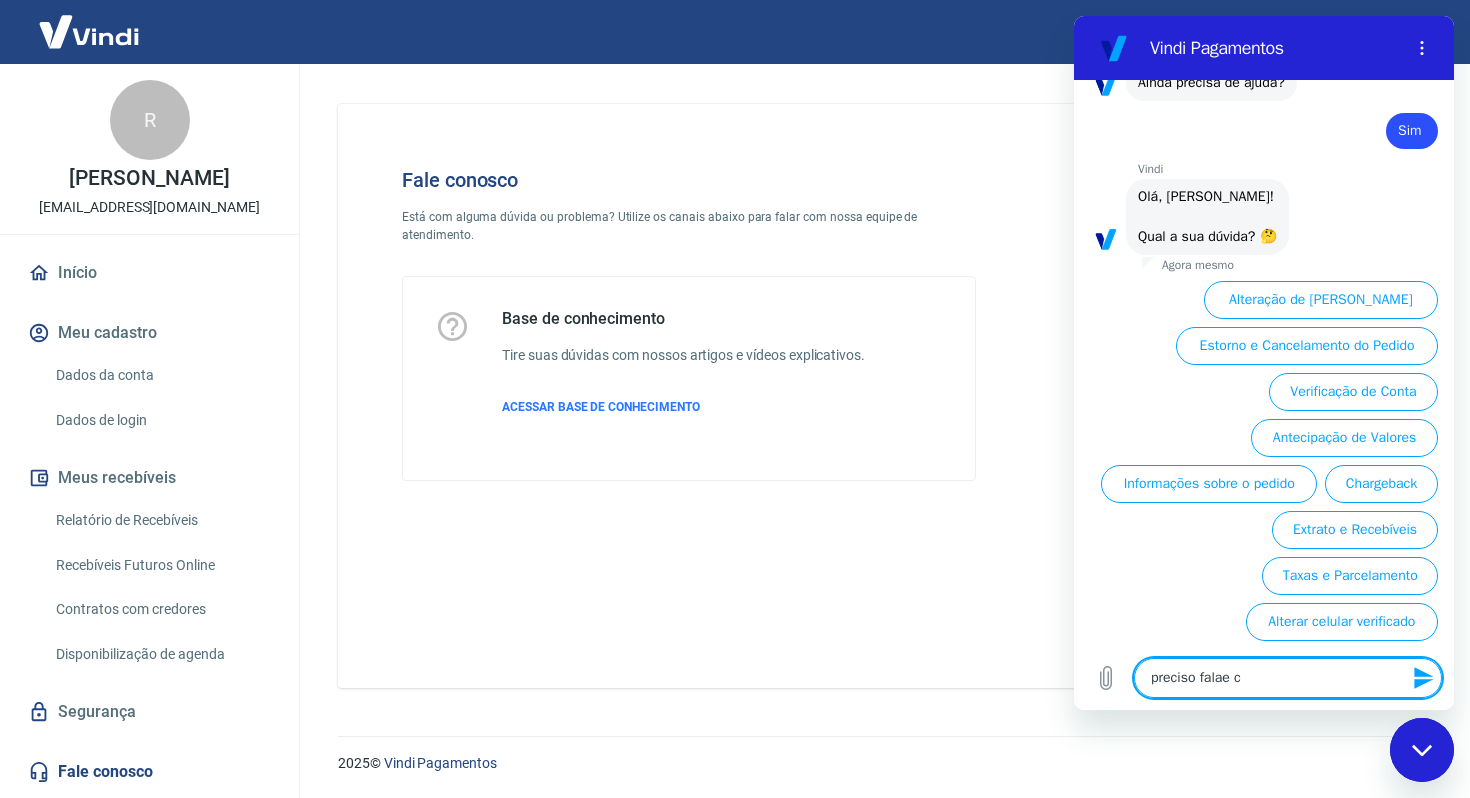 type on "preciso falae co" 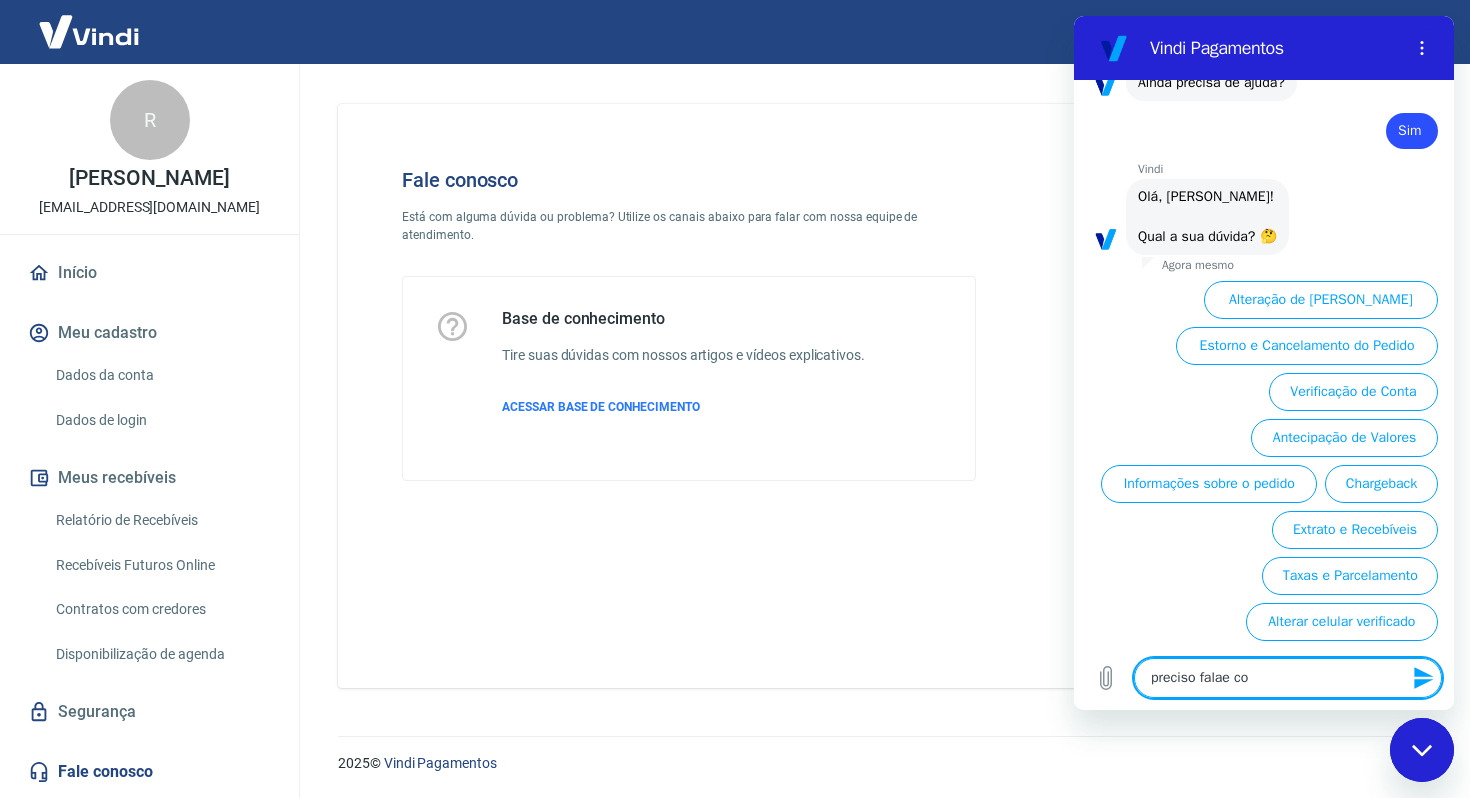 type on "x" 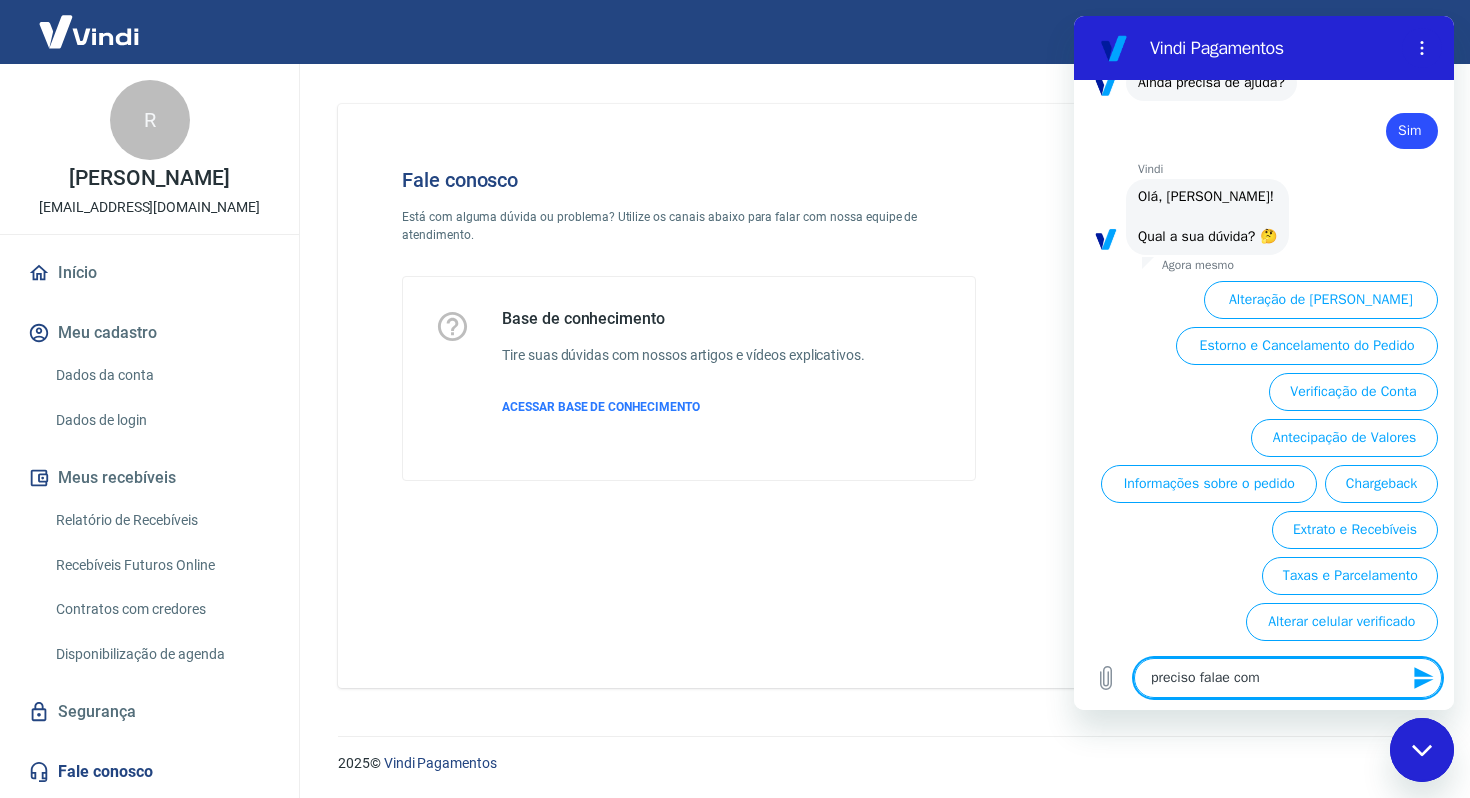 type on "preciso falae co" 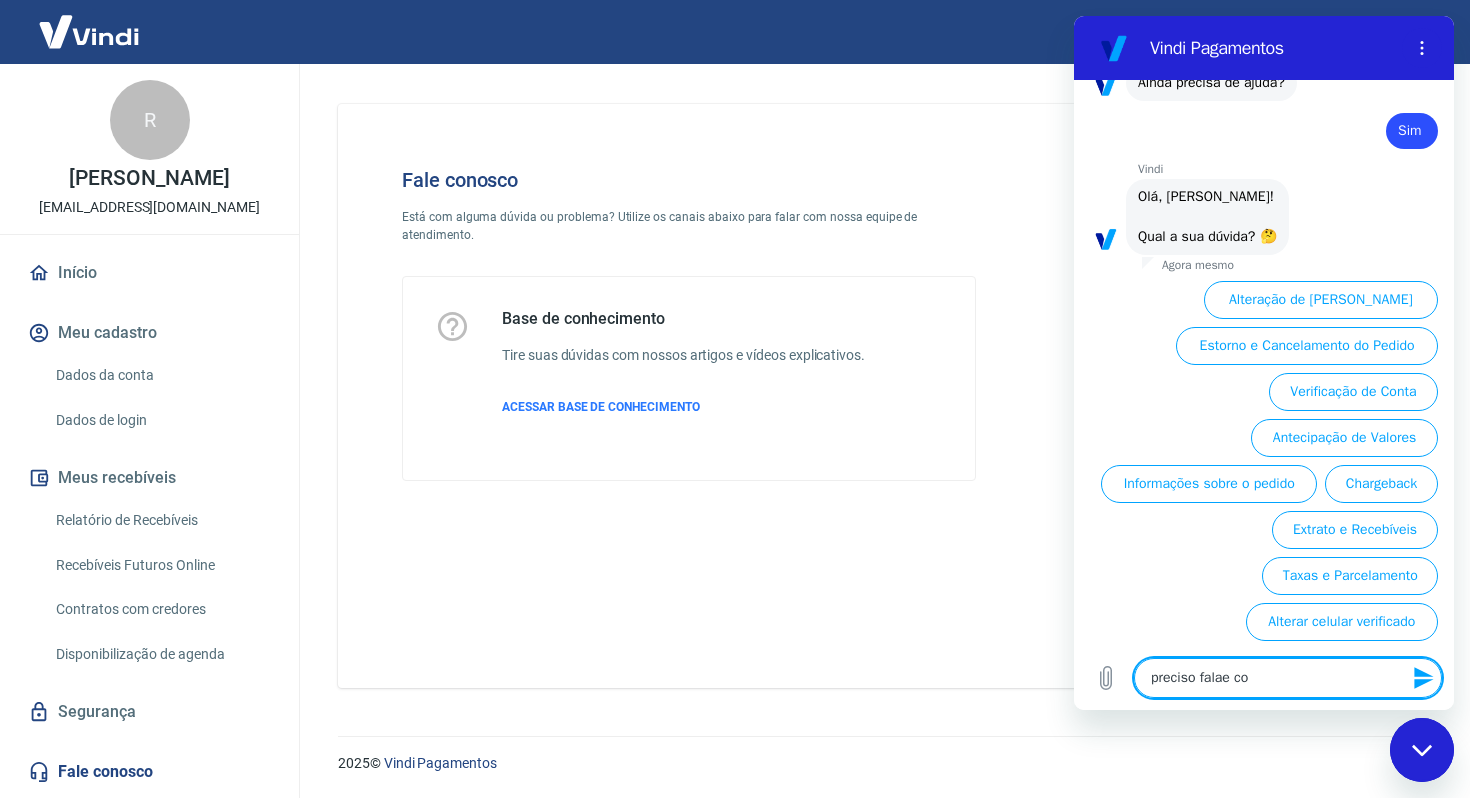 type on "x" 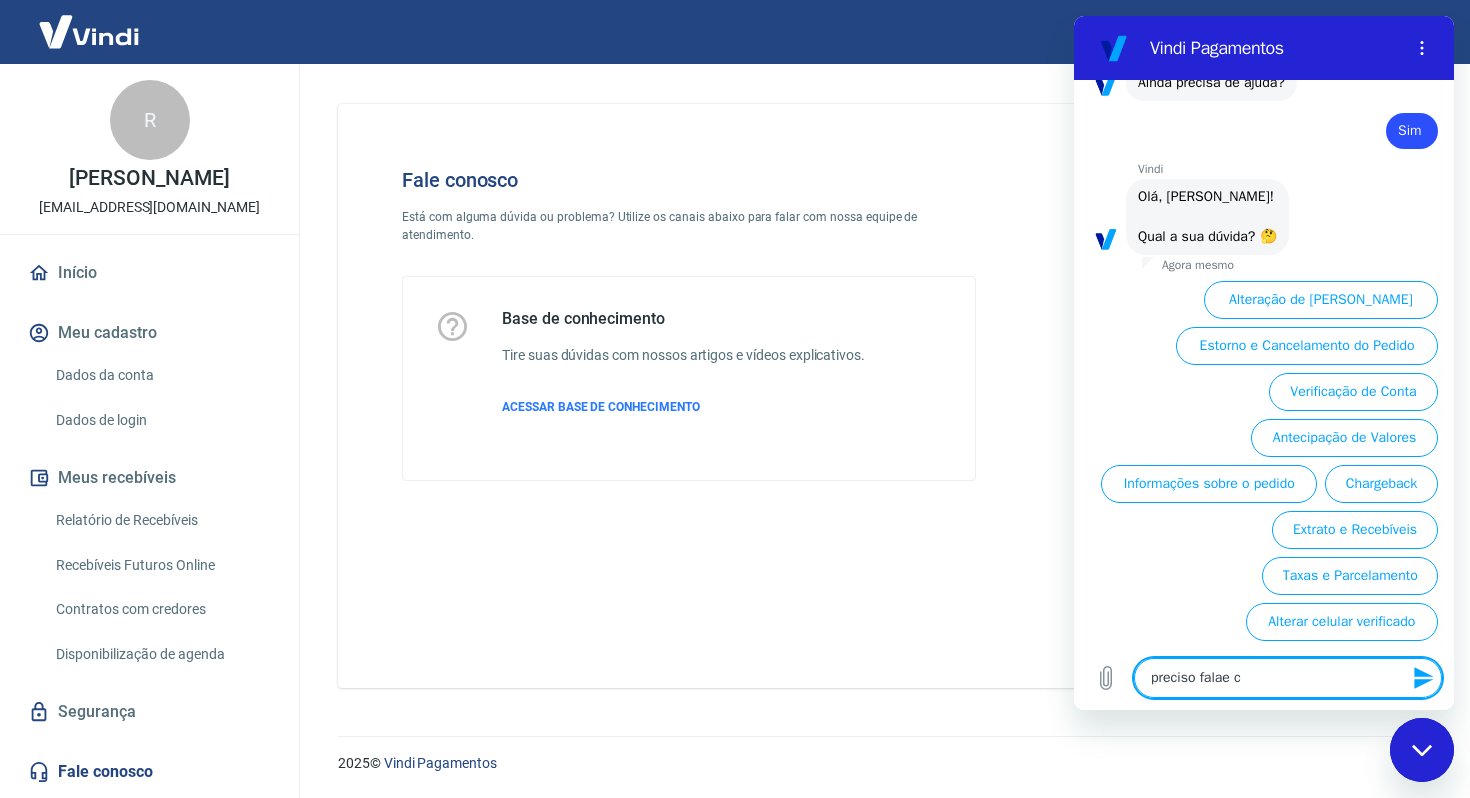type on "preciso falae" 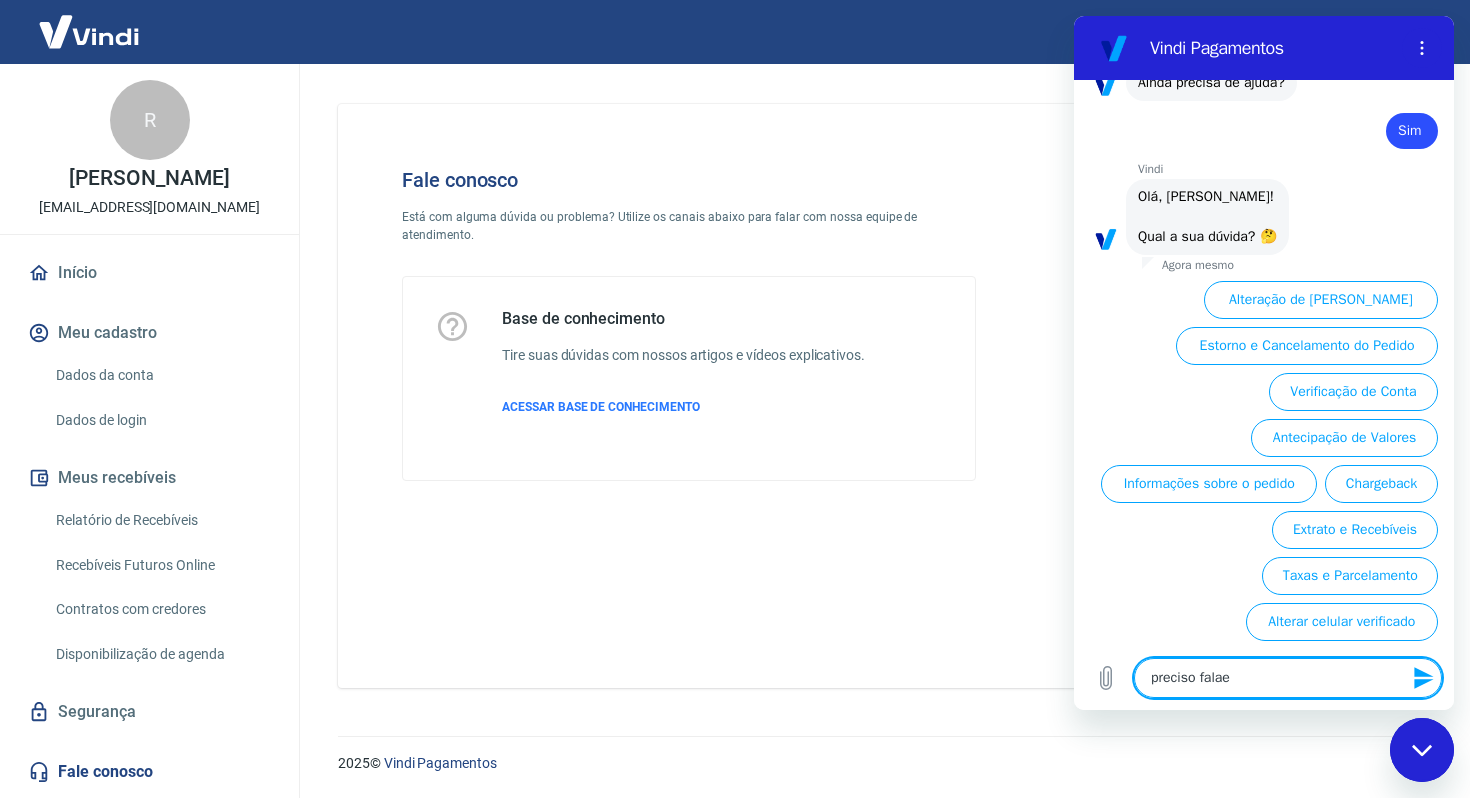 type on "preciso falae" 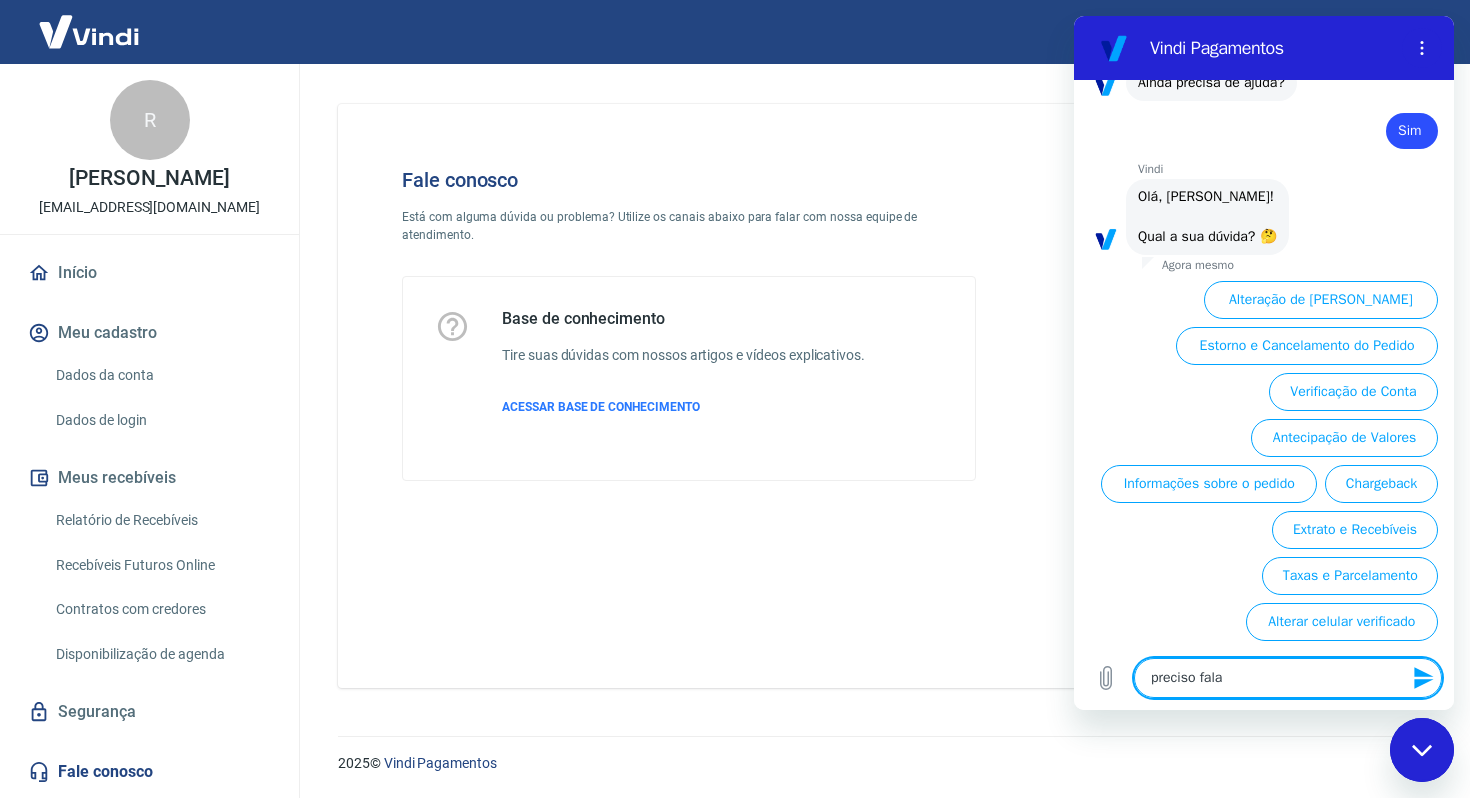 type on "preciso falar" 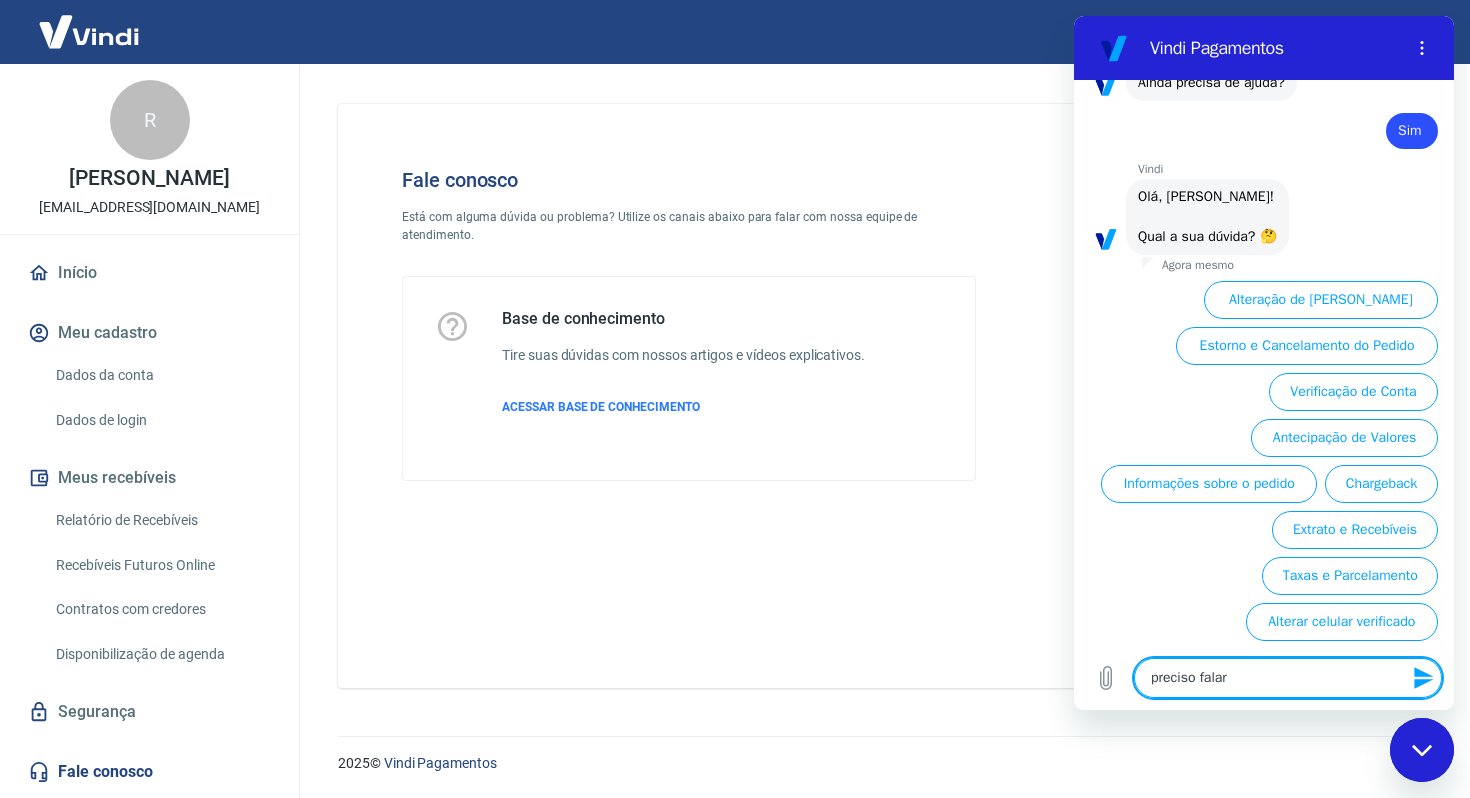 type on "preciso falar" 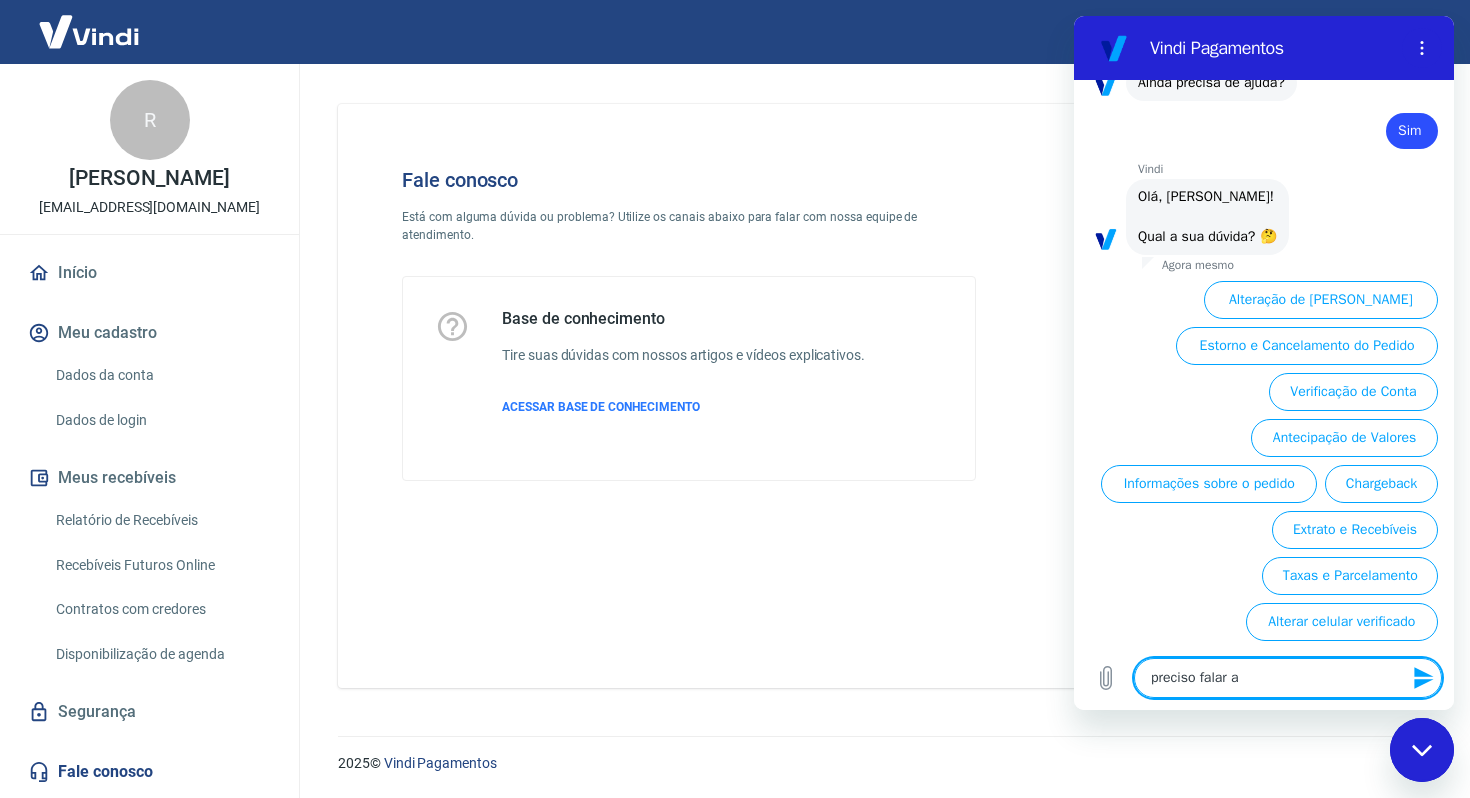 type on "preciso falar al" 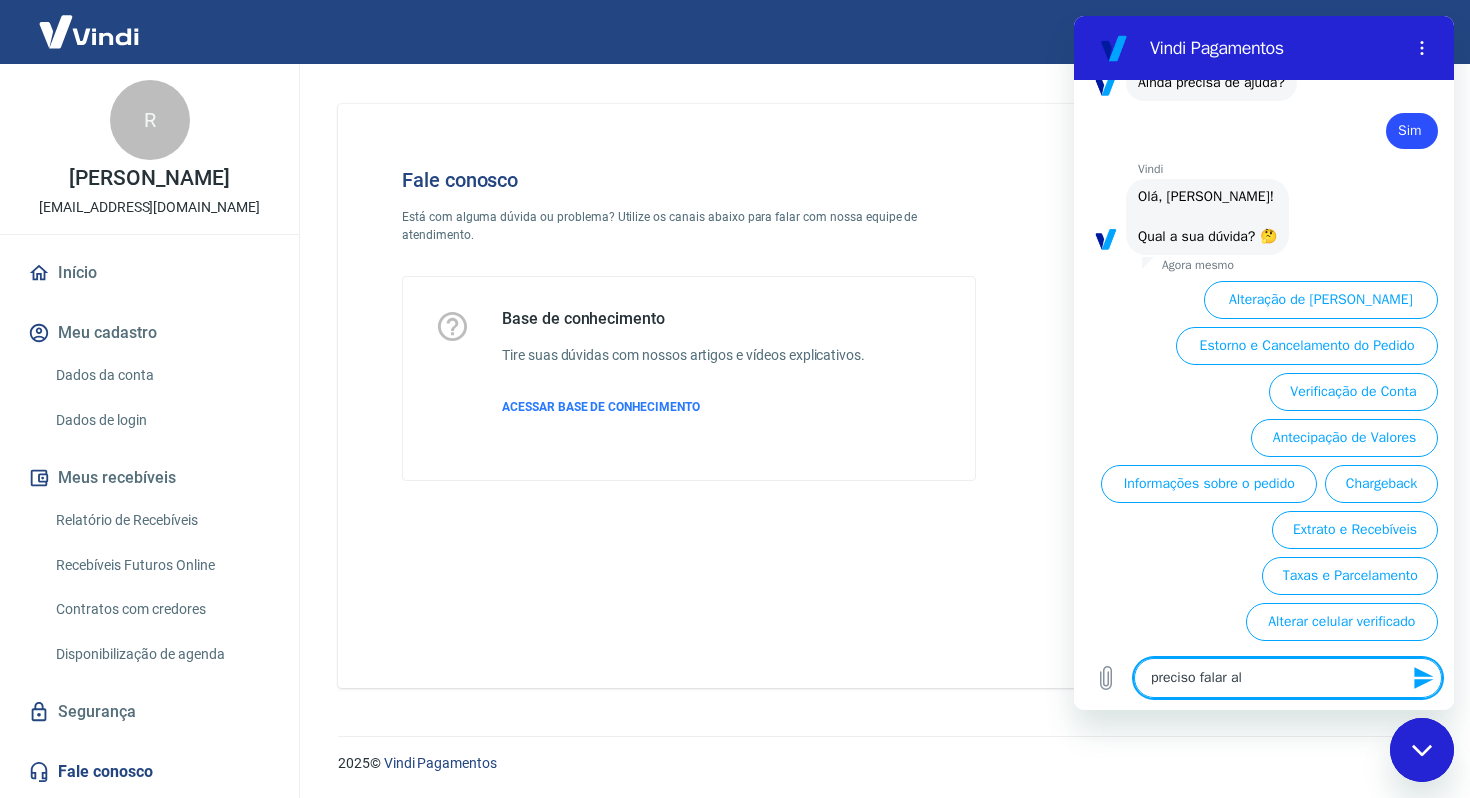 type on "preciso falar alg" 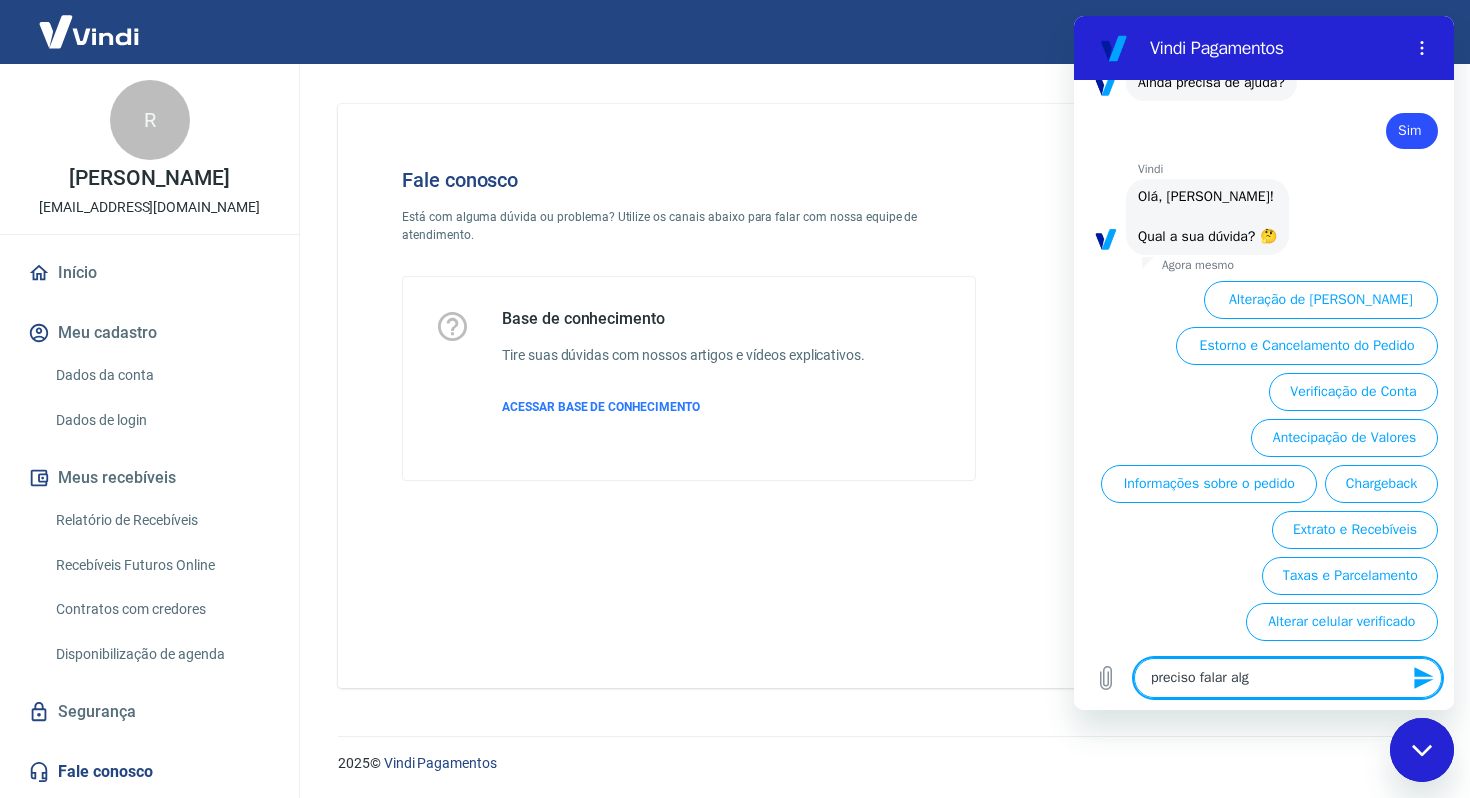 type on "preciso falar algu" 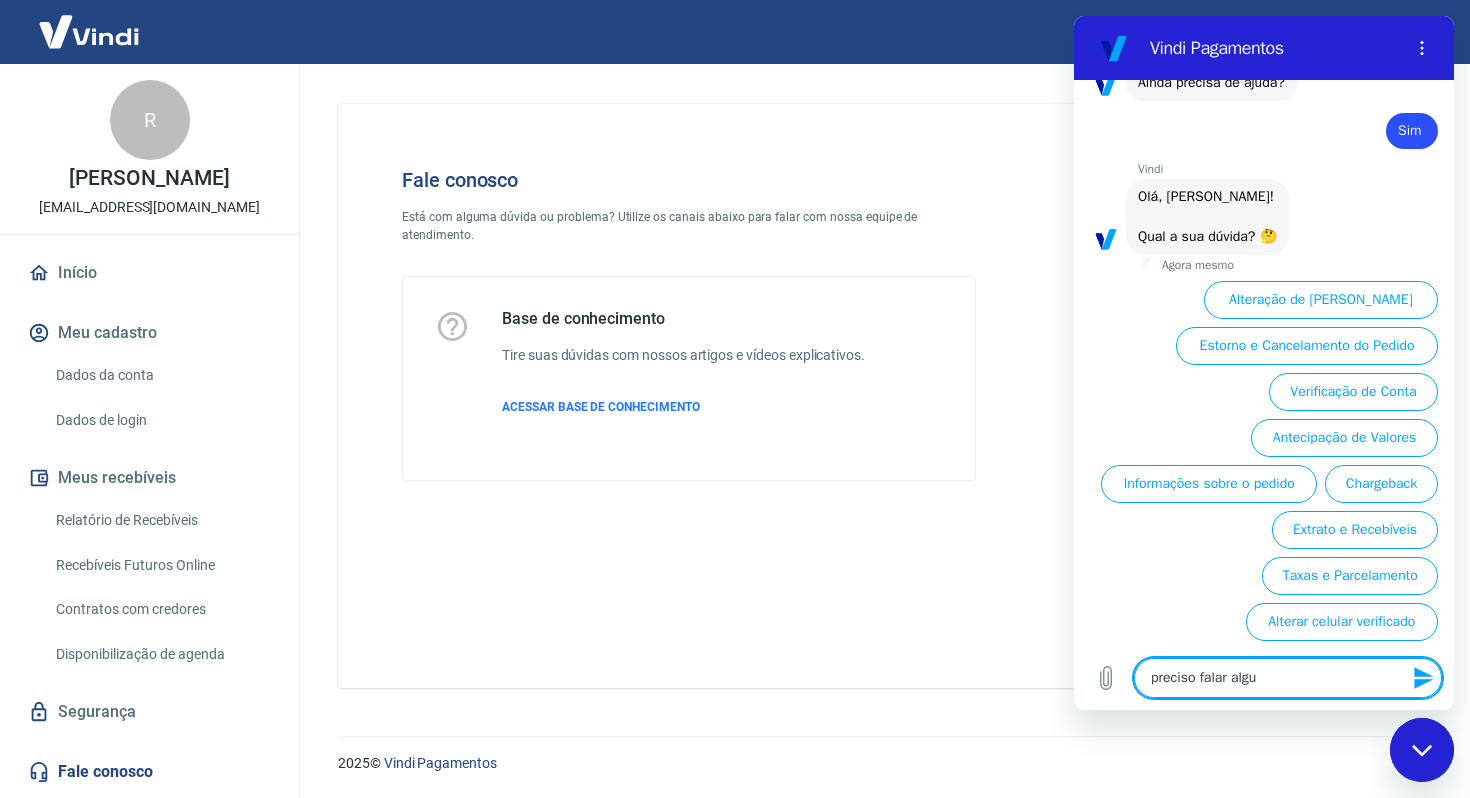 type on "x" 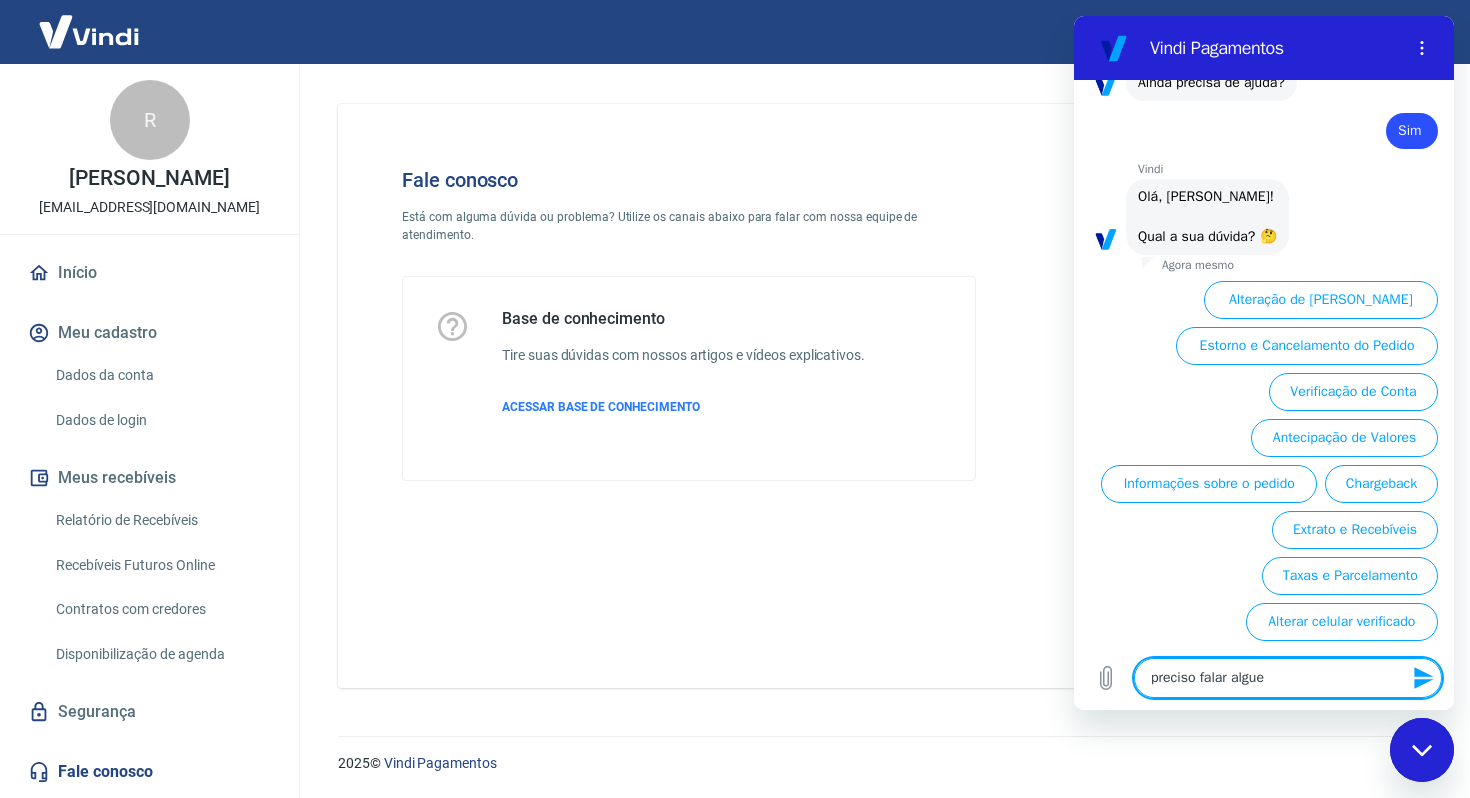 type on "preciso falar alguem" 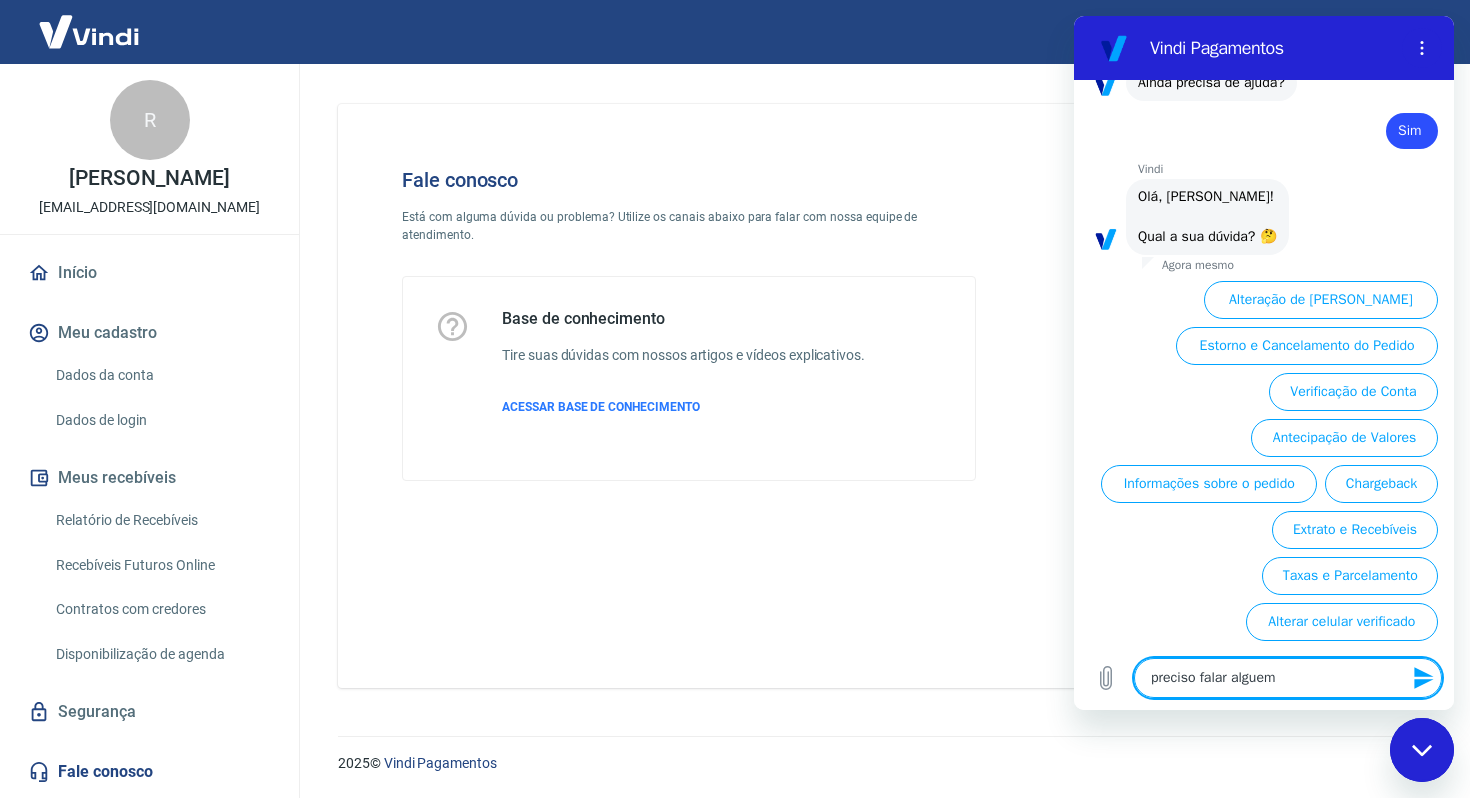 type on "preciso falar alguem" 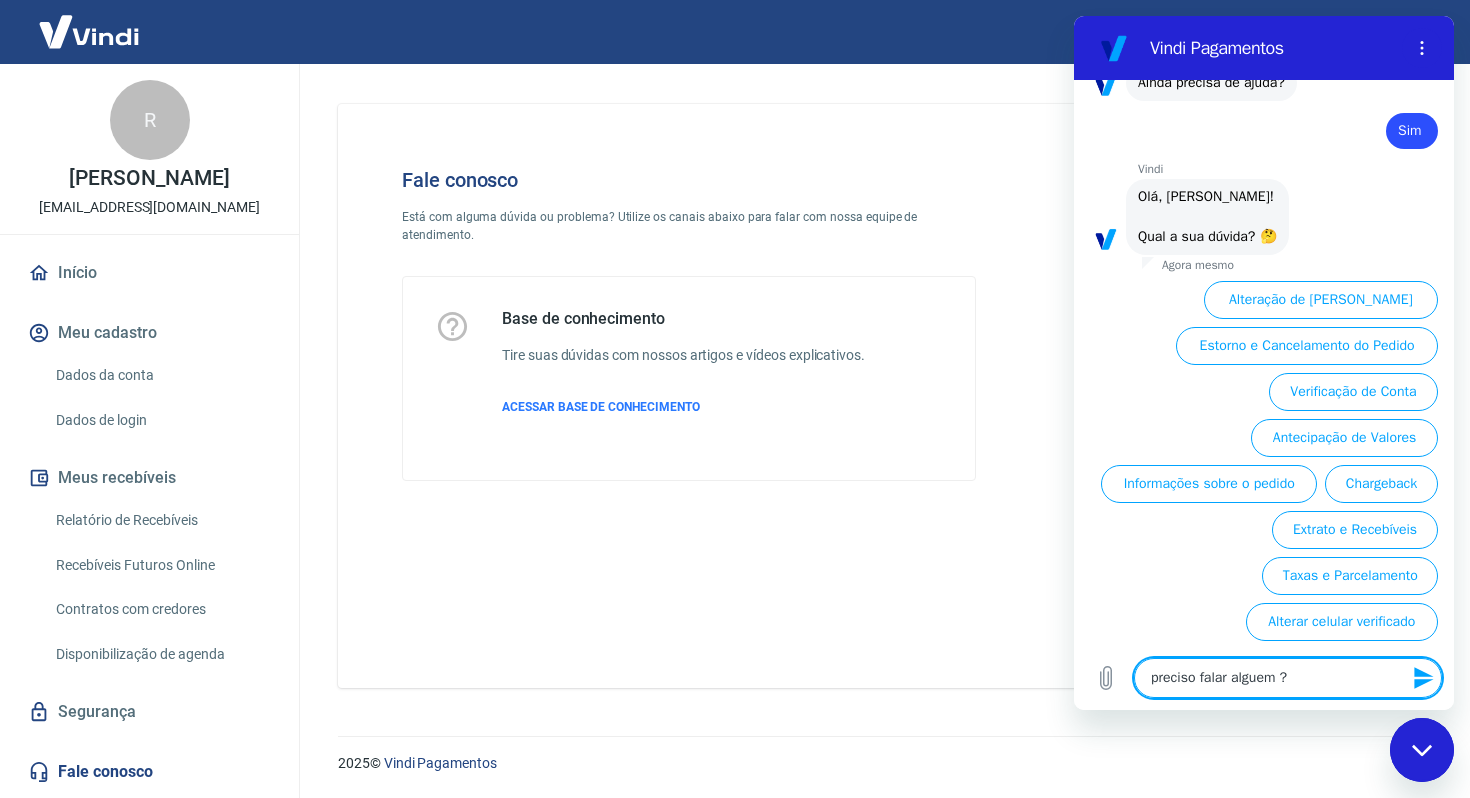 type 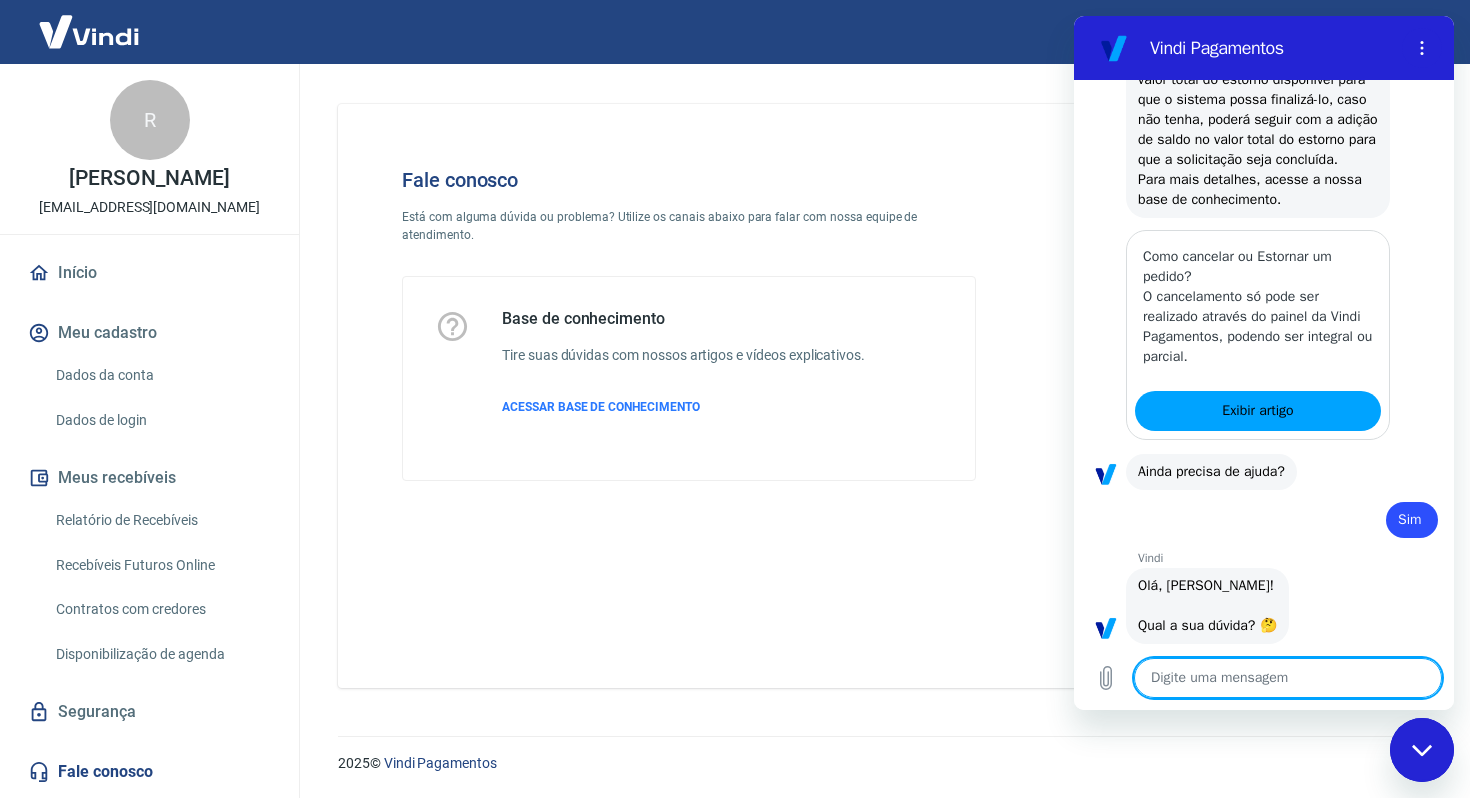 scroll, scrollTop: 2803, scrollLeft: 0, axis: vertical 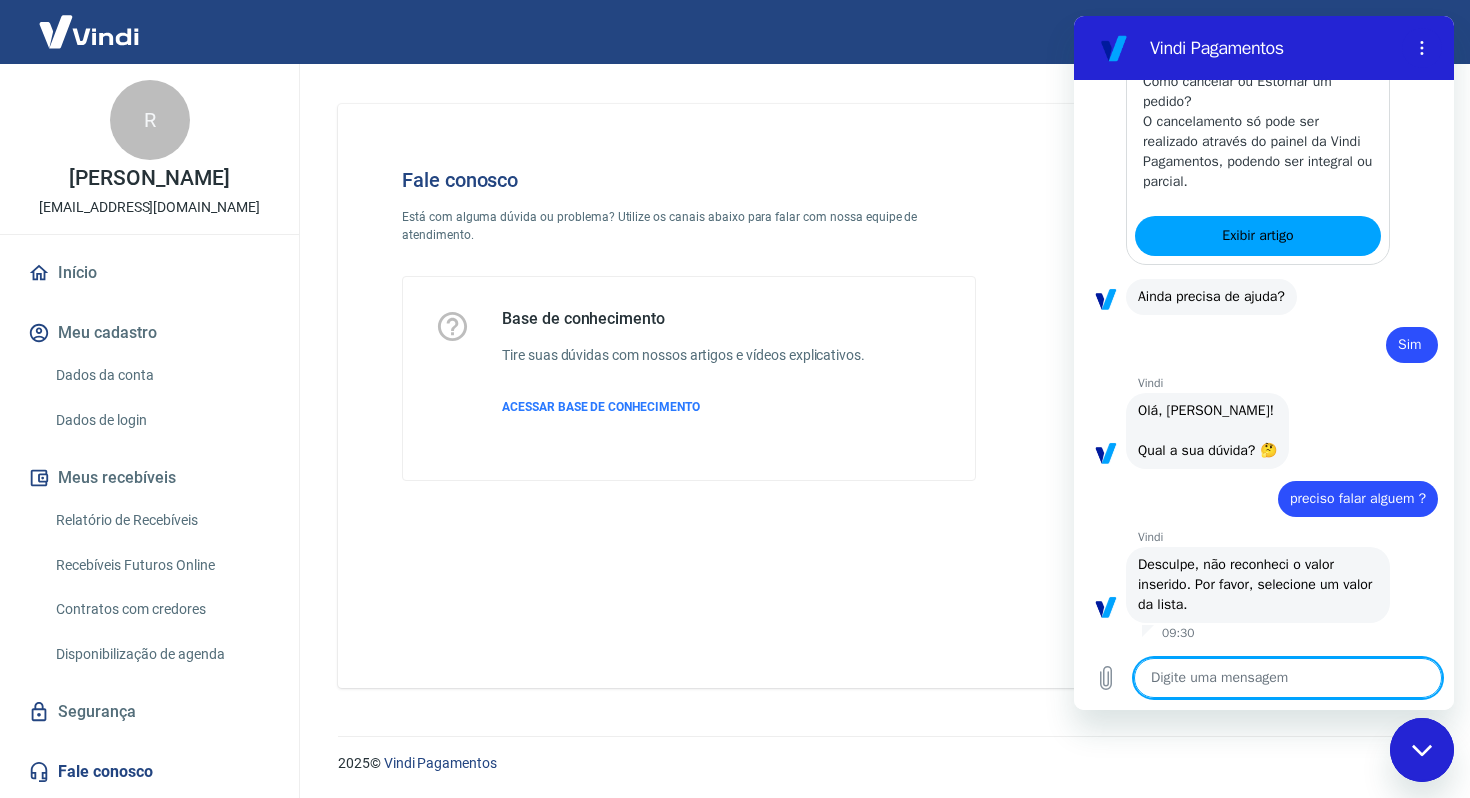 type on "x" 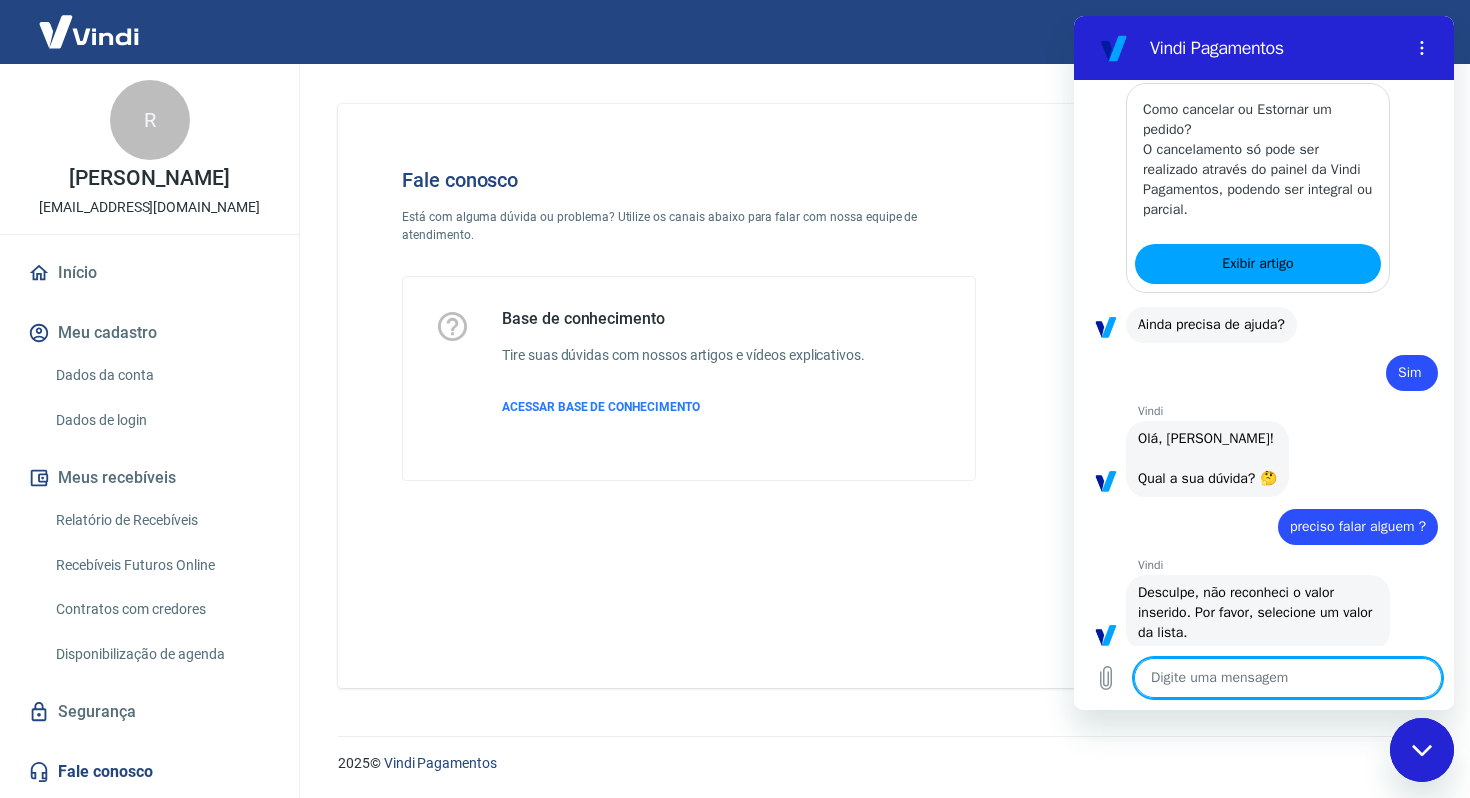 scroll, scrollTop: 2788, scrollLeft: 0, axis: vertical 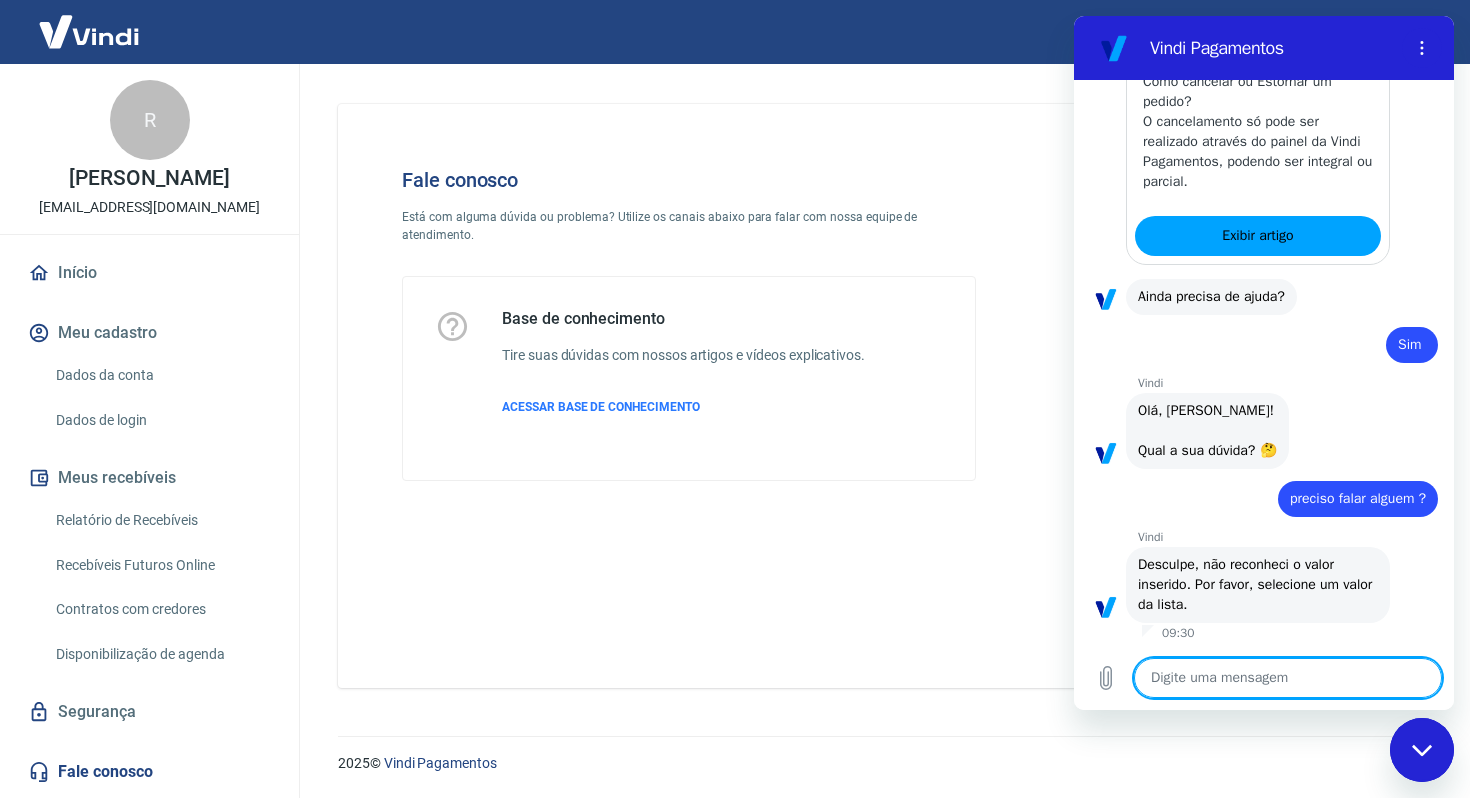click at bounding box center [1288, 678] 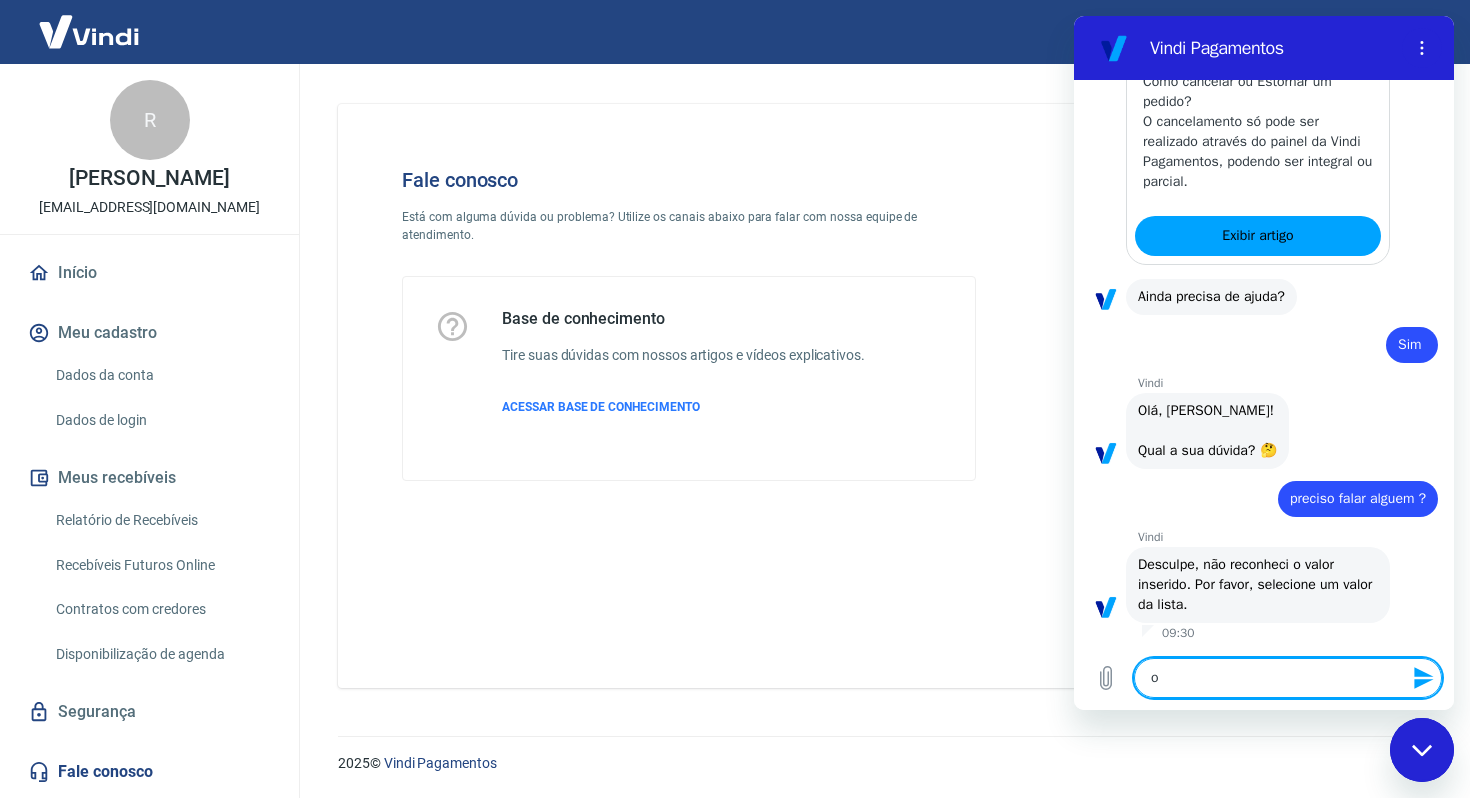 type on "ol" 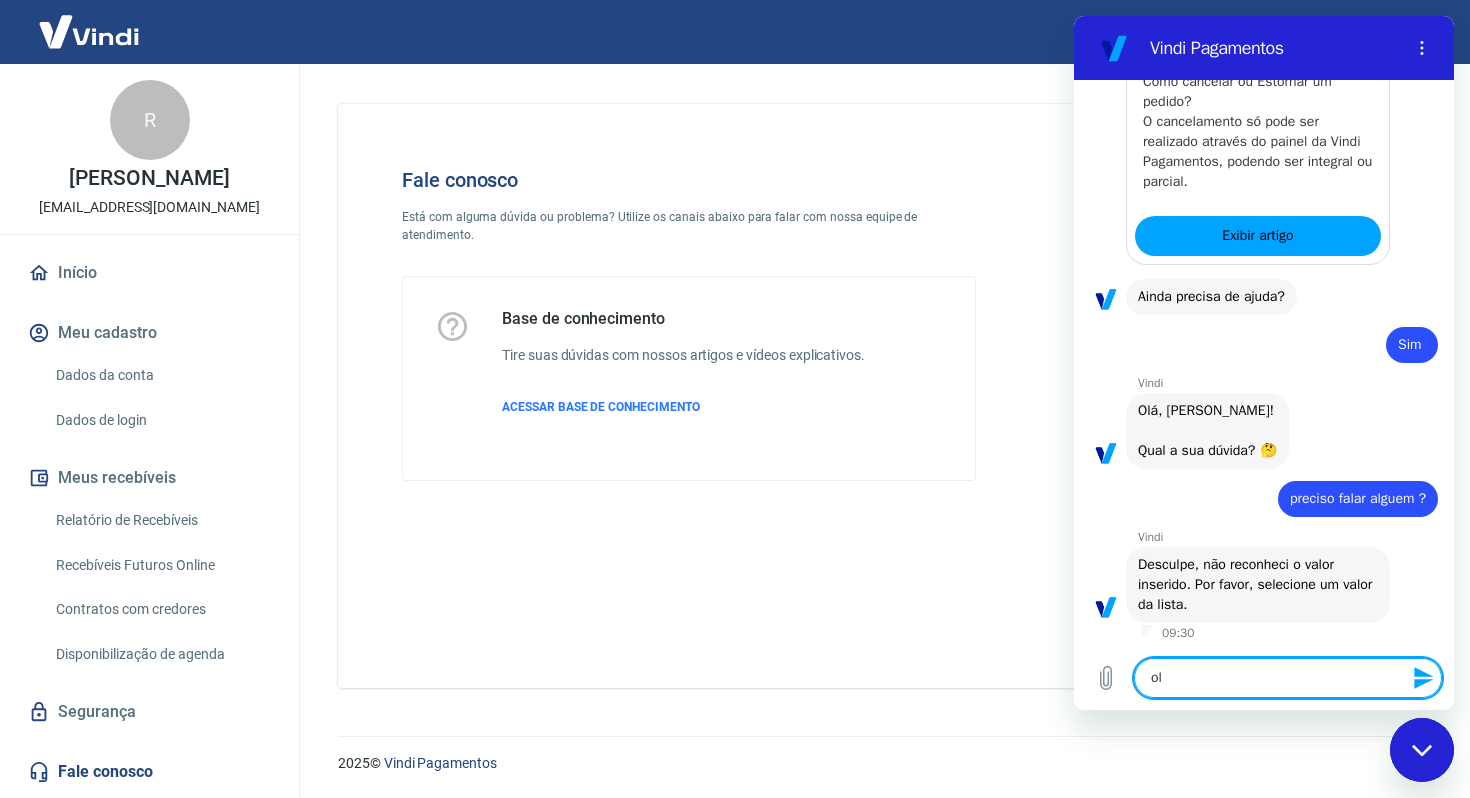 type on "ola" 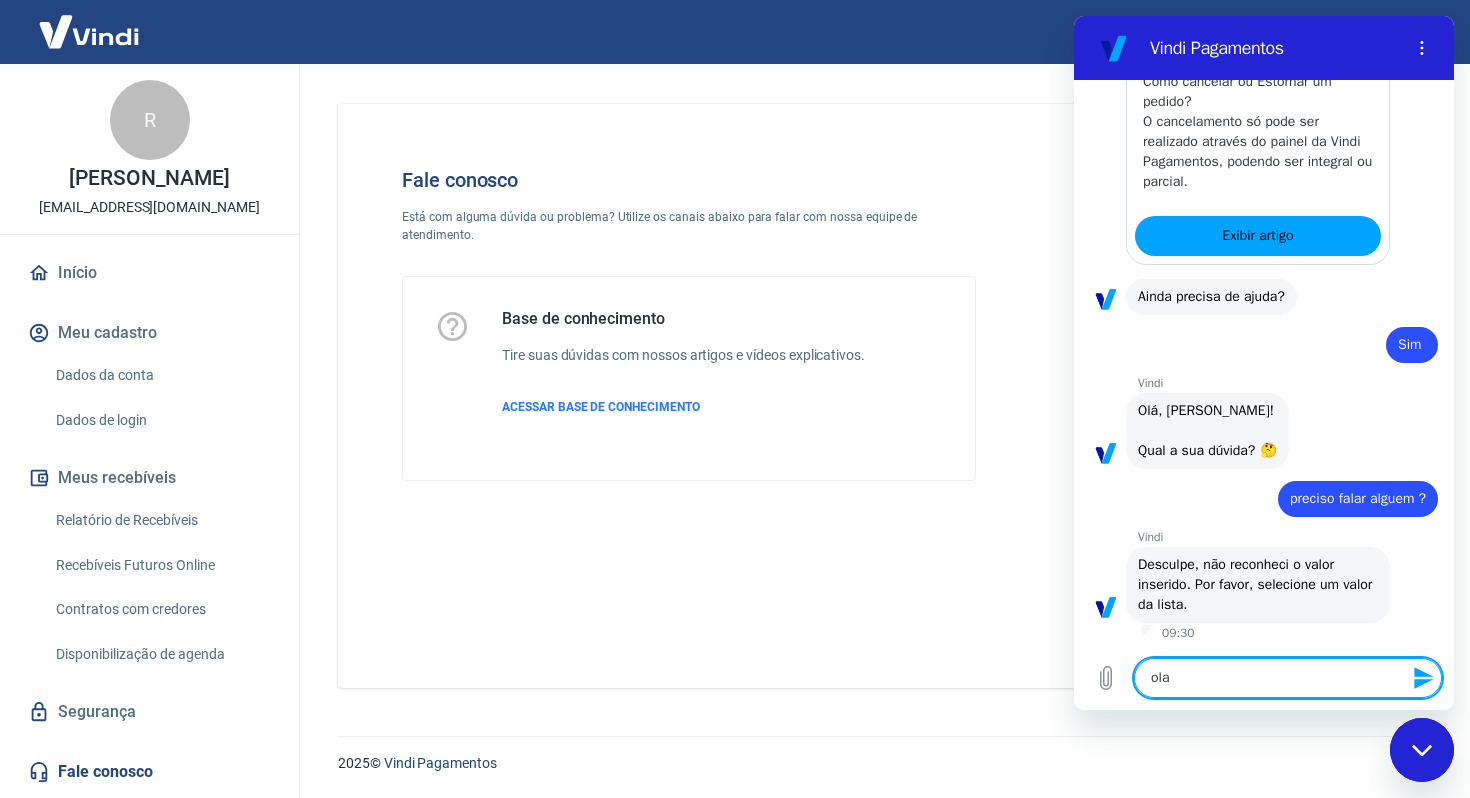 type on "x" 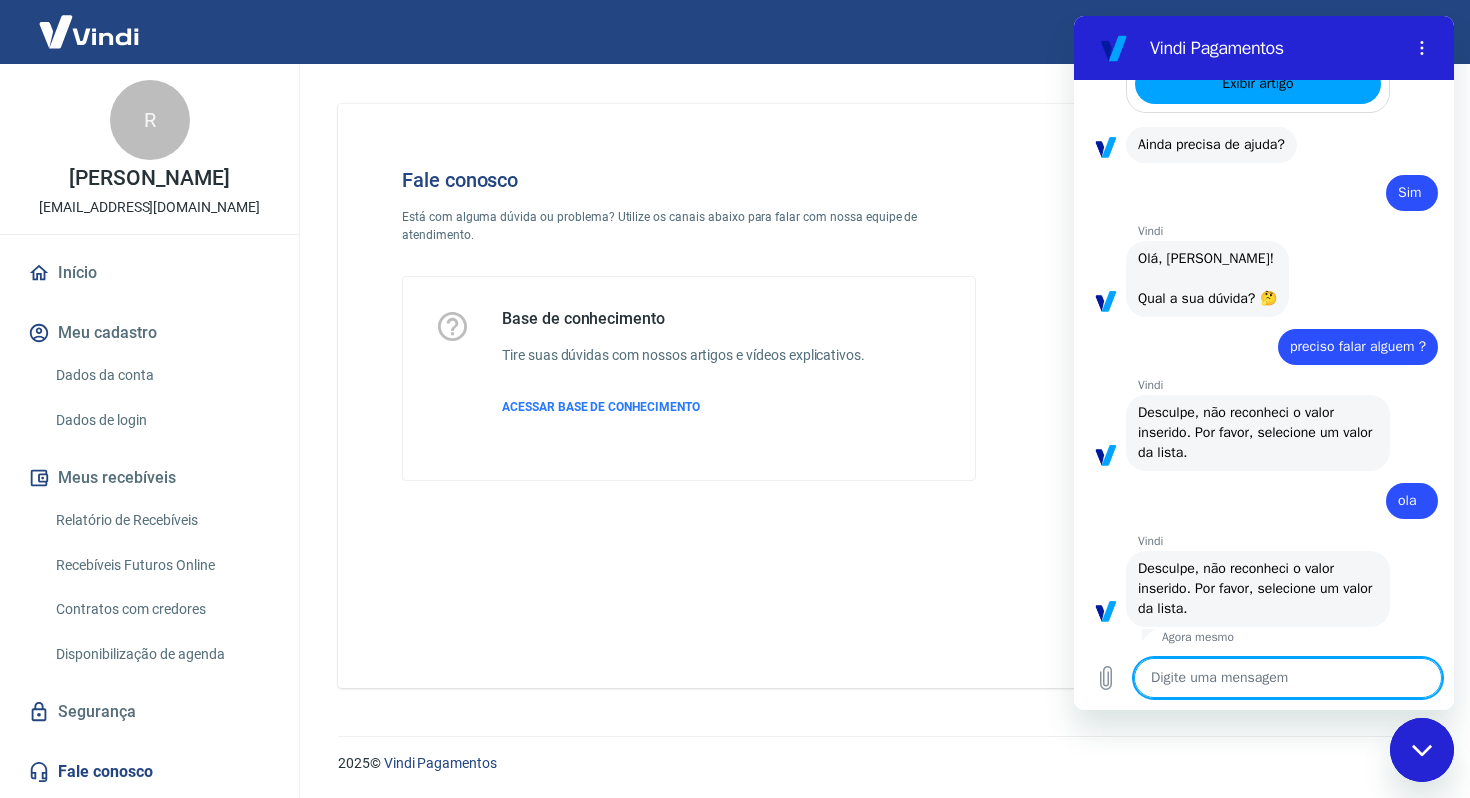 type on "x" 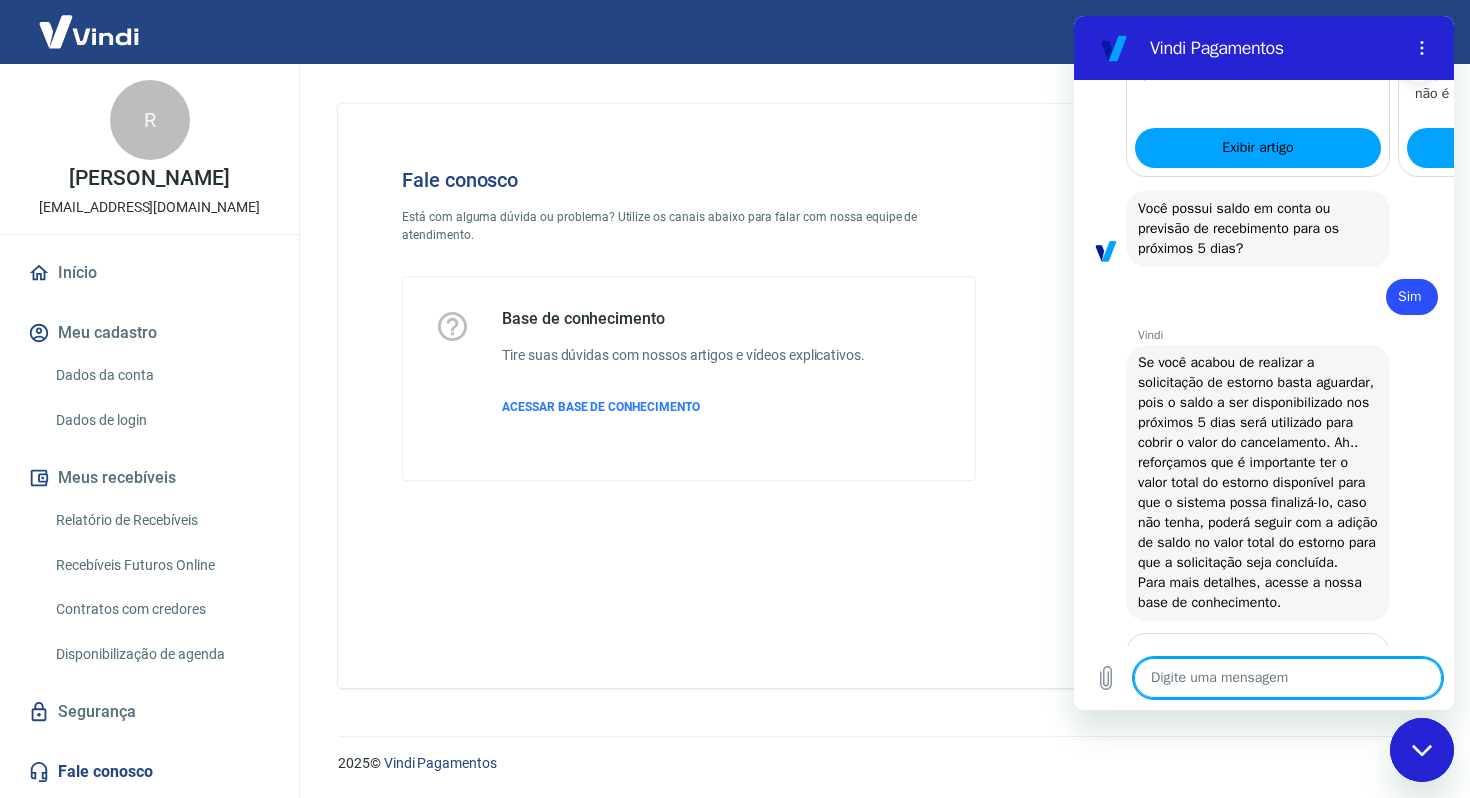 scroll, scrollTop: 2957, scrollLeft: 0, axis: vertical 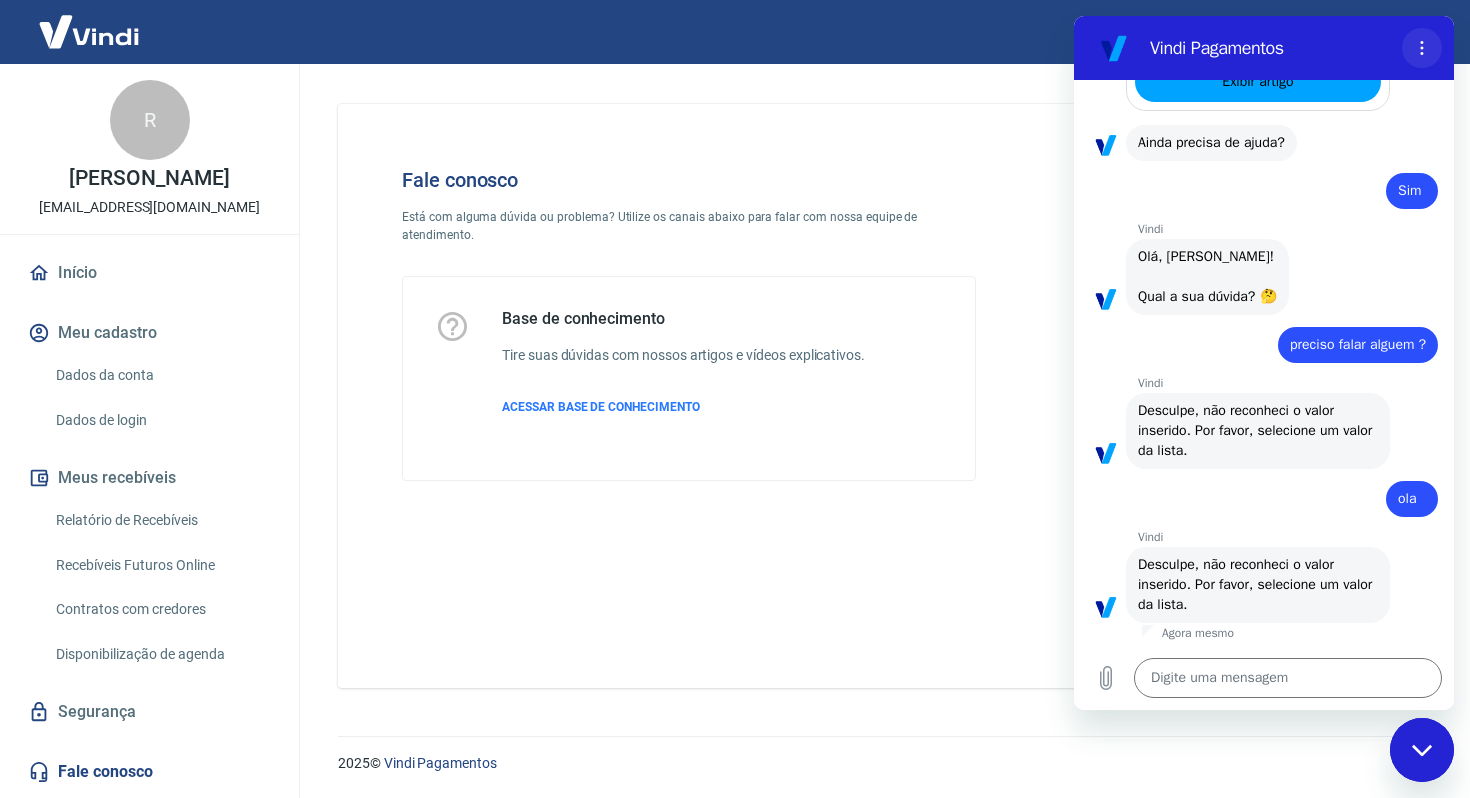 click at bounding box center (1422, 48) 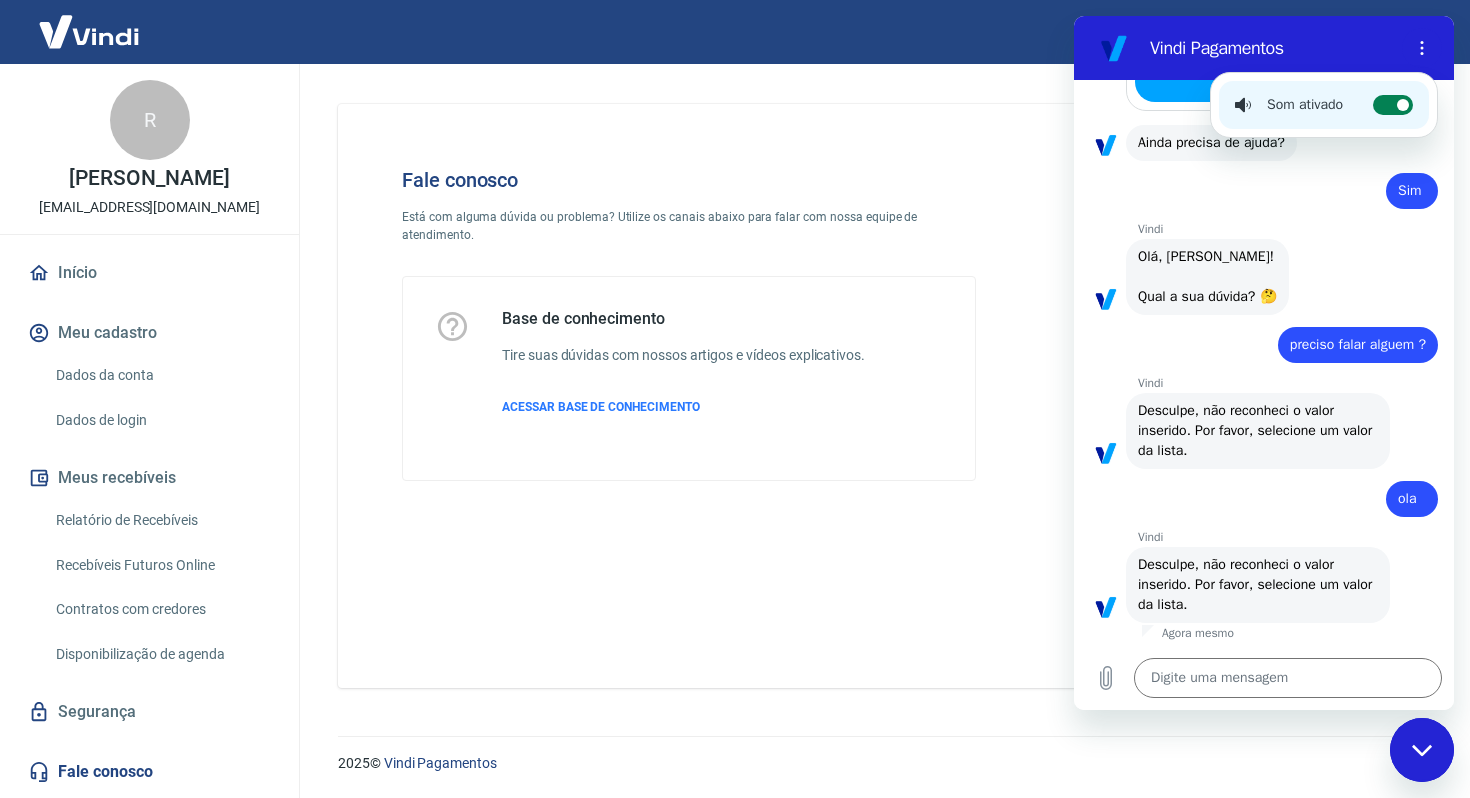 click 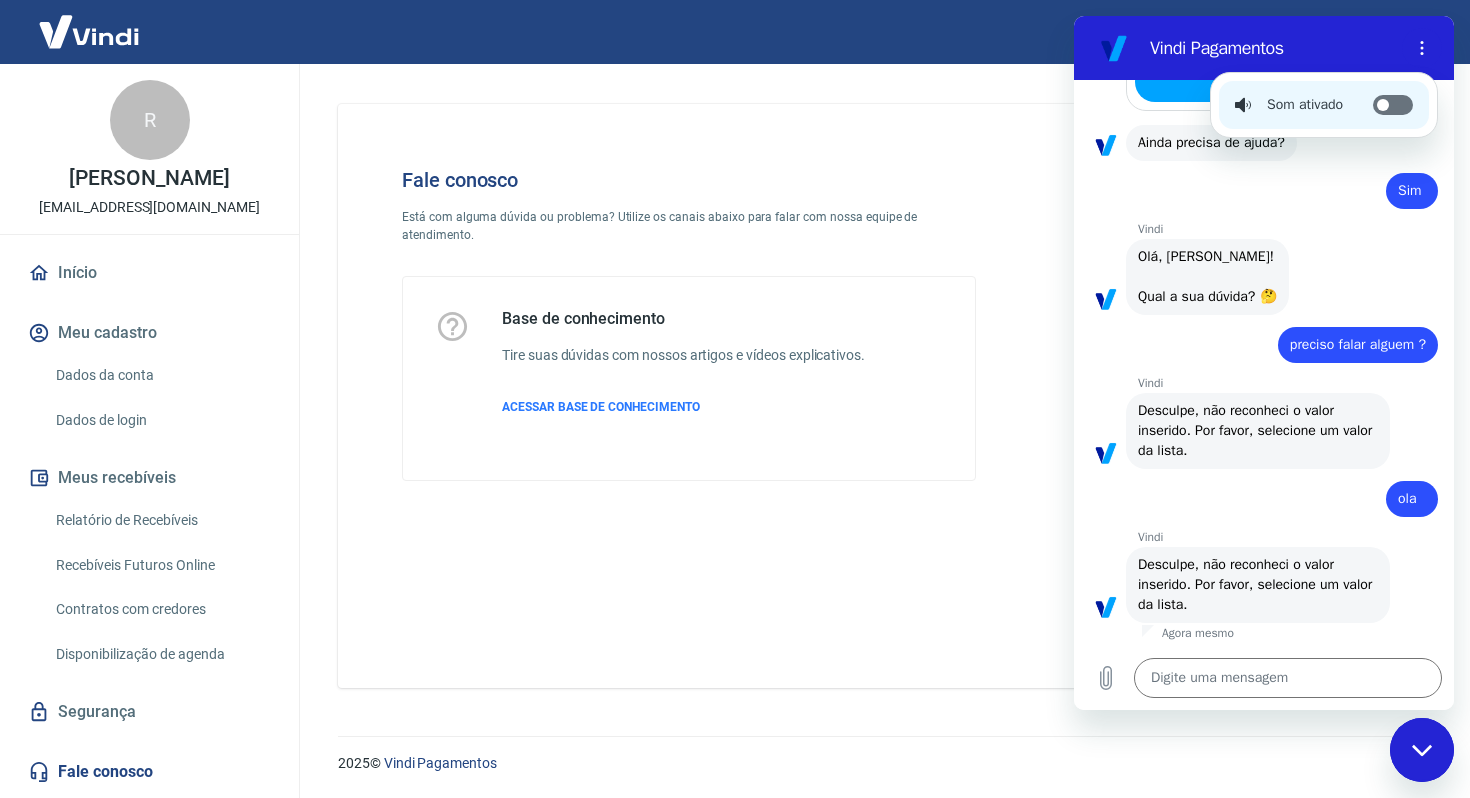 click on "Alternar notificações sonoras" at bounding box center (1393, 105) 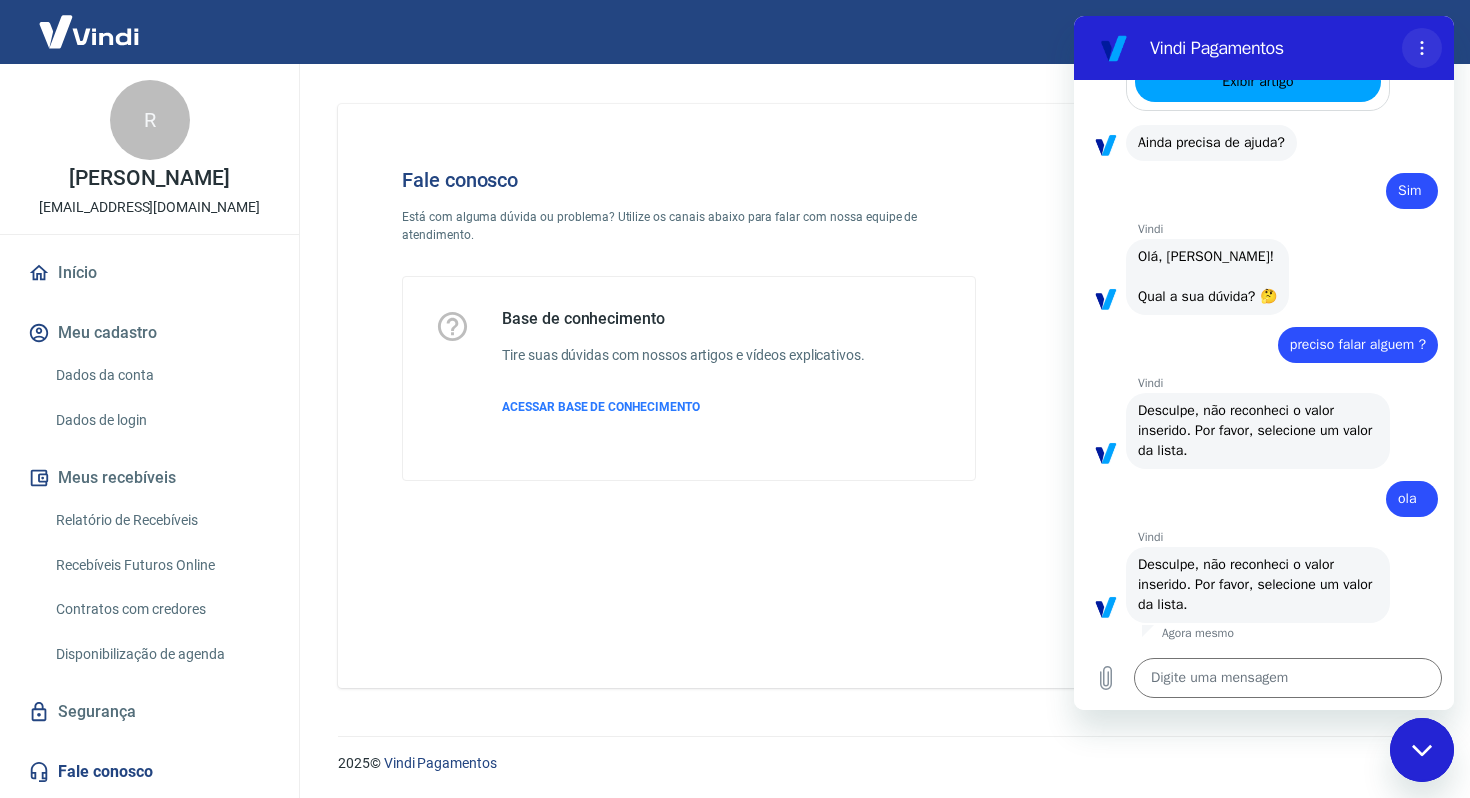 click 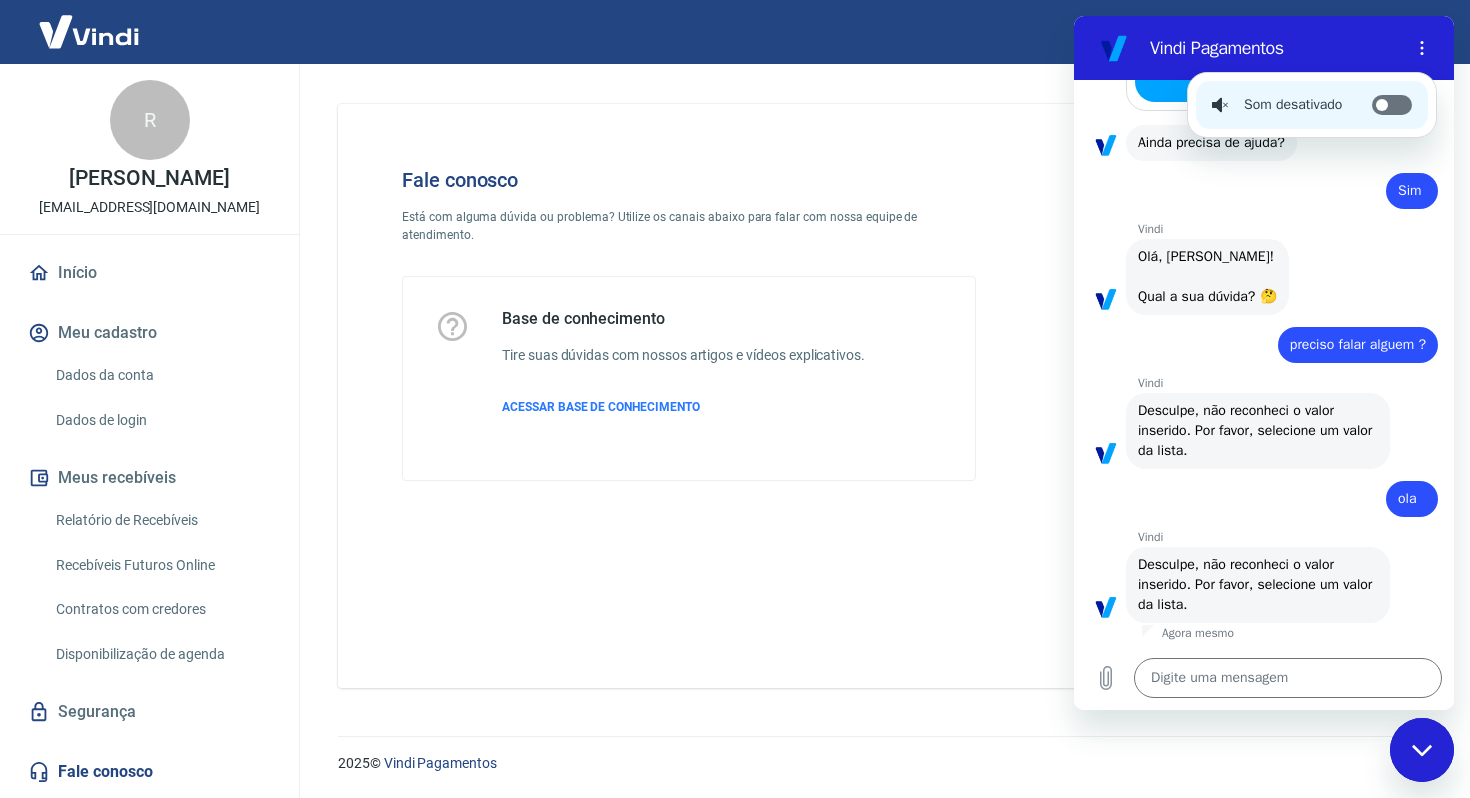 click on "Alternar notificações sonoras" at bounding box center [1392, 105] 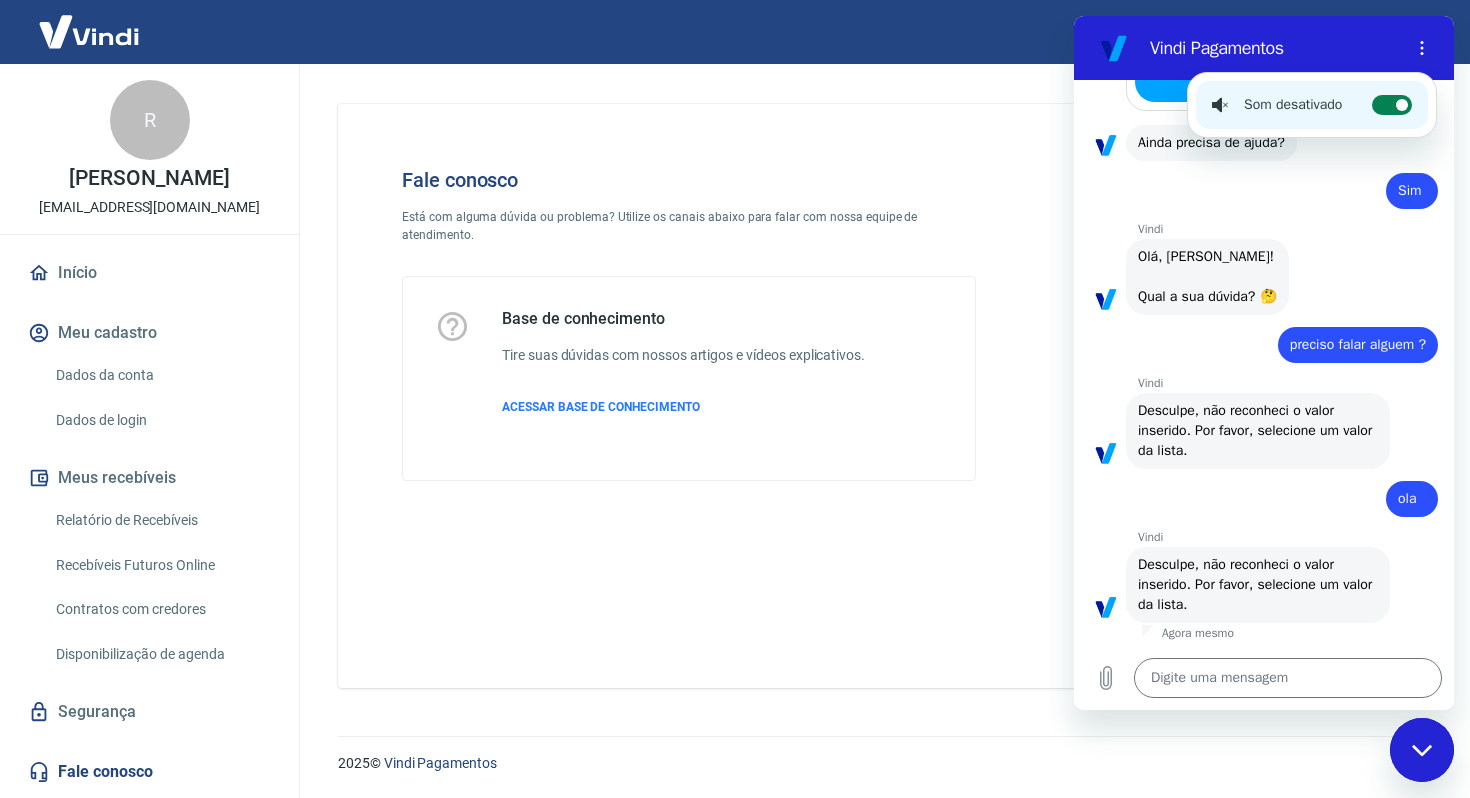 click on "Alternar notificações sonoras" at bounding box center [1392, 105] 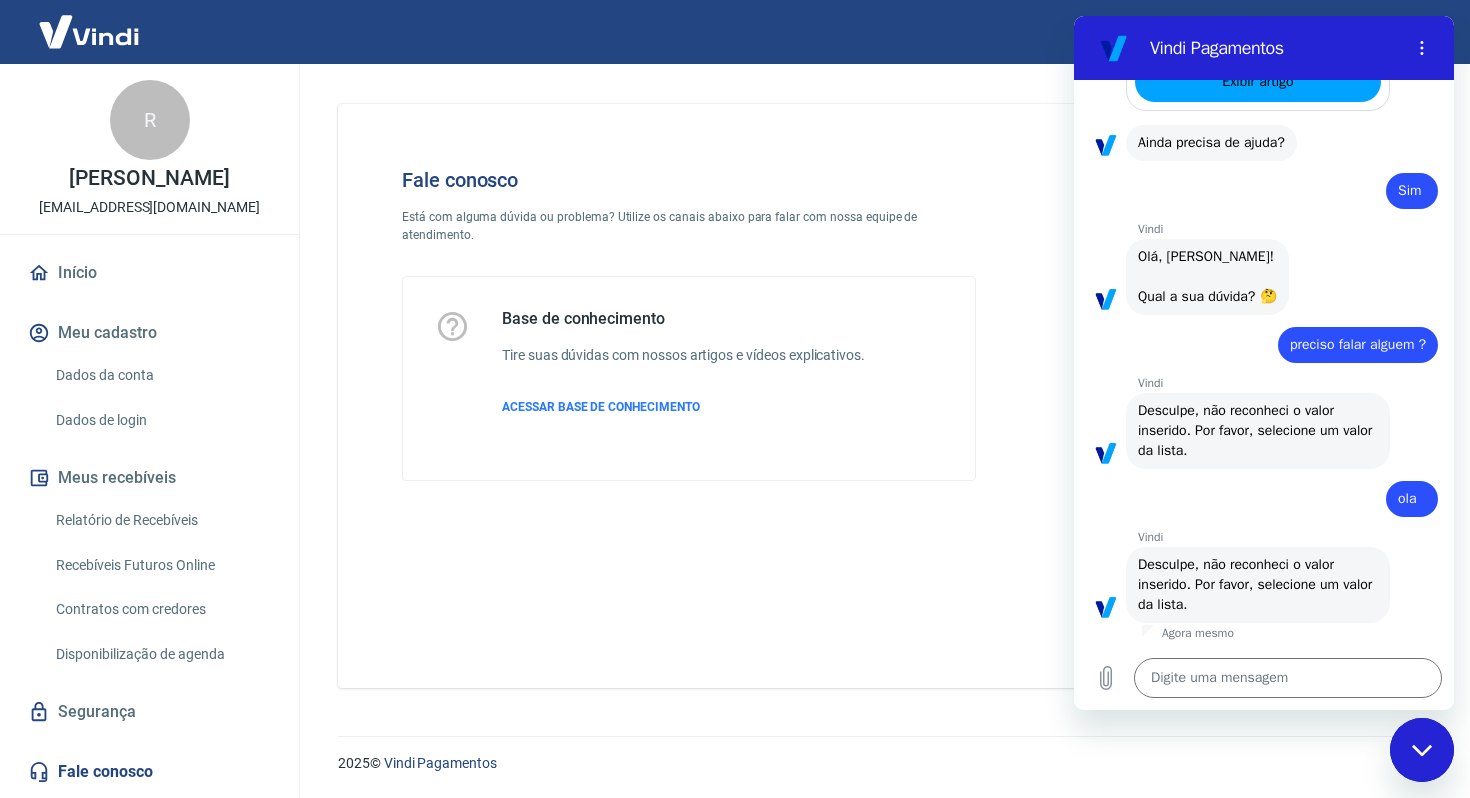 click on "Fale conosco" at bounding box center [149, 772] 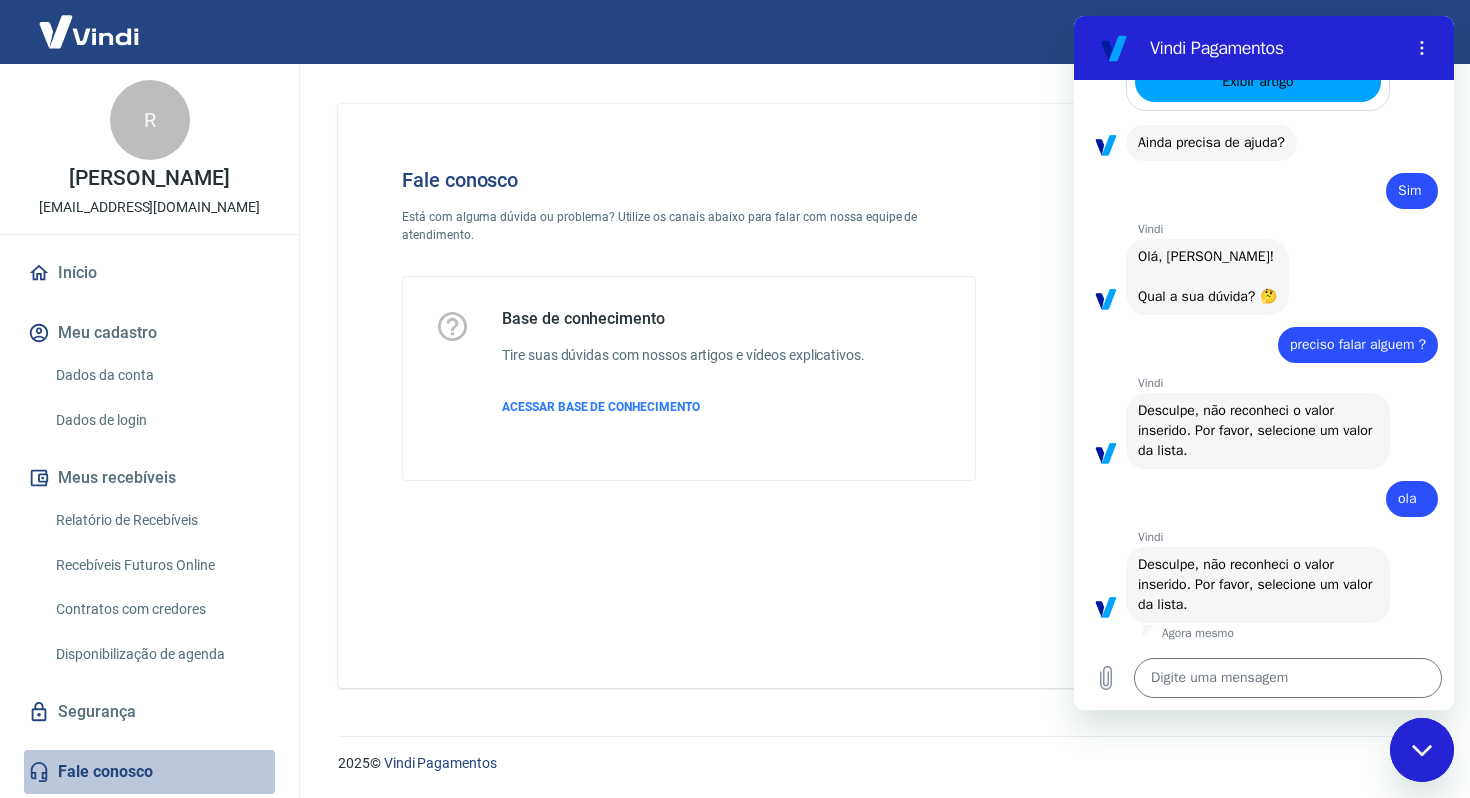 click on "Fale conosco" at bounding box center [149, 772] 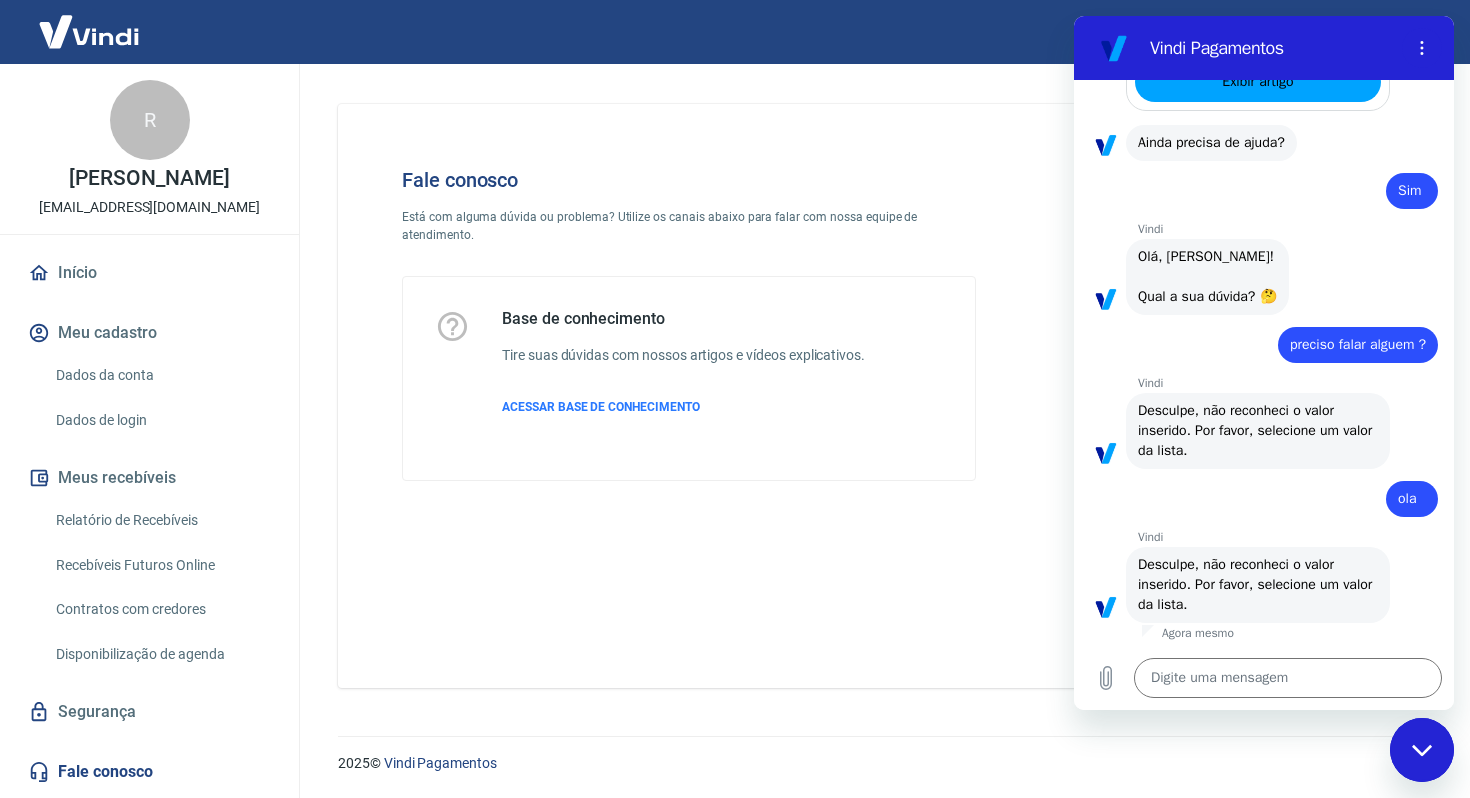 click on "Fale conosco" at bounding box center (149, 772) 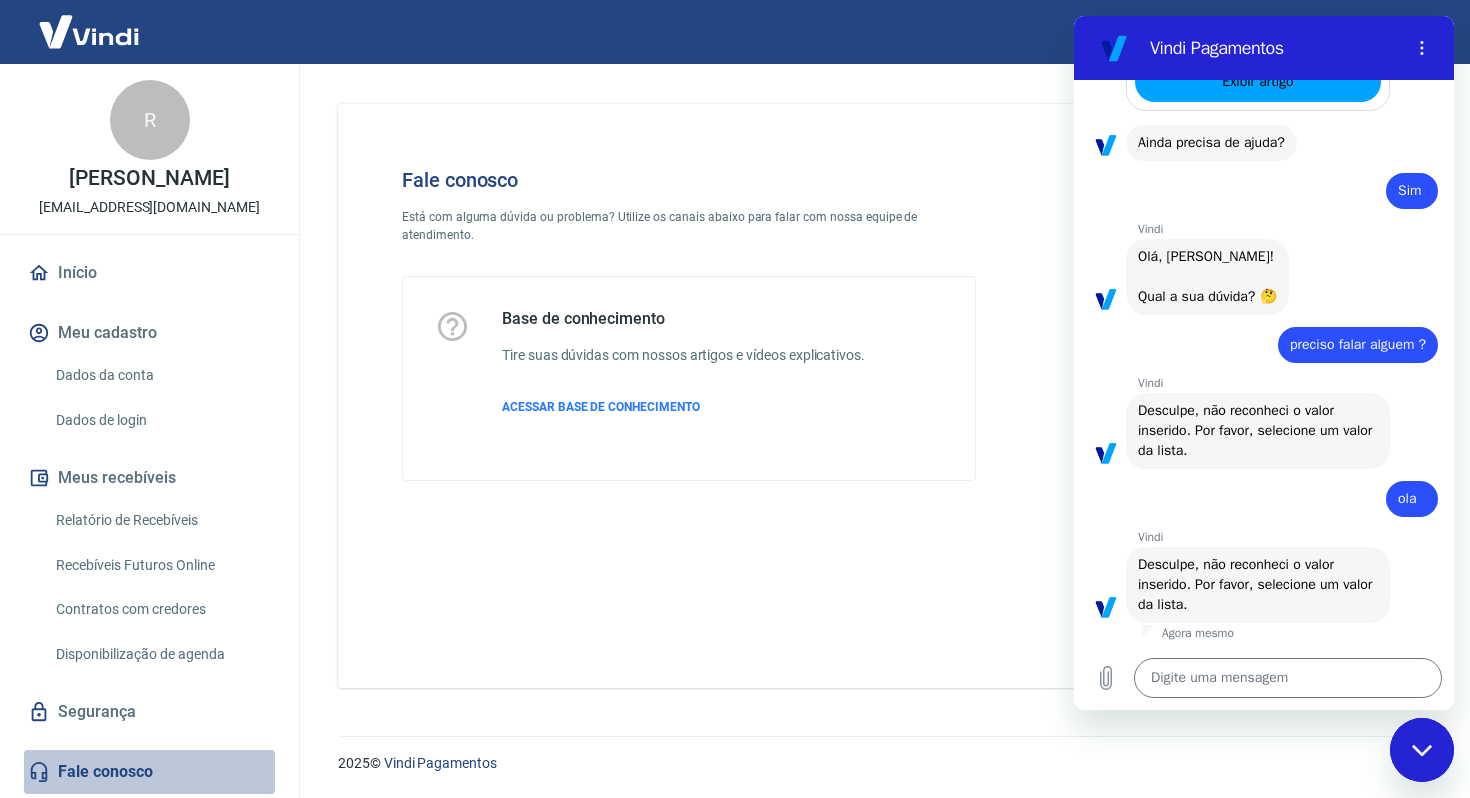 click on "Fale conosco" at bounding box center (149, 772) 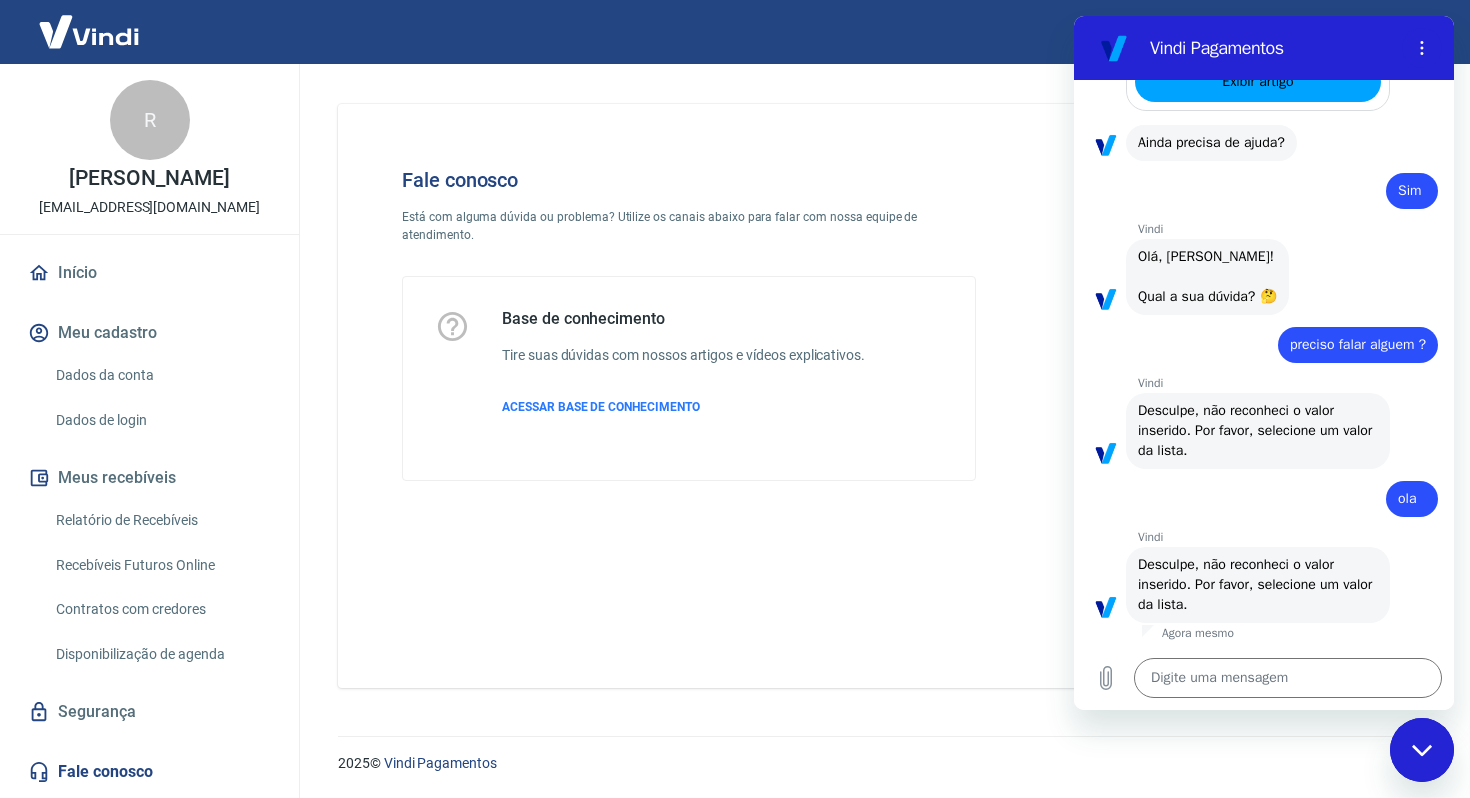 click on "Base de conhecimento Tire suas dúvidas com nossos artigos e vídeos explicativos. ACESSAR BASE DE CONHECIMENTO" at bounding box center (683, 378) 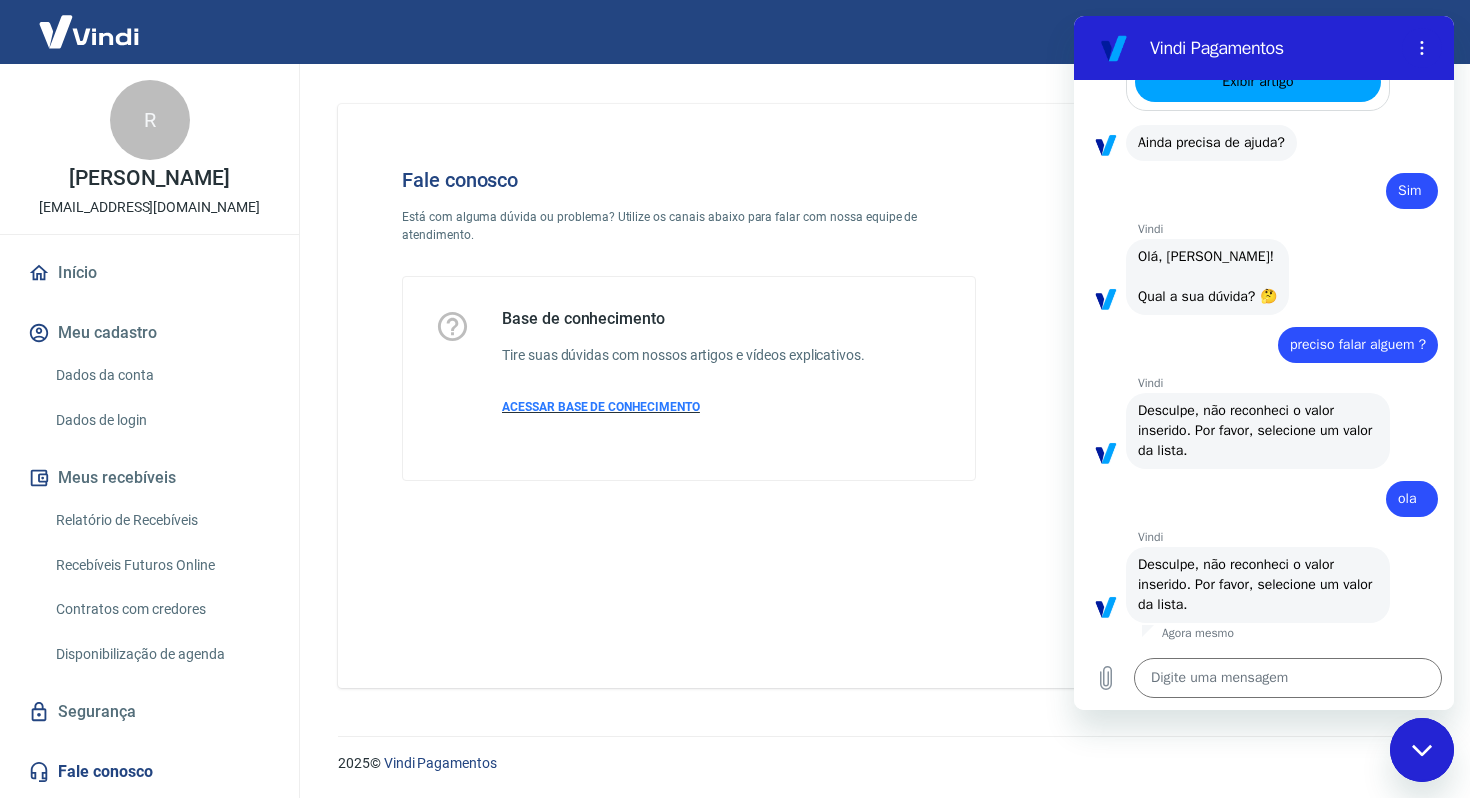click on "ACESSAR BASE DE CONHECIMENTO" at bounding box center [601, 407] 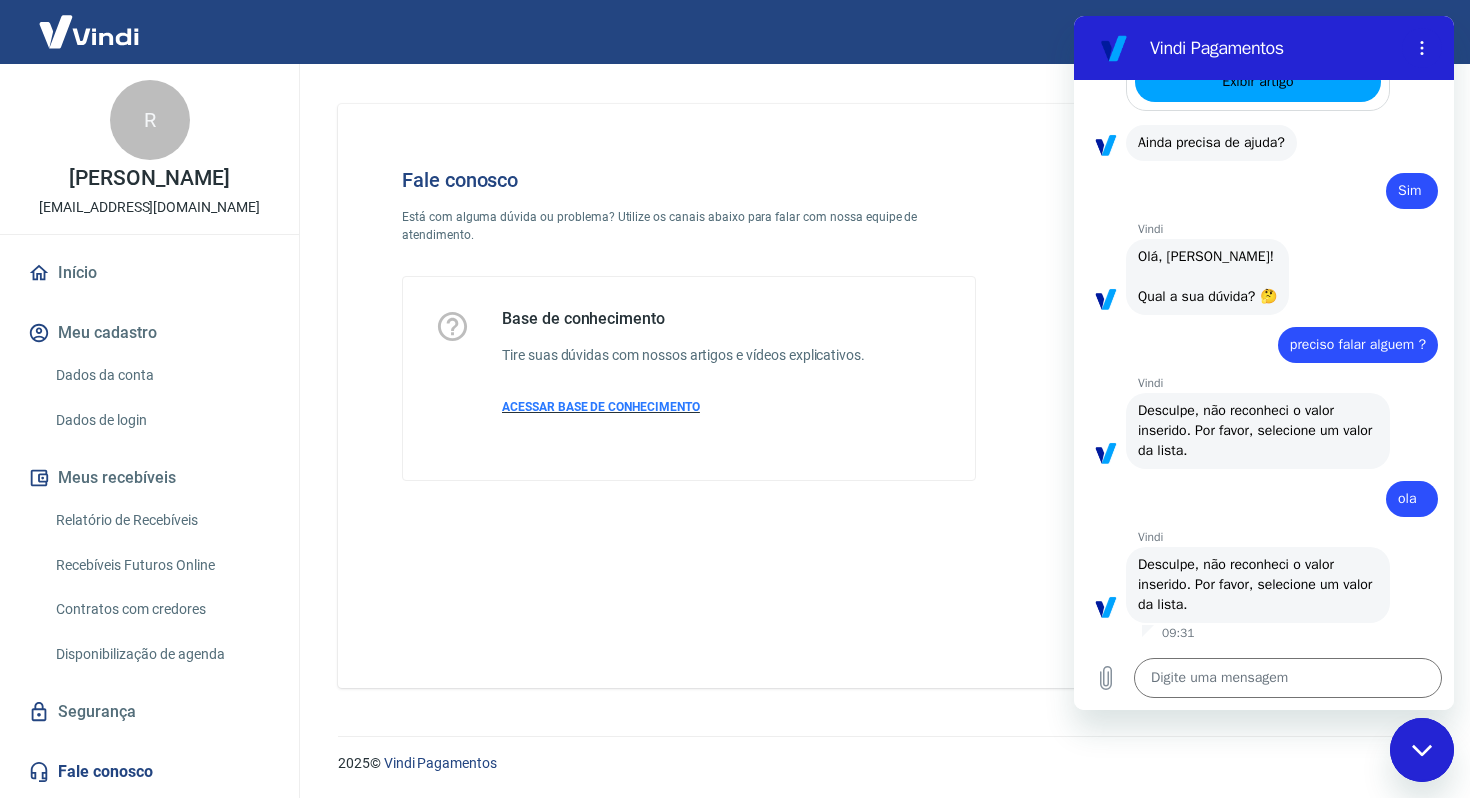 type on "x" 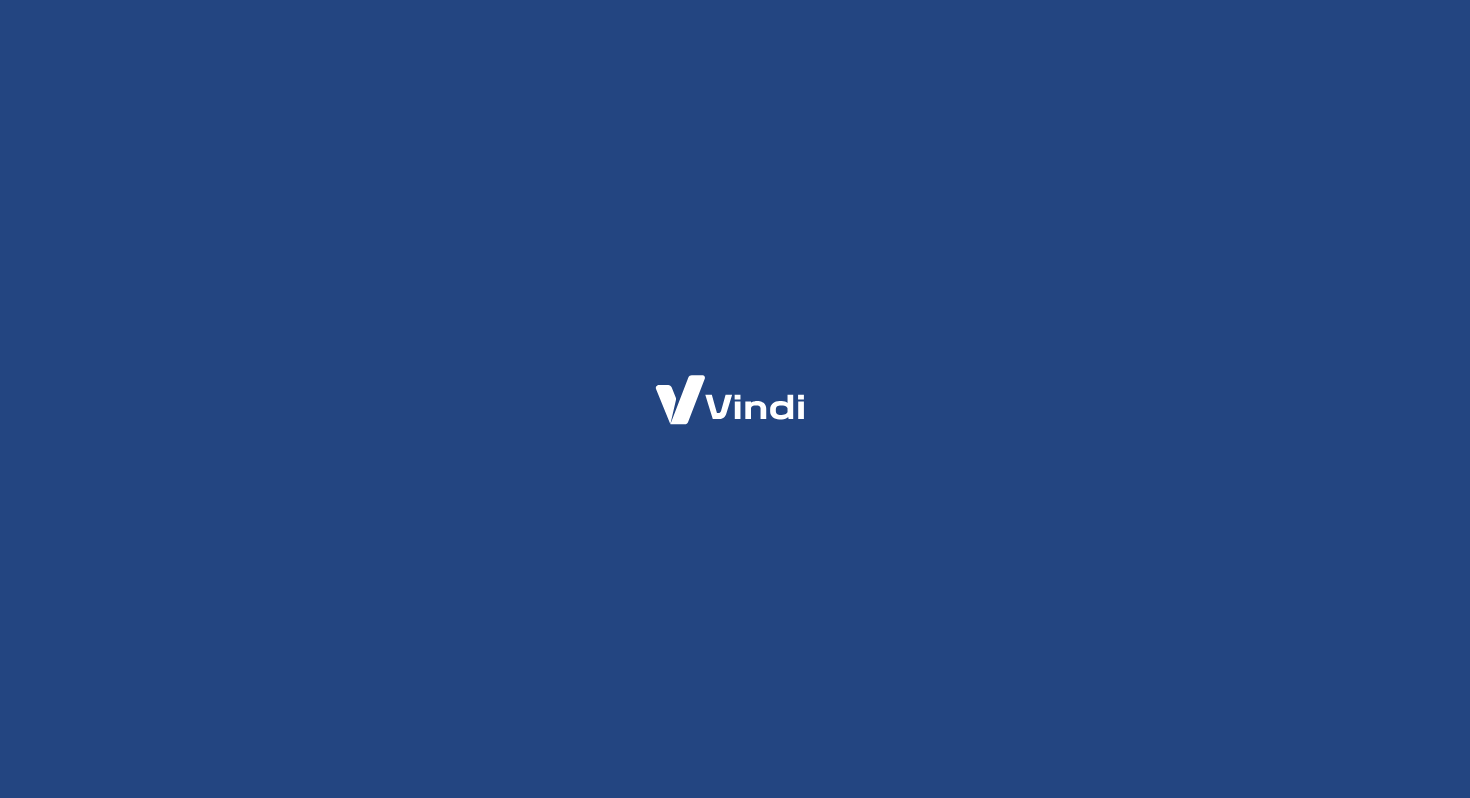 scroll, scrollTop: 0, scrollLeft: 0, axis: both 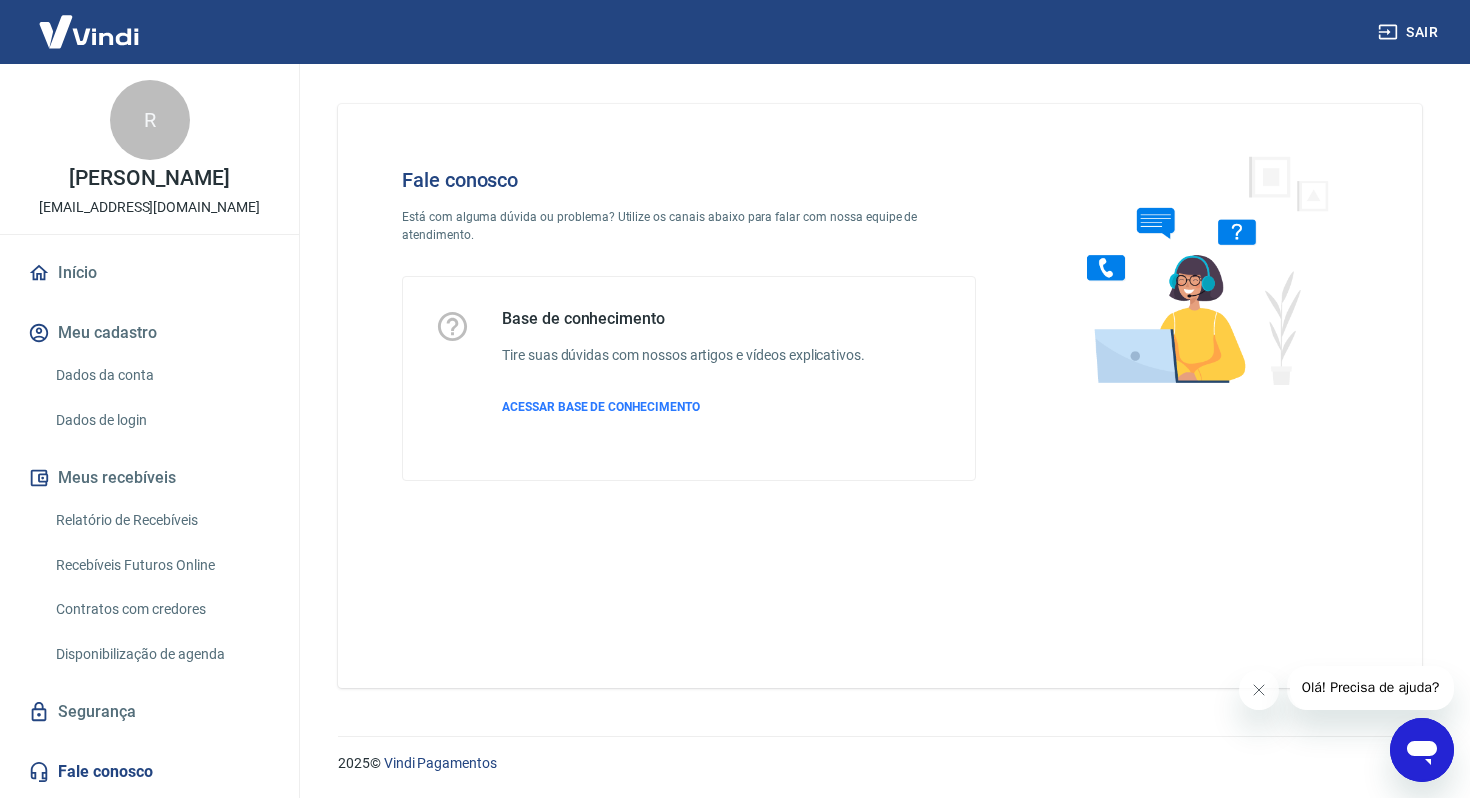 click 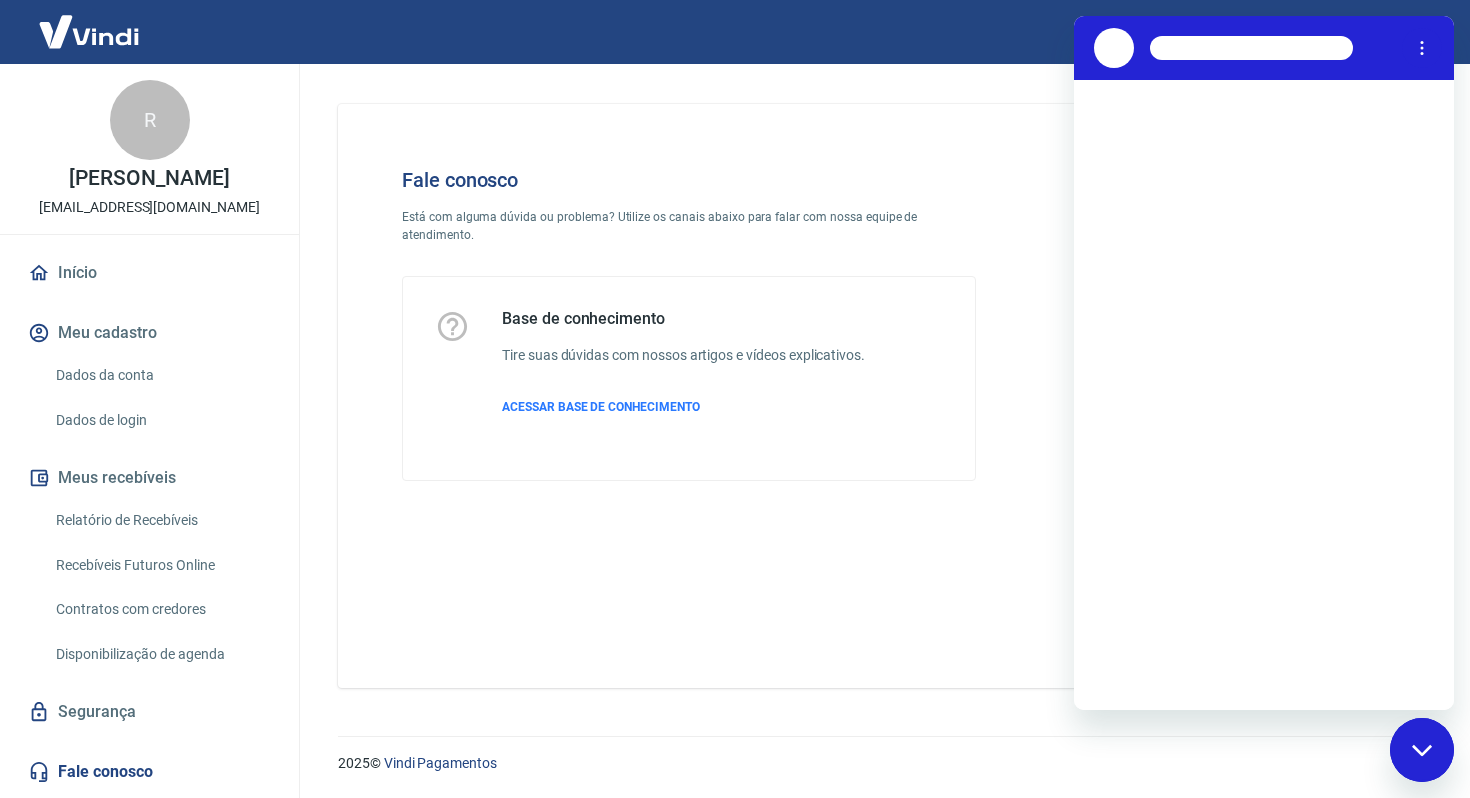 scroll, scrollTop: 0, scrollLeft: 0, axis: both 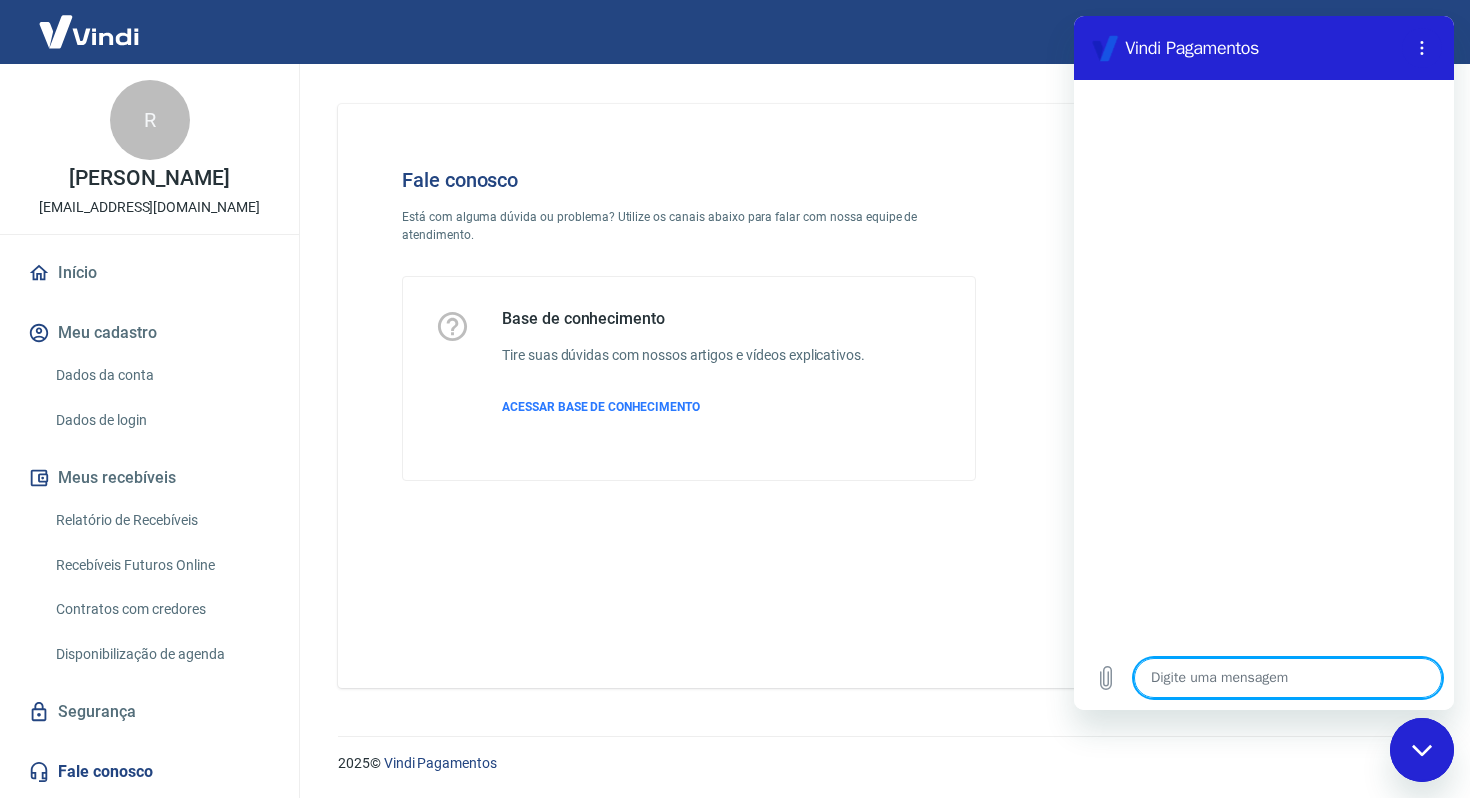 click at bounding box center (1288, 678) 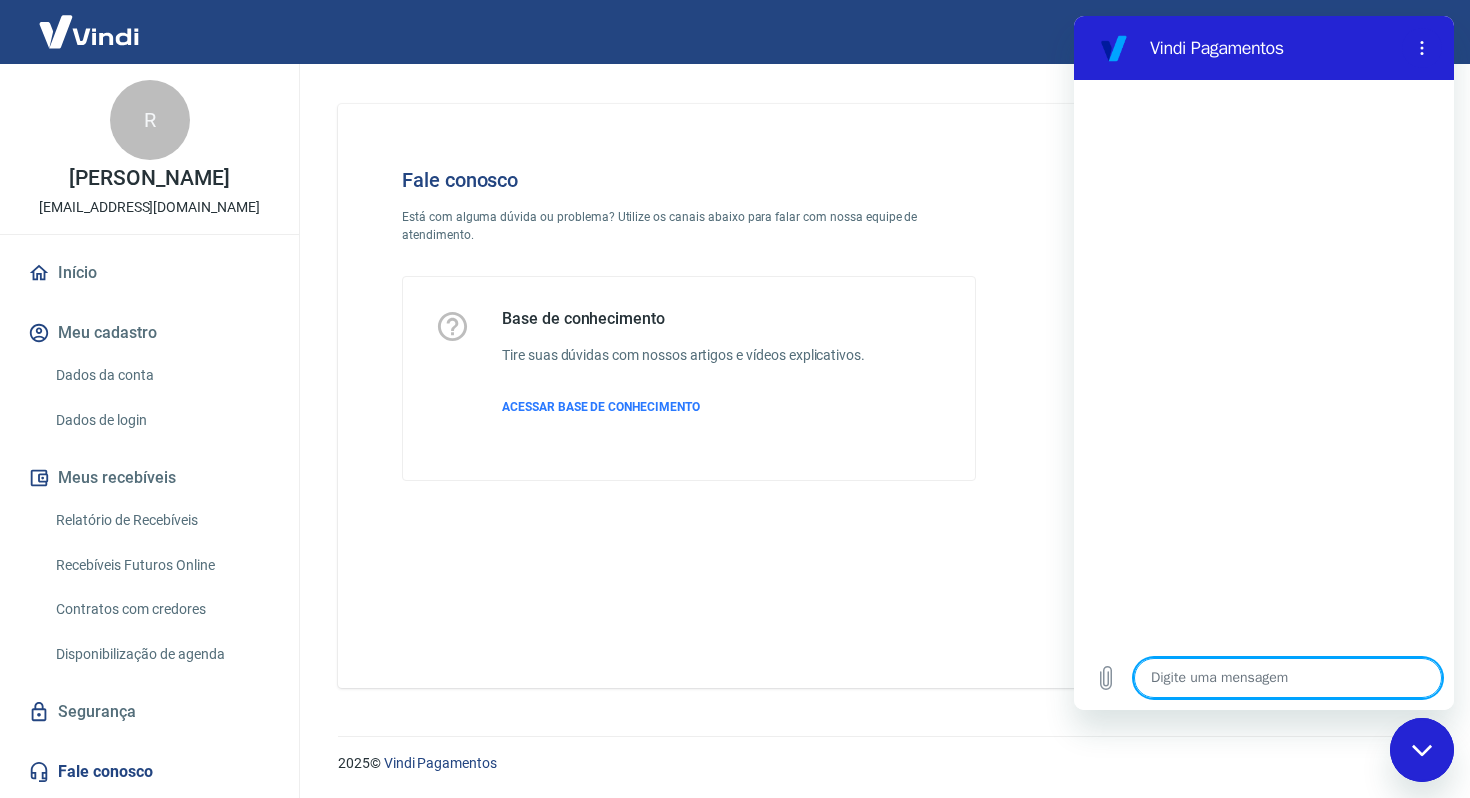 type on "o" 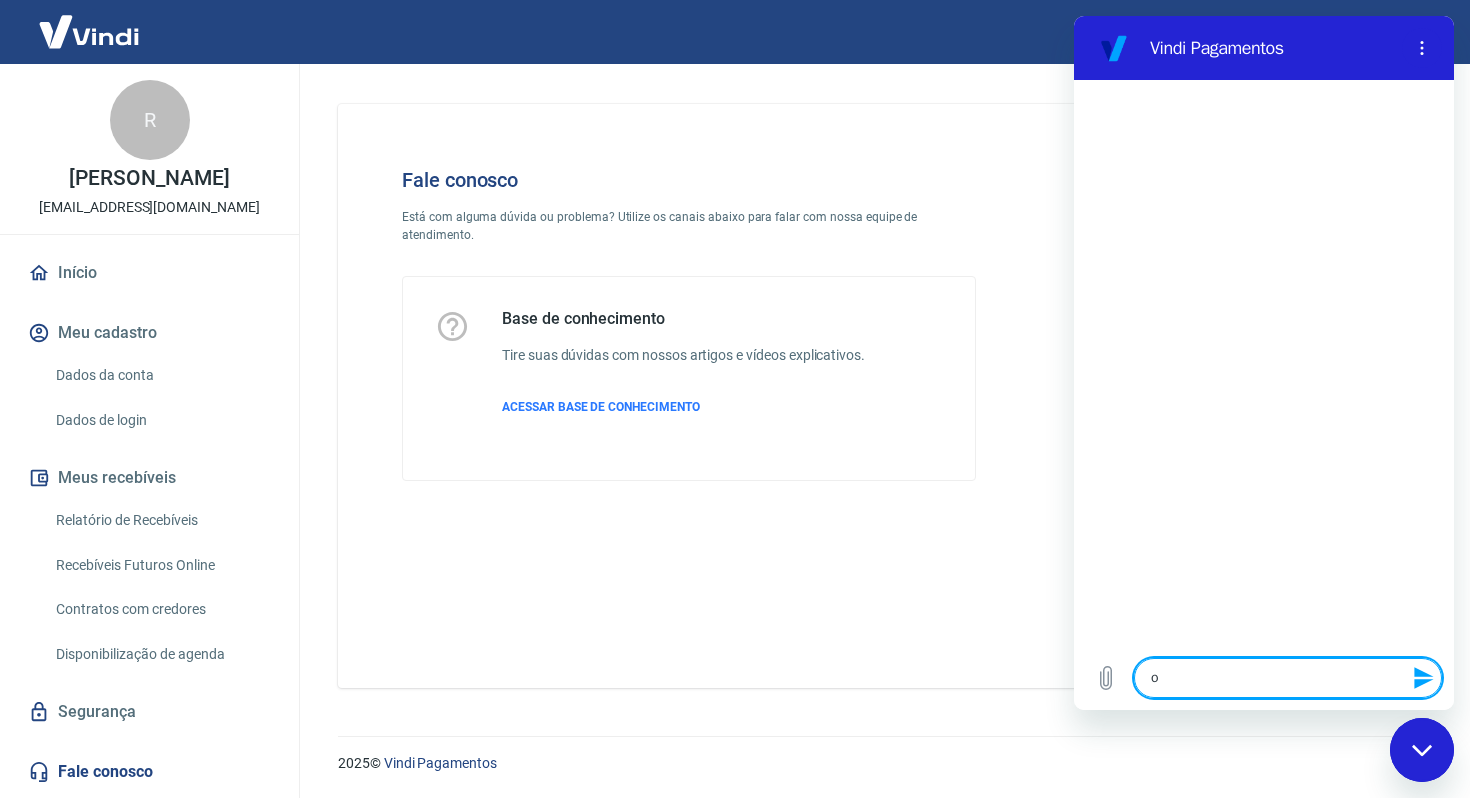 type on "ol" 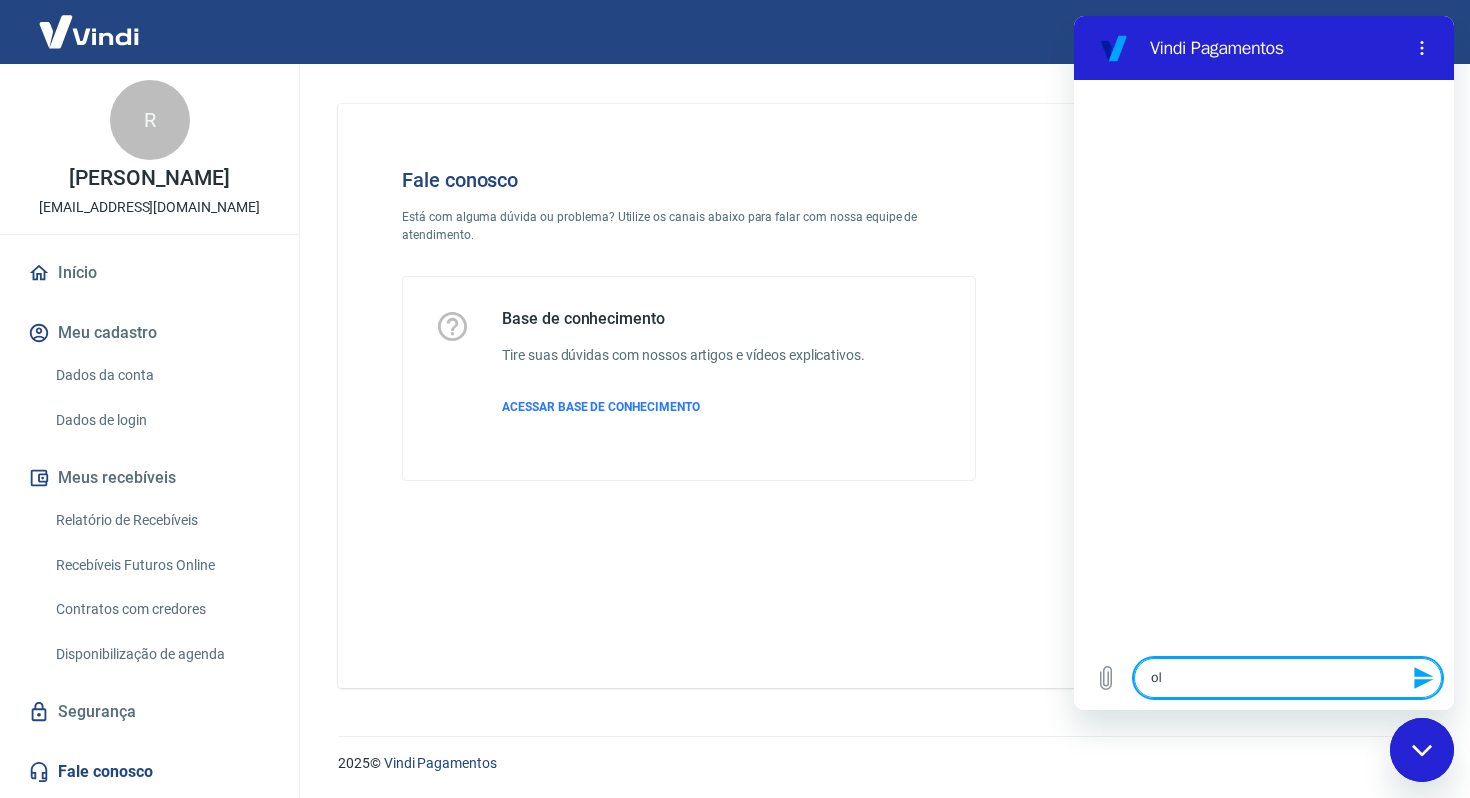 type on "ola" 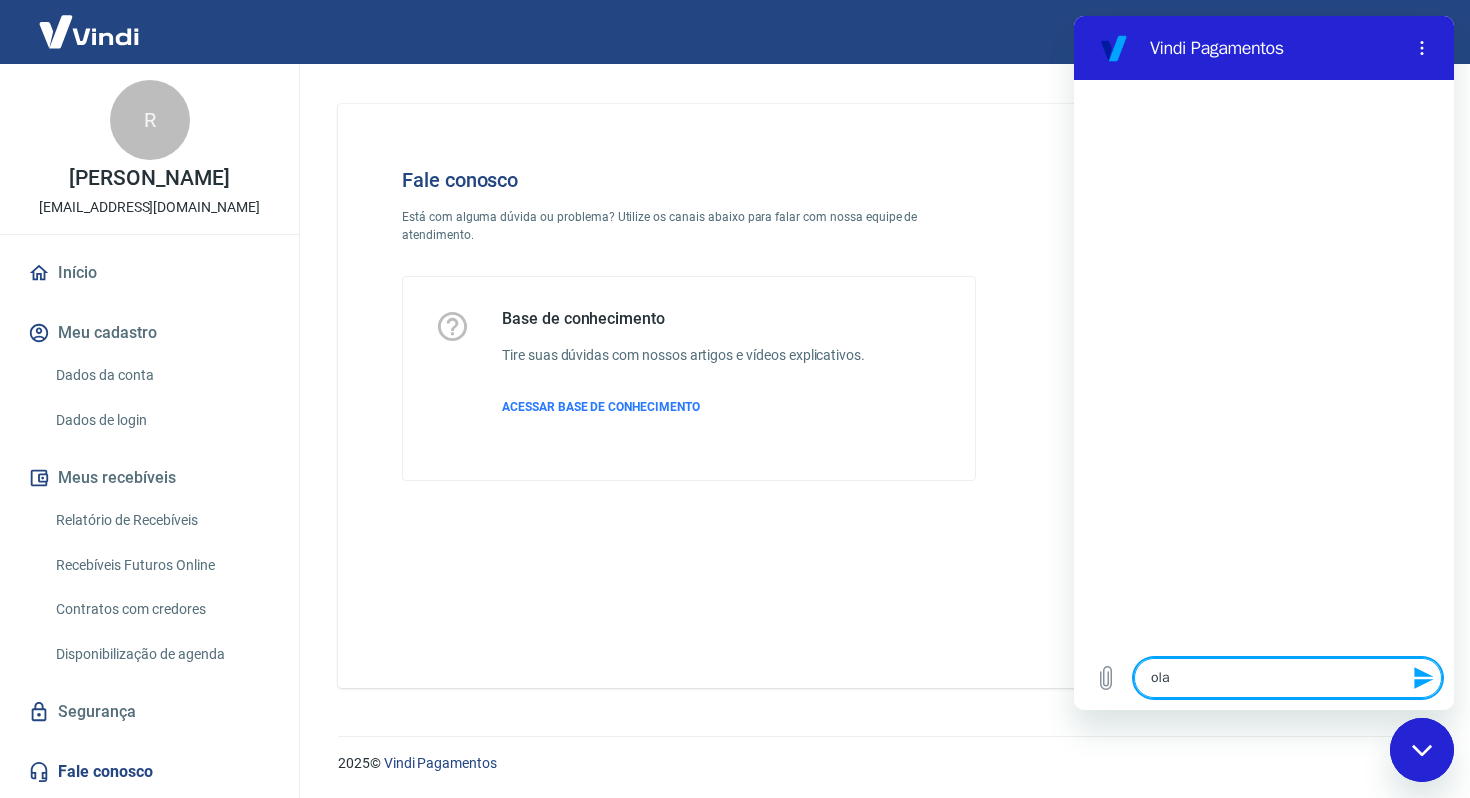 type 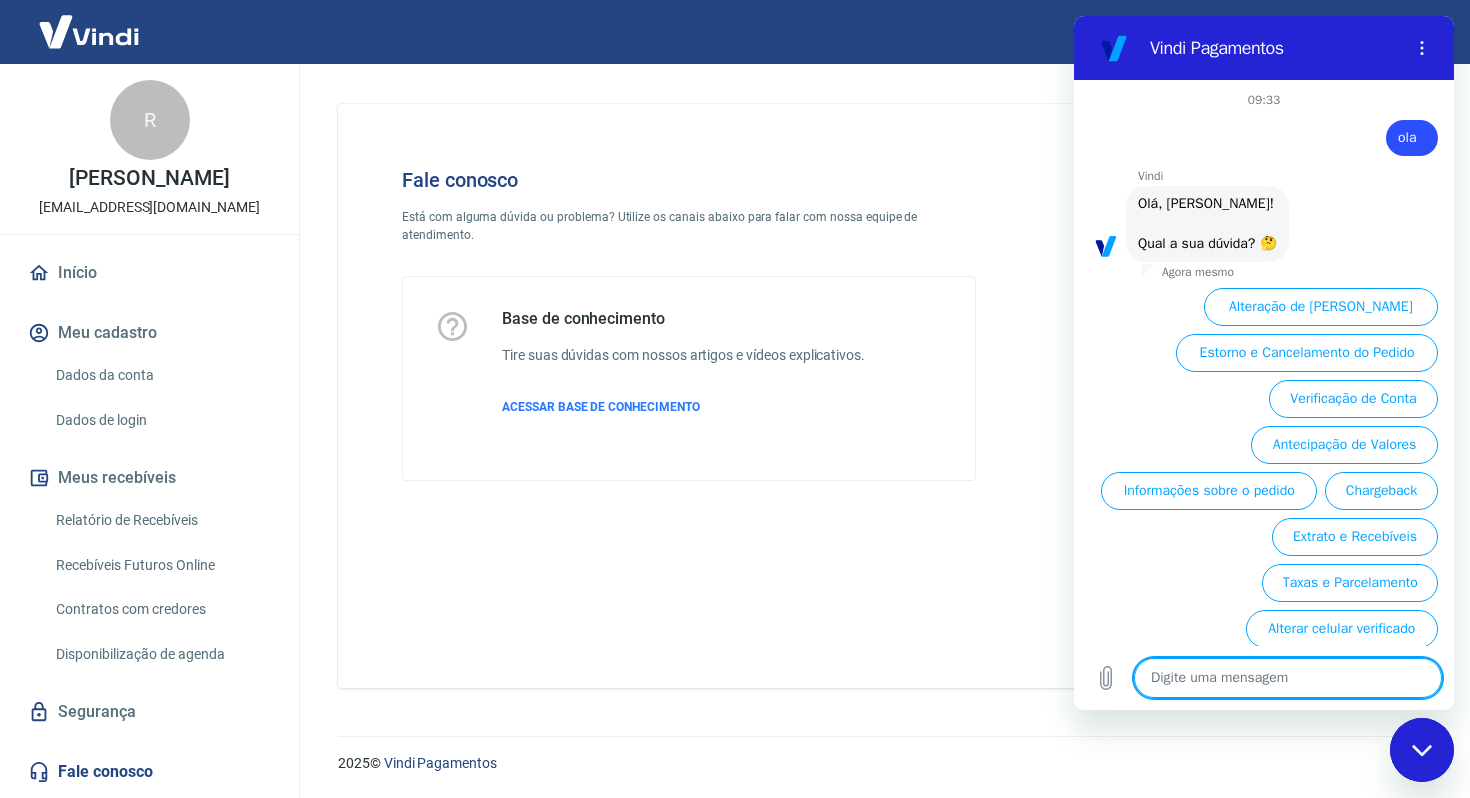 scroll, scrollTop: 7, scrollLeft: 0, axis: vertical 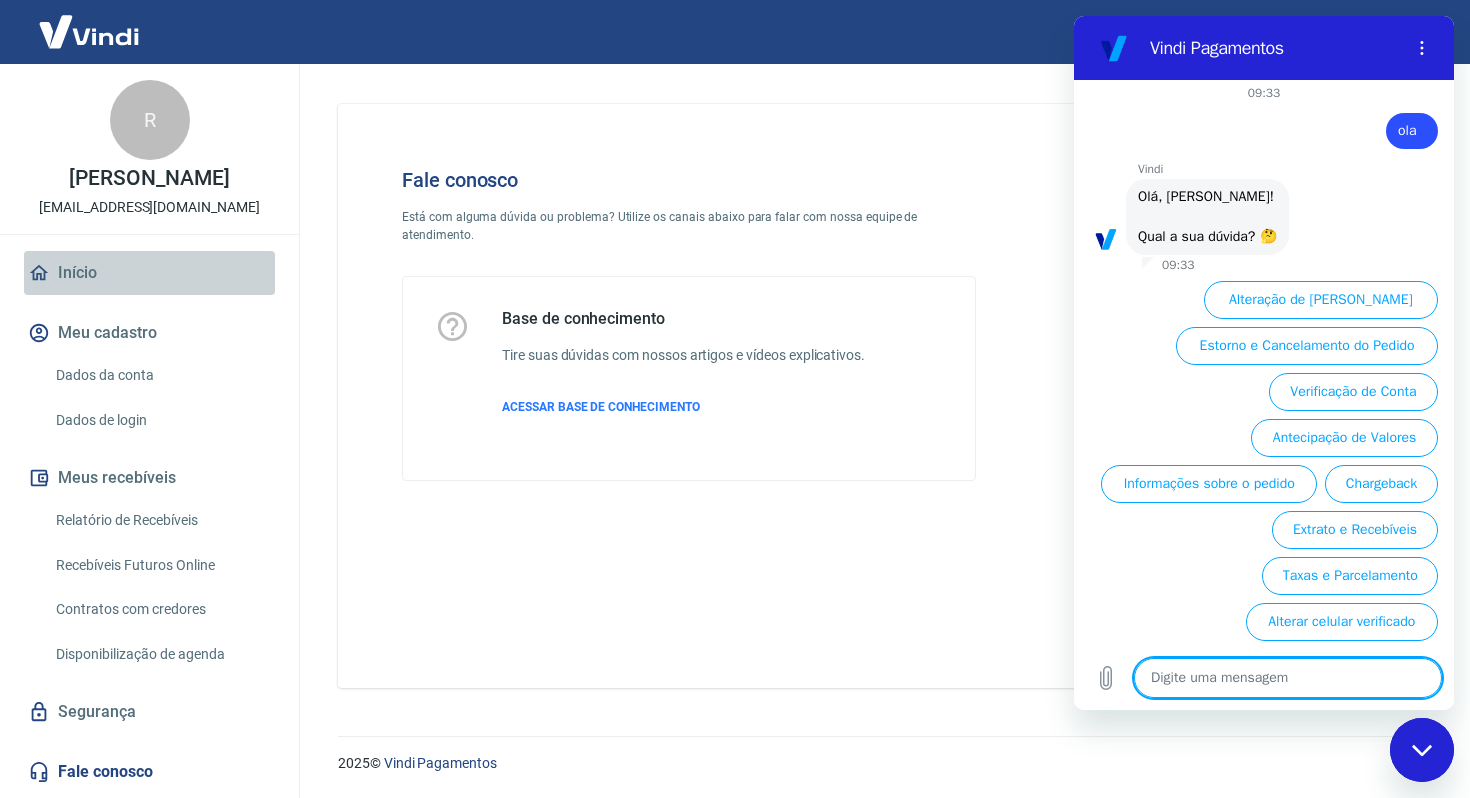 click on "Início" at bounding box center [149, 273] 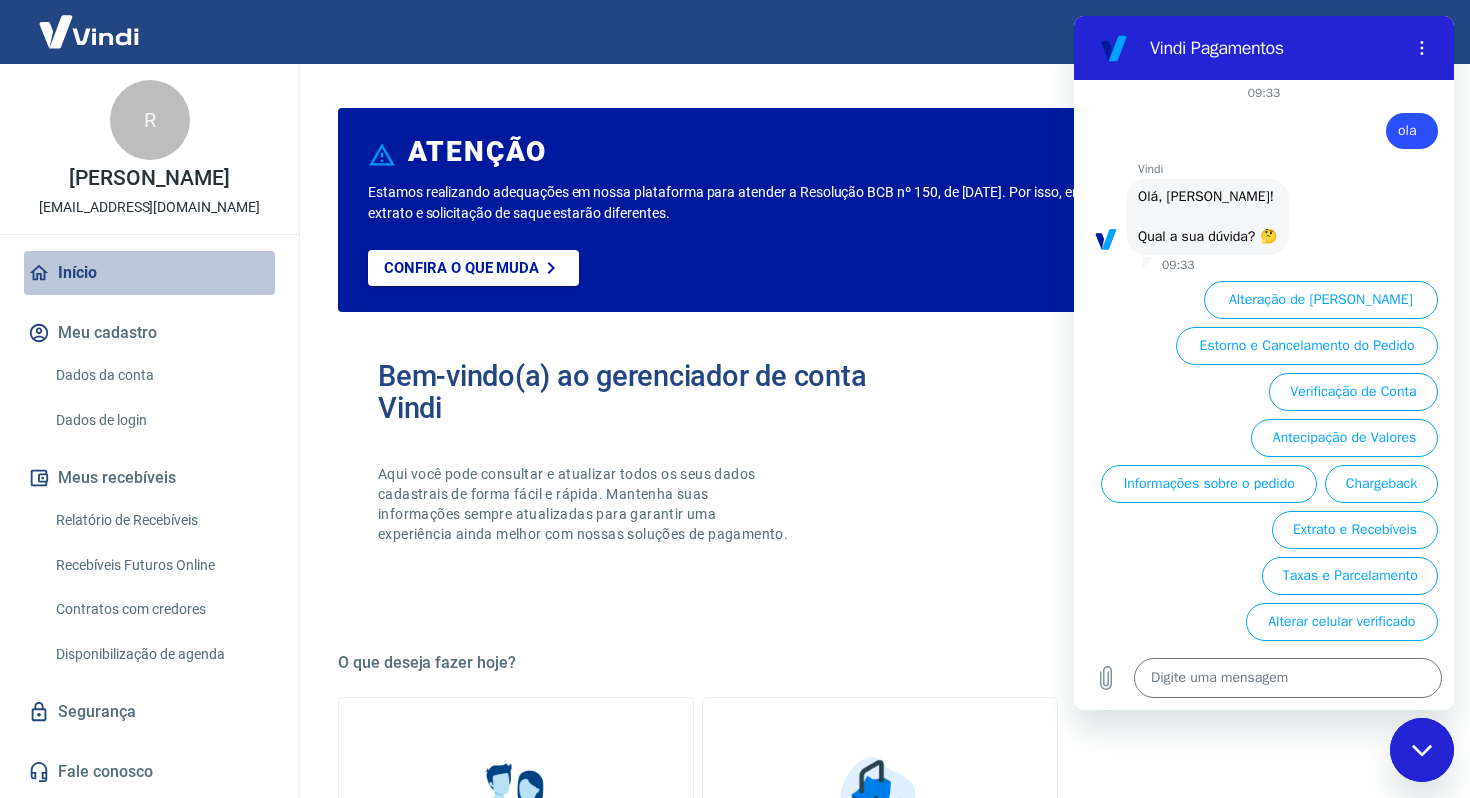 click on "Início" at bounding box center [149, 273] 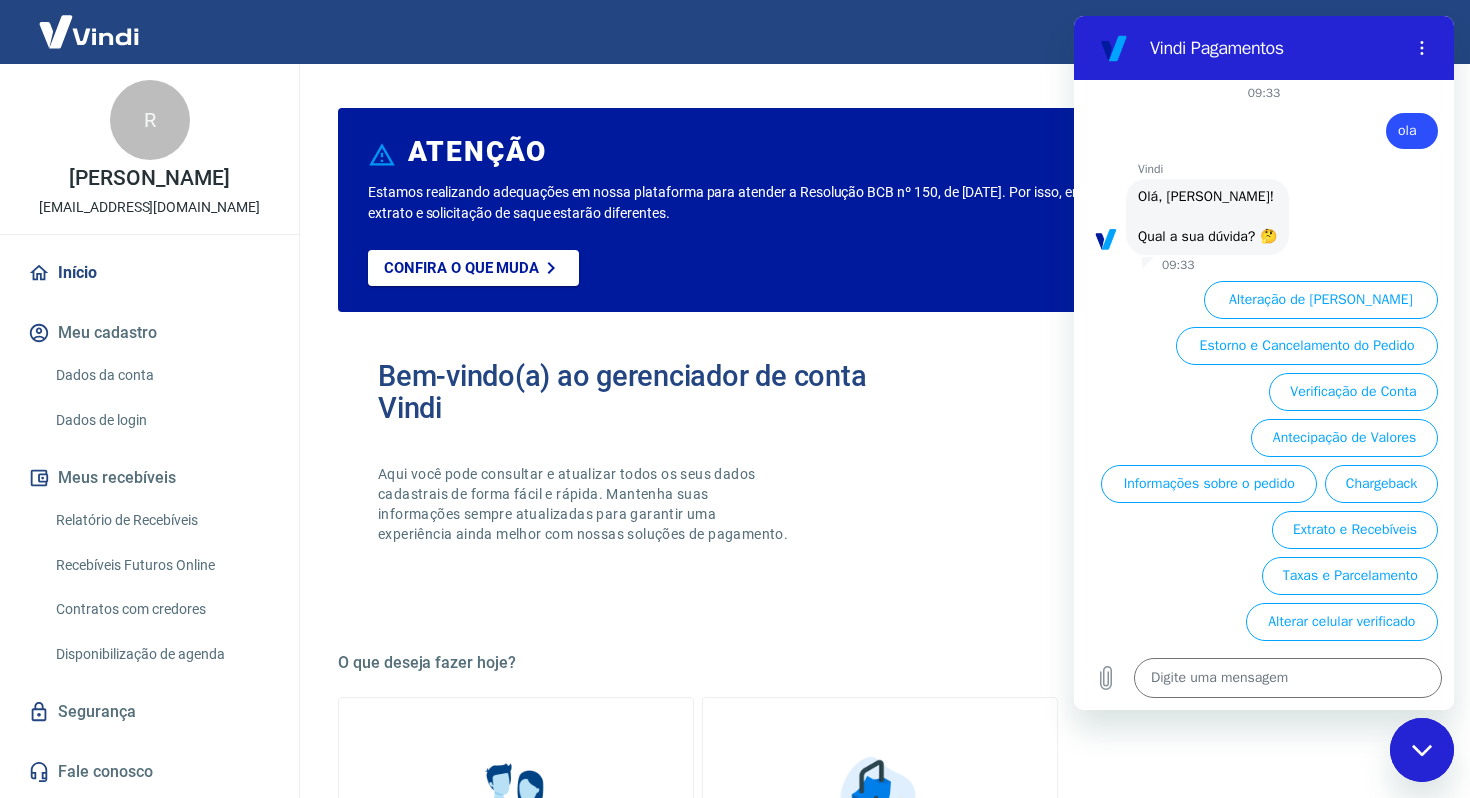 type on "x" 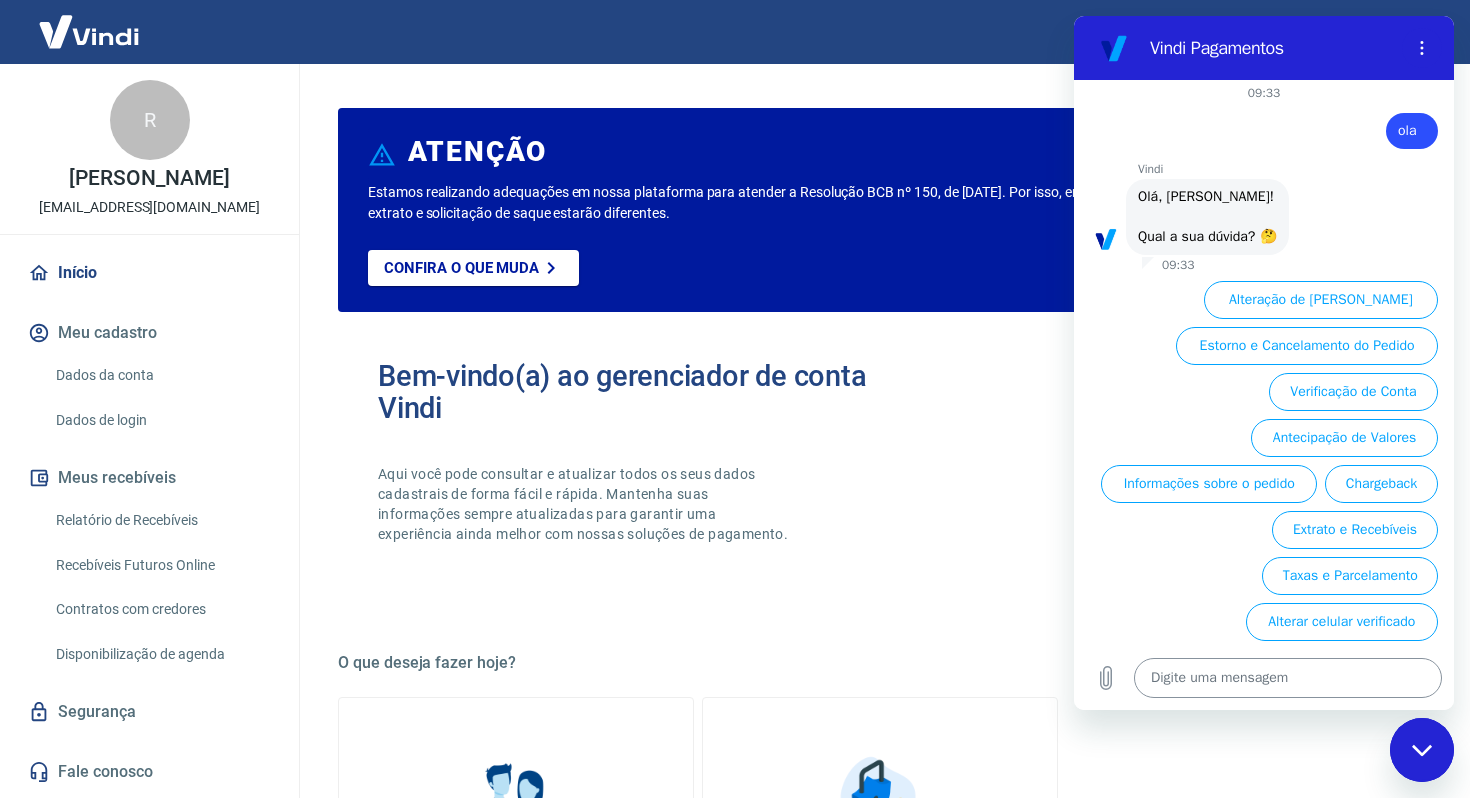 click at bounding box center [1288, 678] 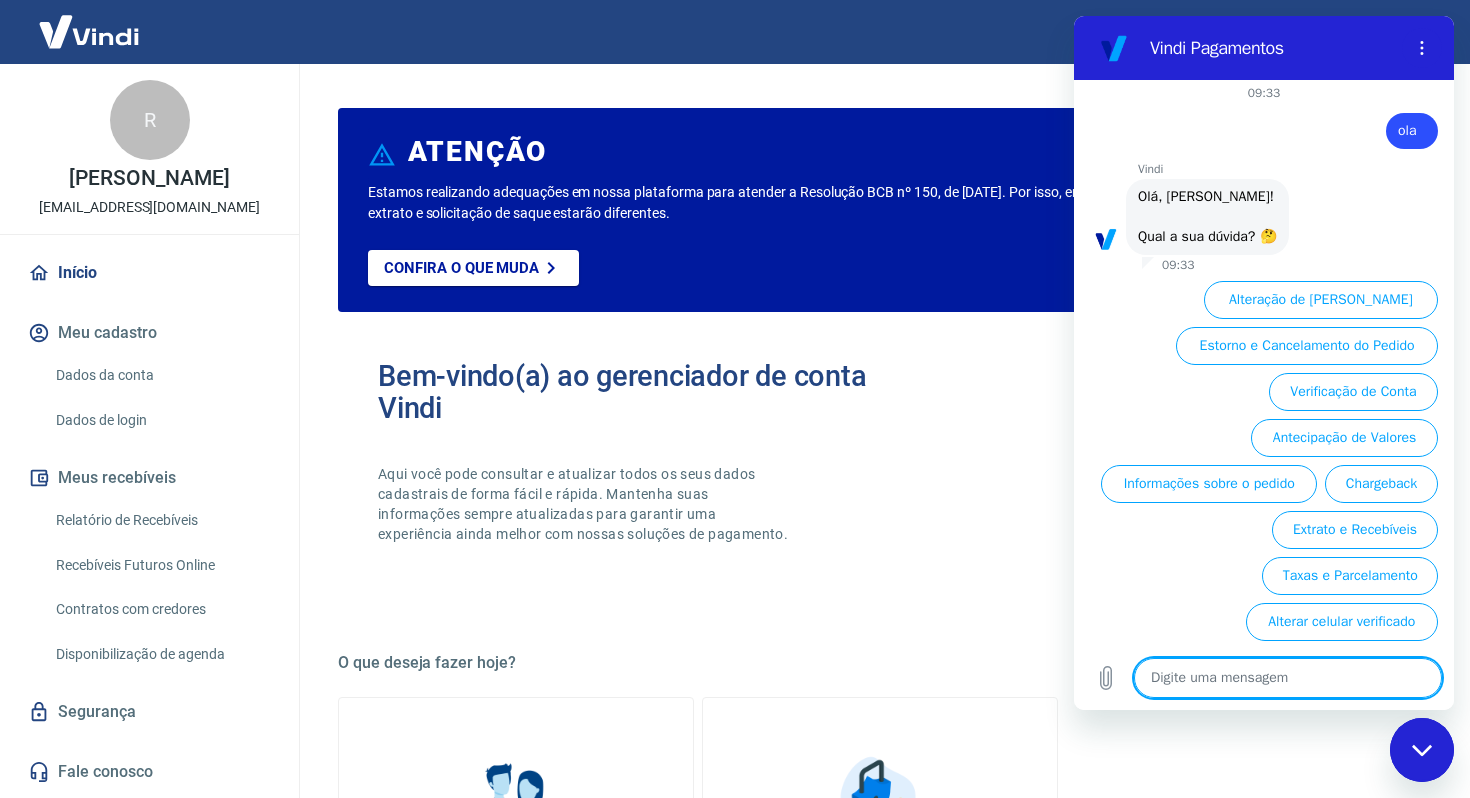 type on "a" 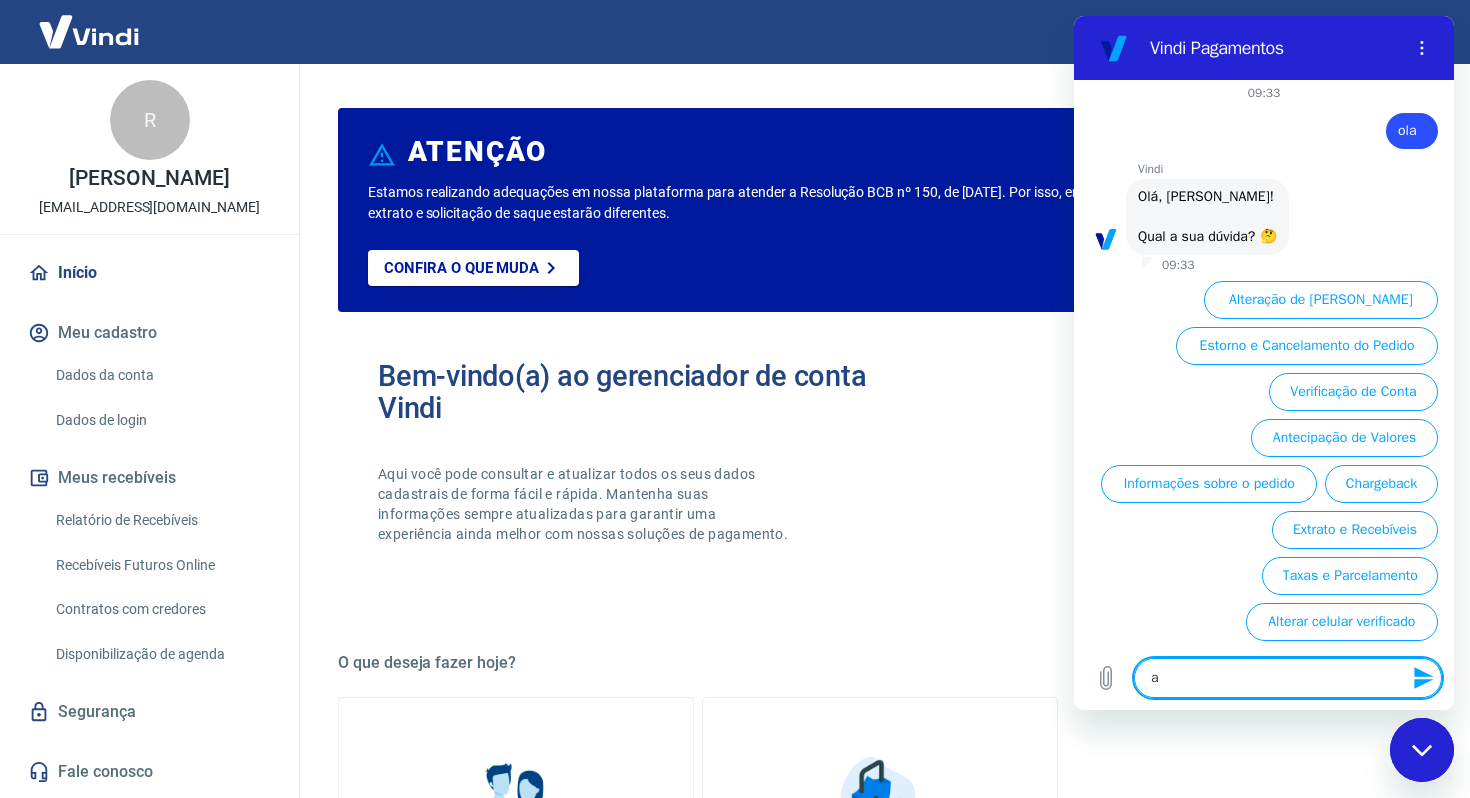type on "at" 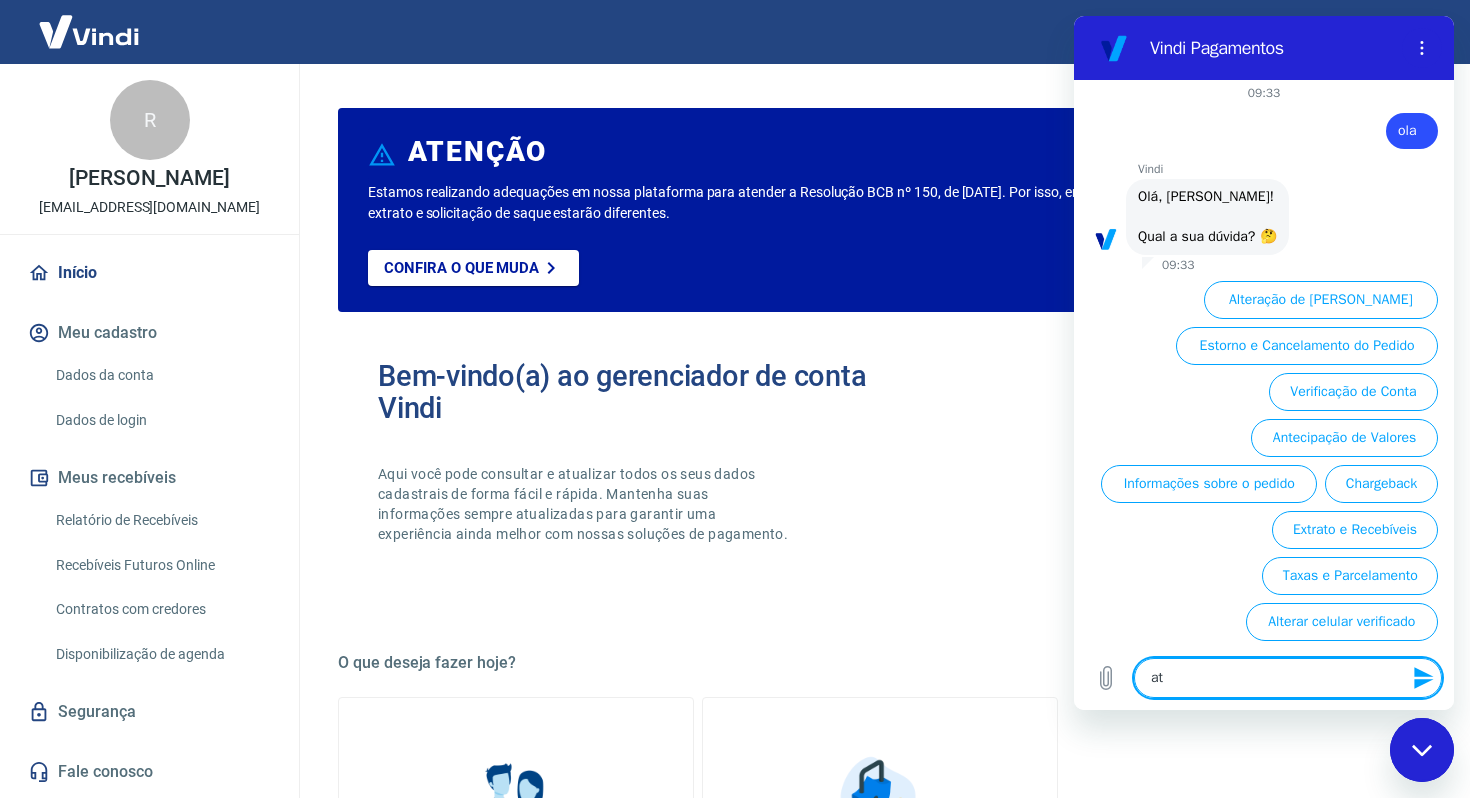 type on "x" 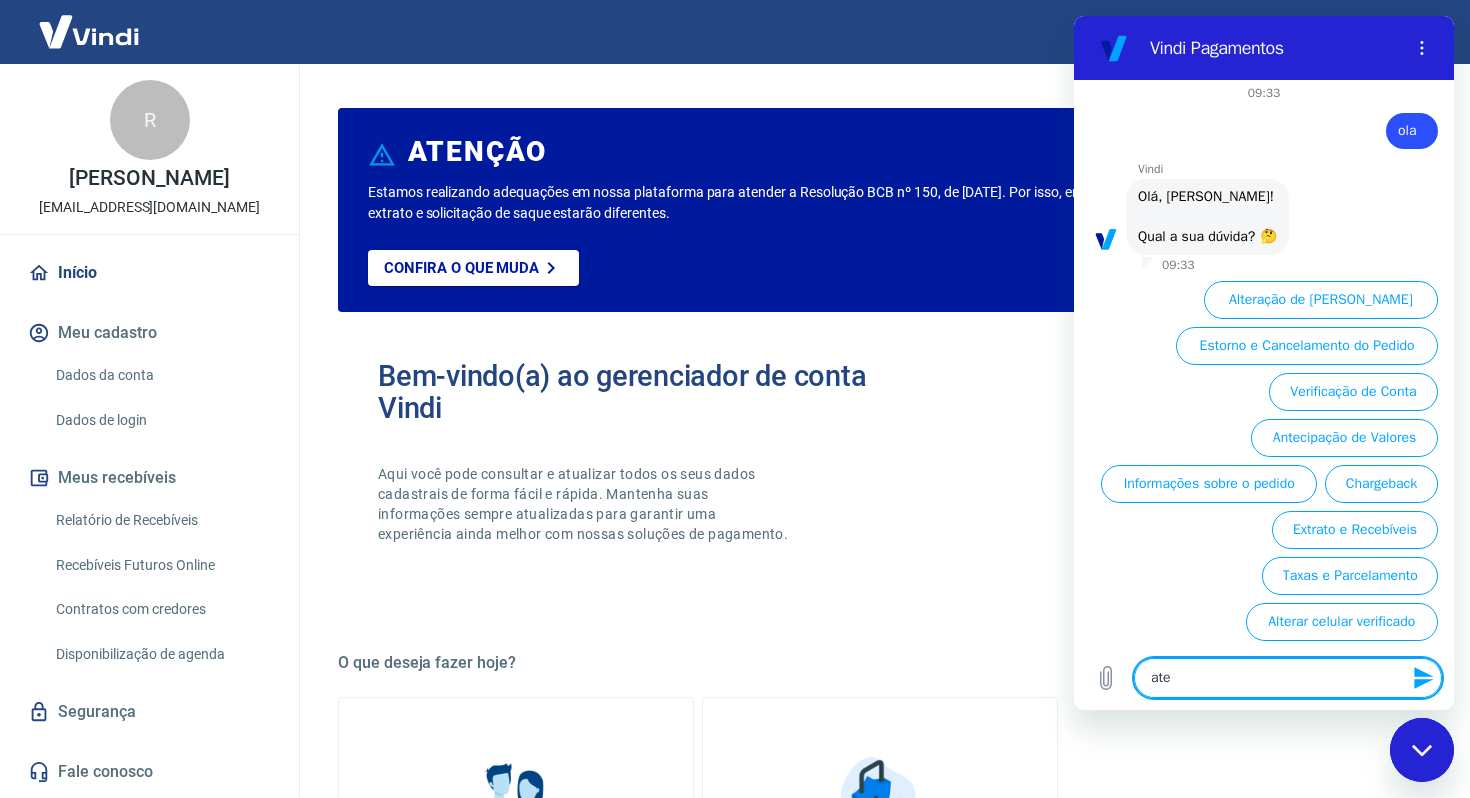 type on "x" 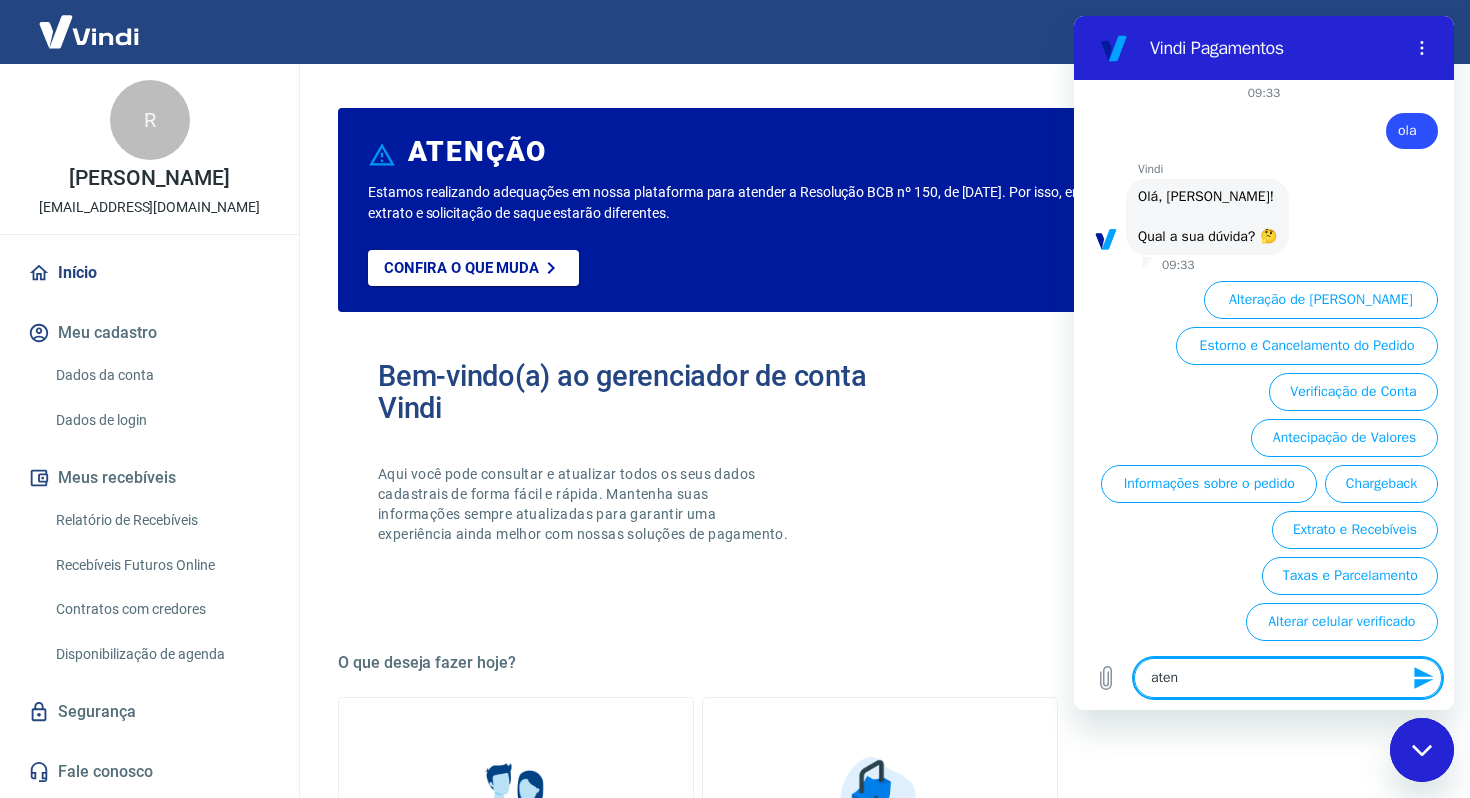 type on "atend" 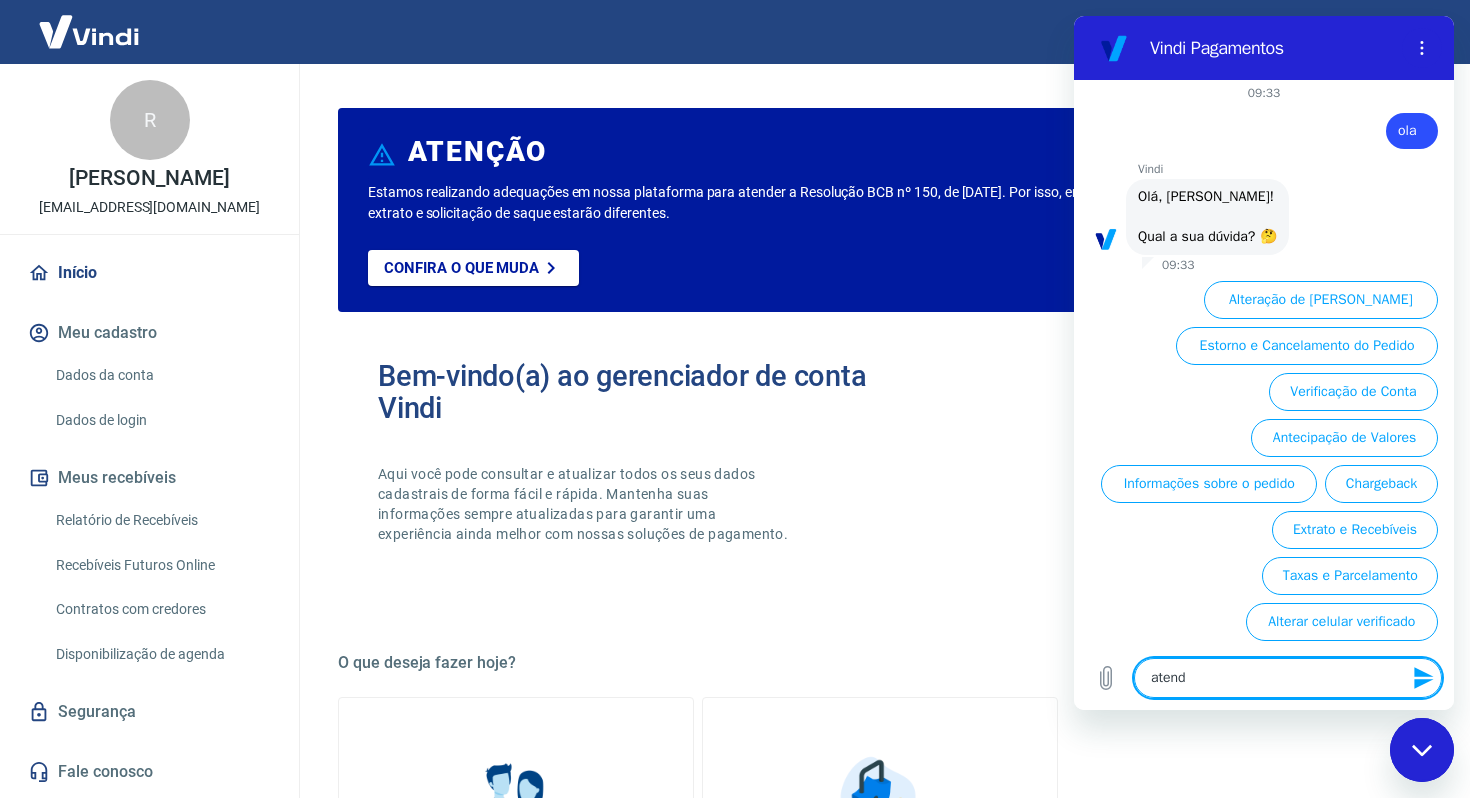 type on "atende" 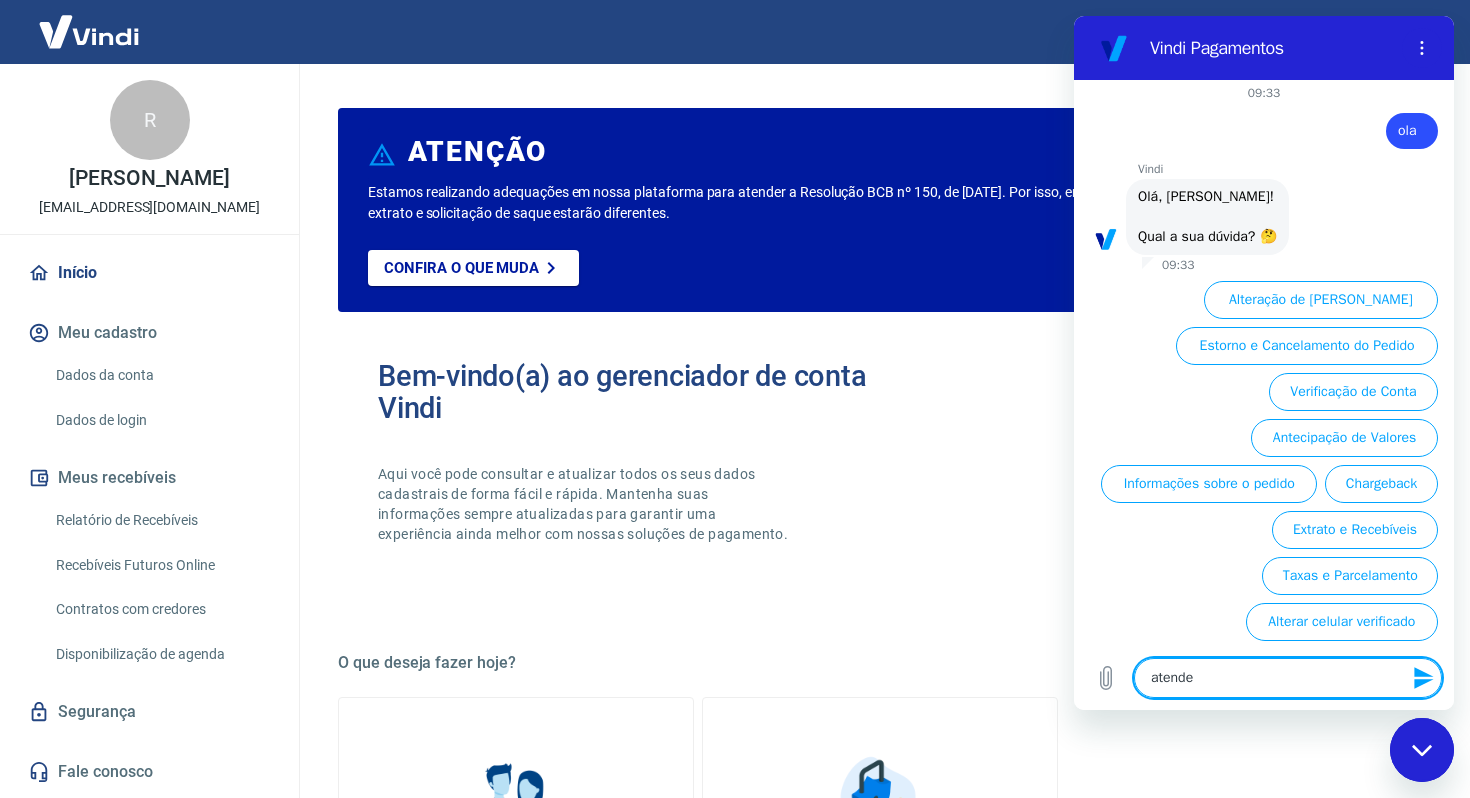 type on "atenden" 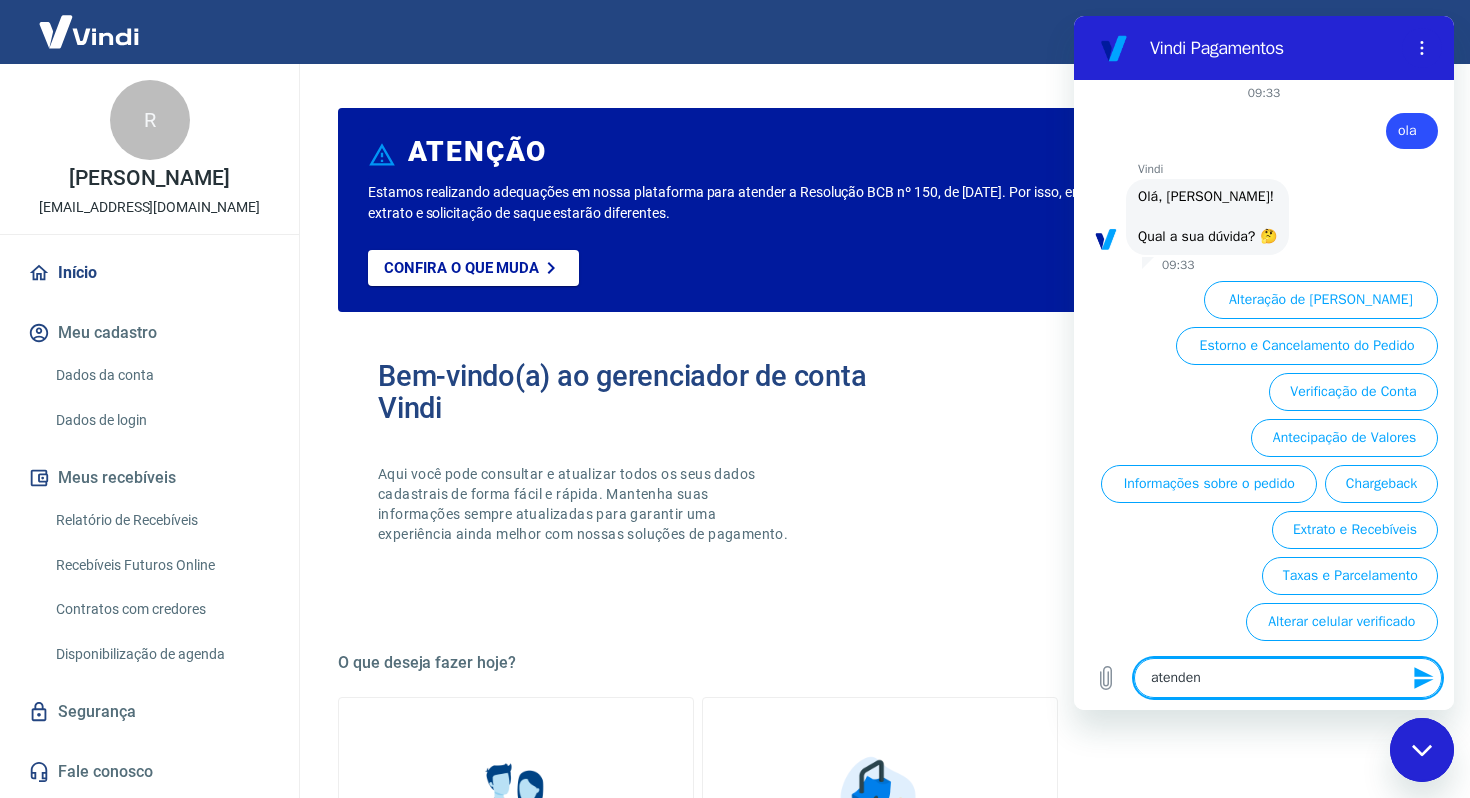 type on "x" 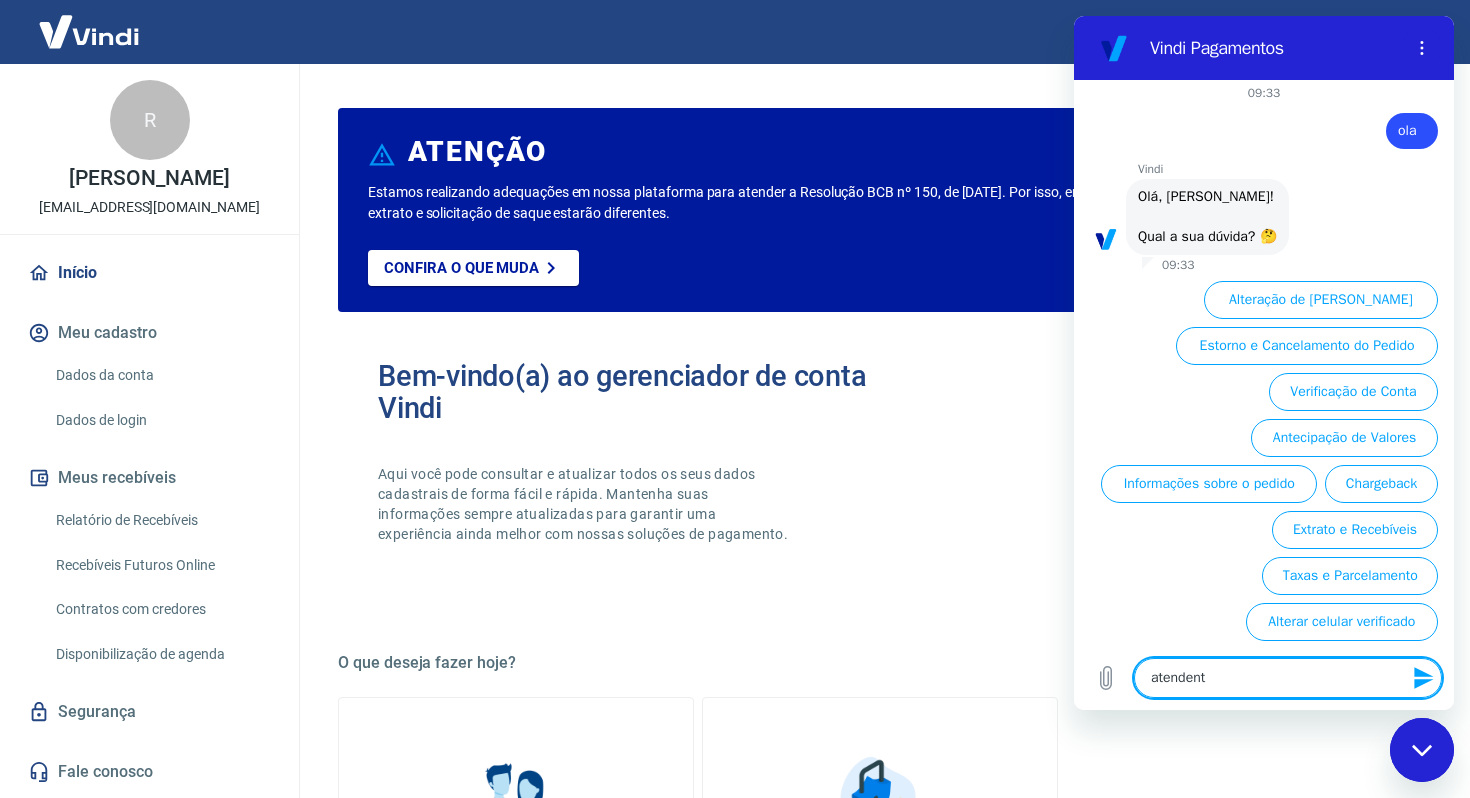 type on "atendente" 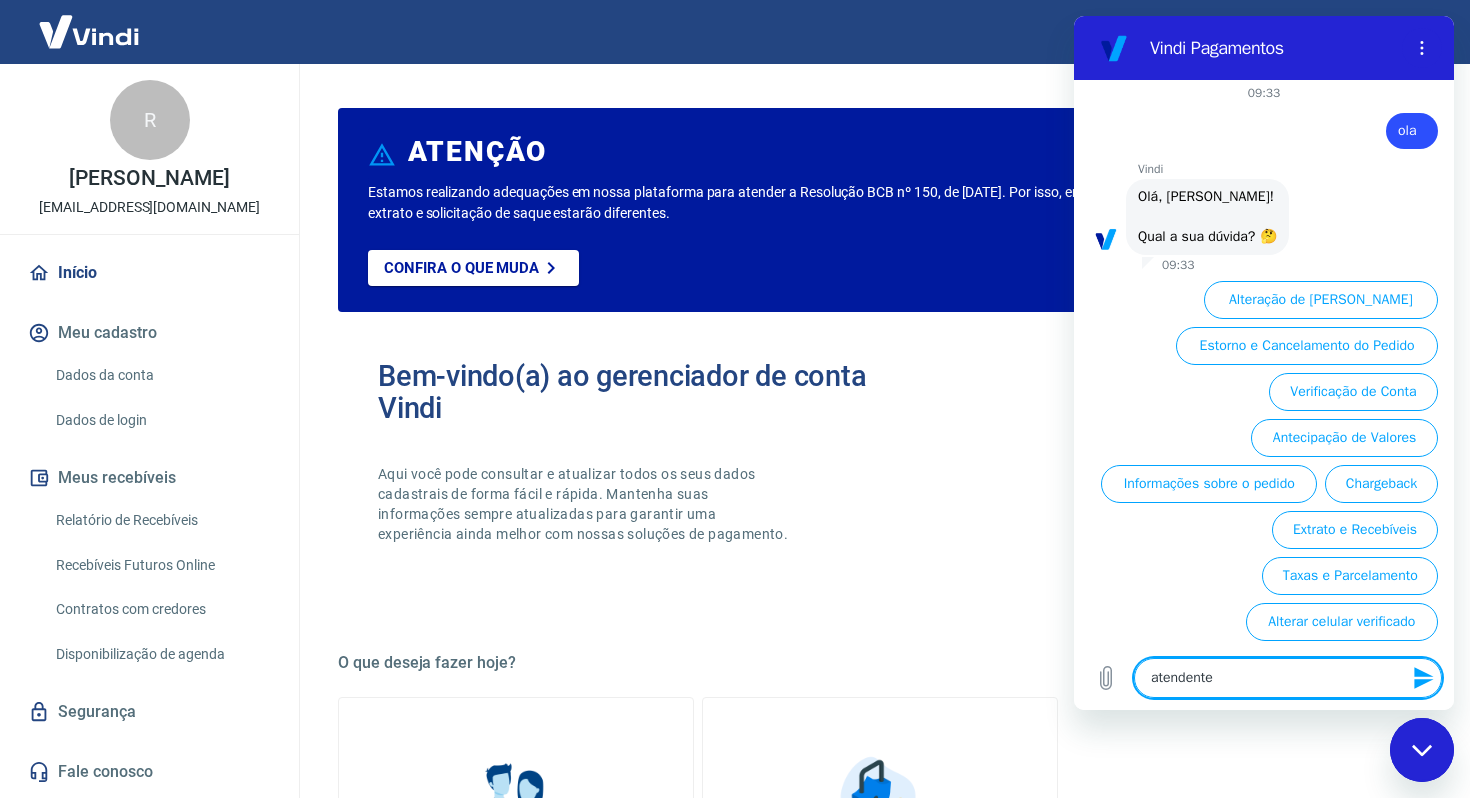 type on "x" 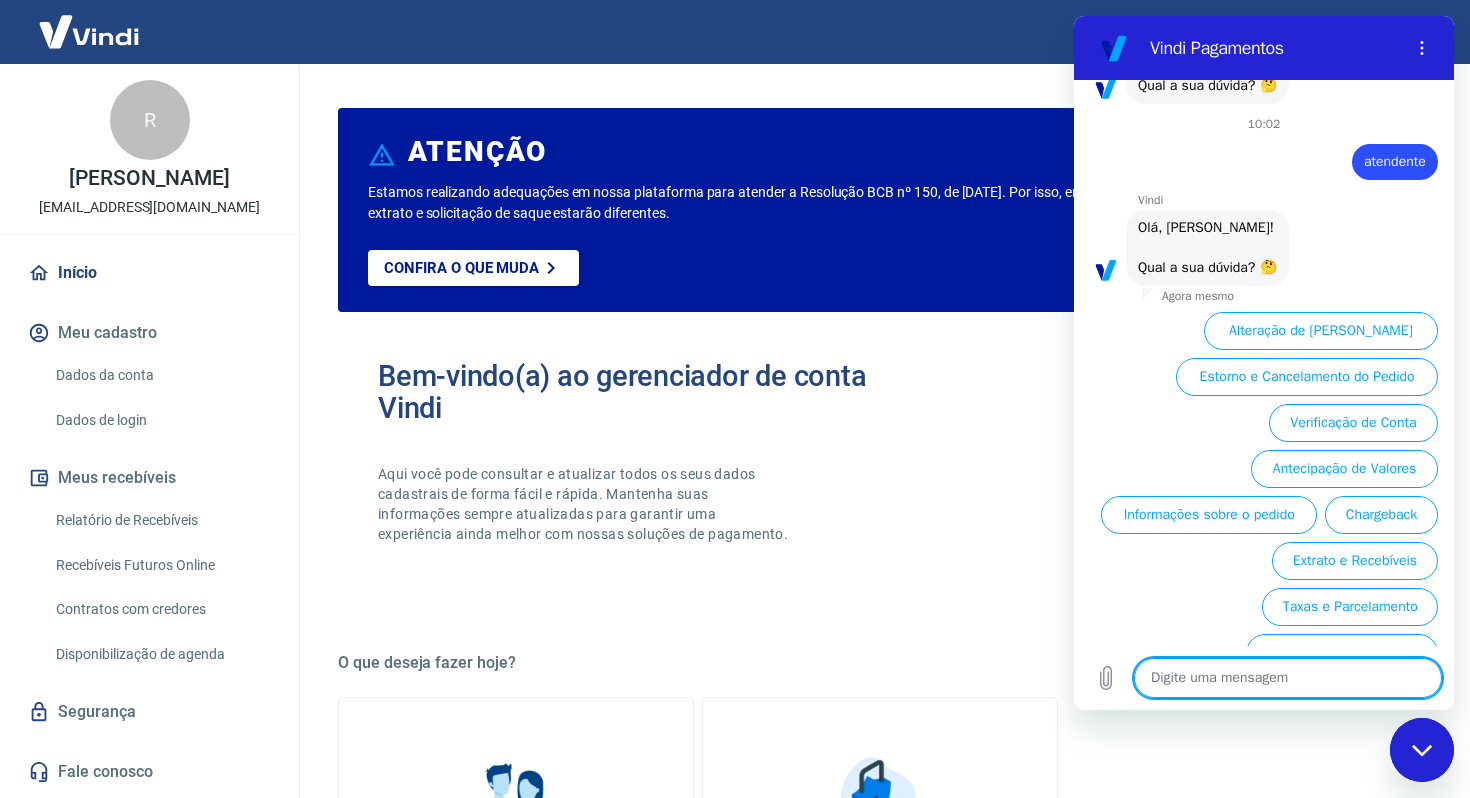 scroll, scrollTop: 189, scrollLeft: 0, axis: vertical 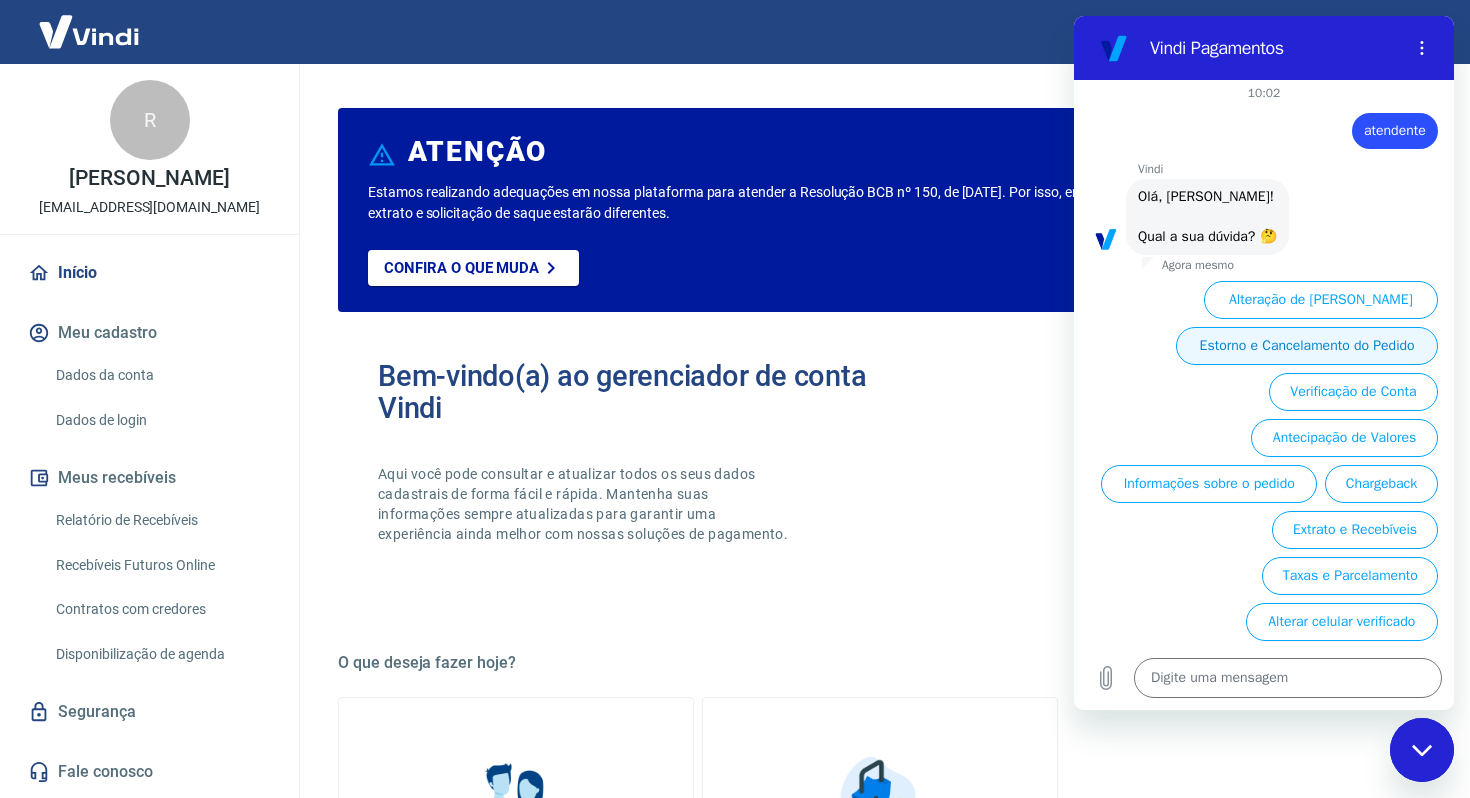 click on "Estorno e Cancelamento do Pedido" at bounding box center (1307, 346) 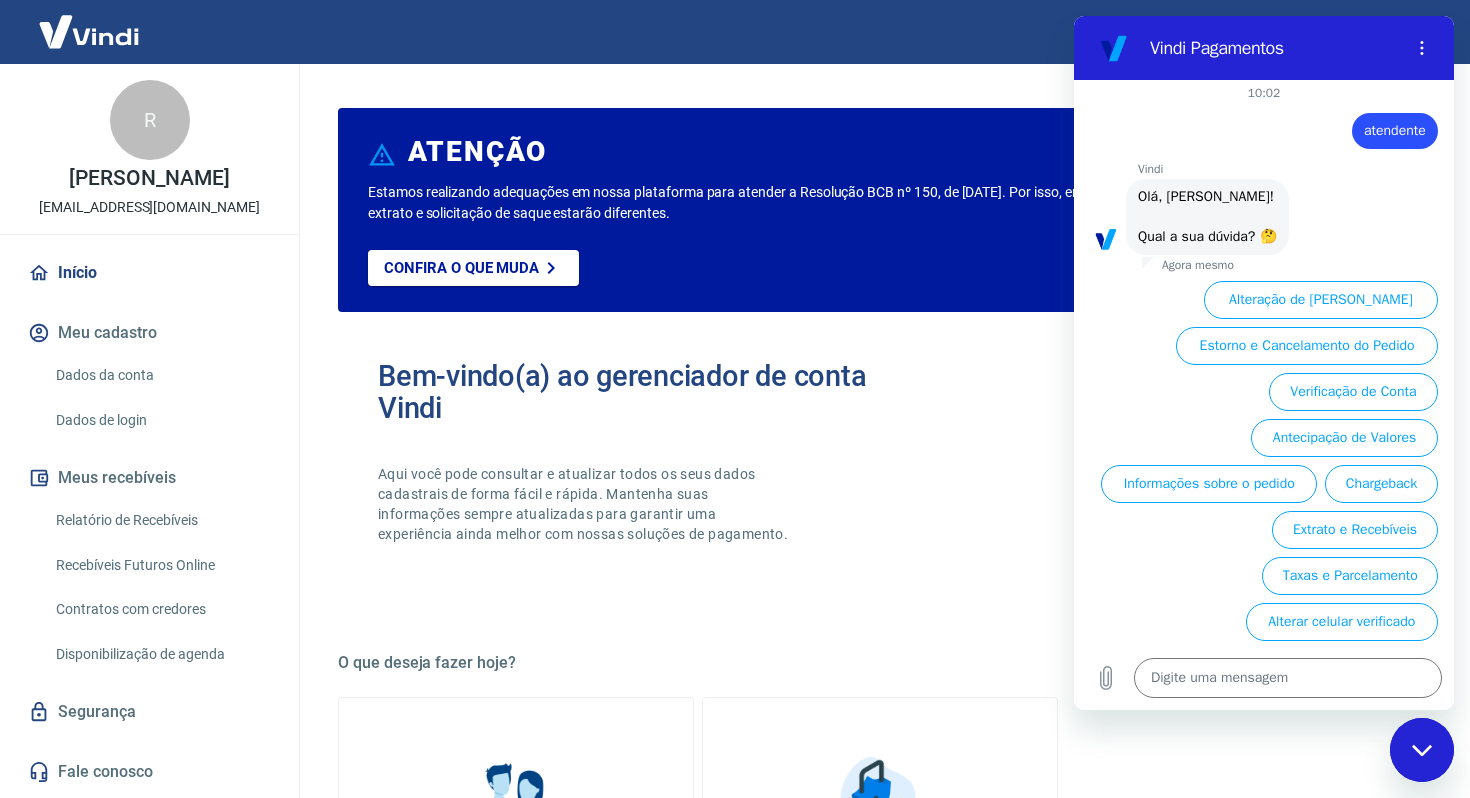 scroll, scrollTop: 0, scrollLeft: 0, axis: both 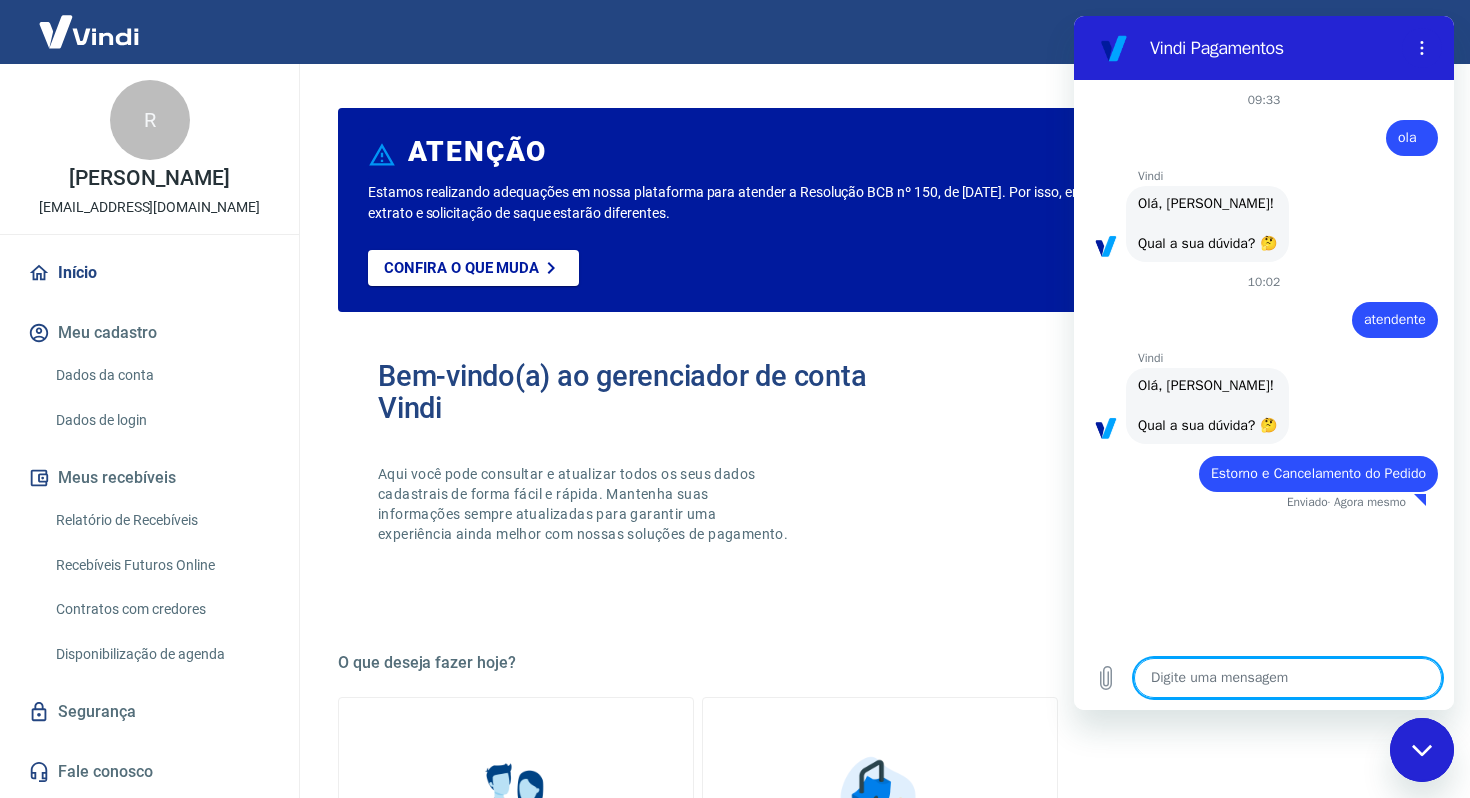type on "x" 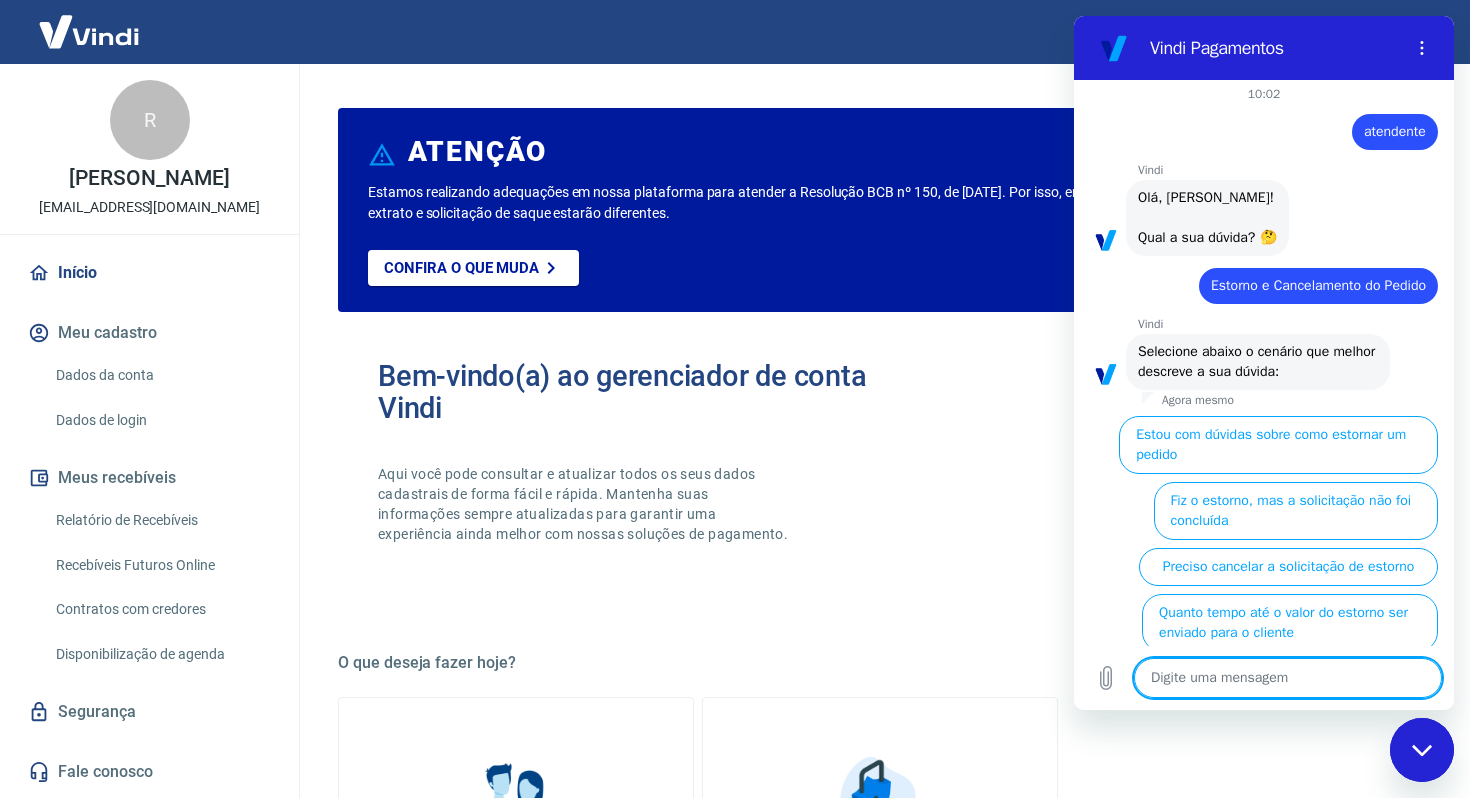 scroll, scrollTop: 311, scrollLeft: 0, axis: vertical 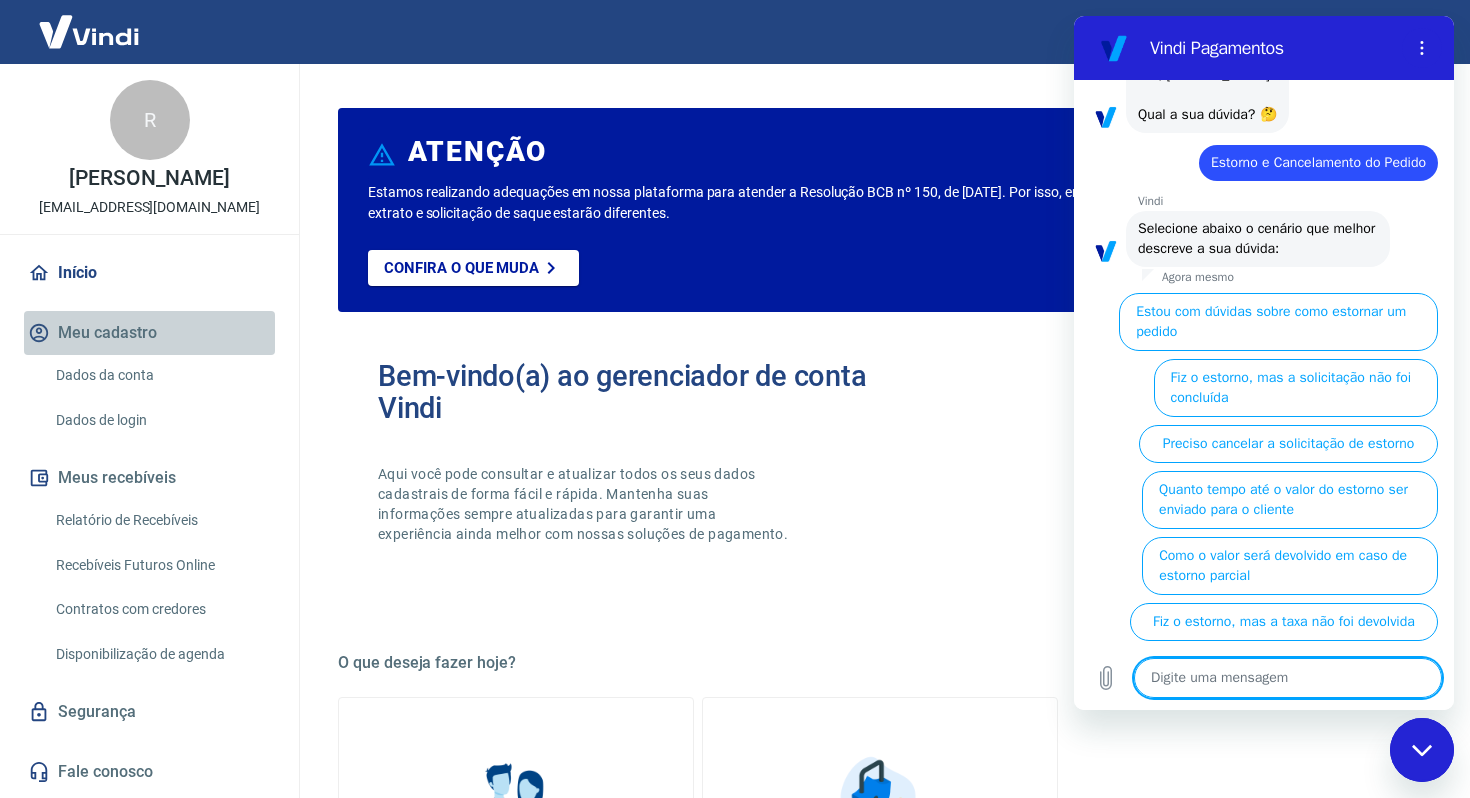 click on "Meu cadastro" at bounding box center [149, 333] 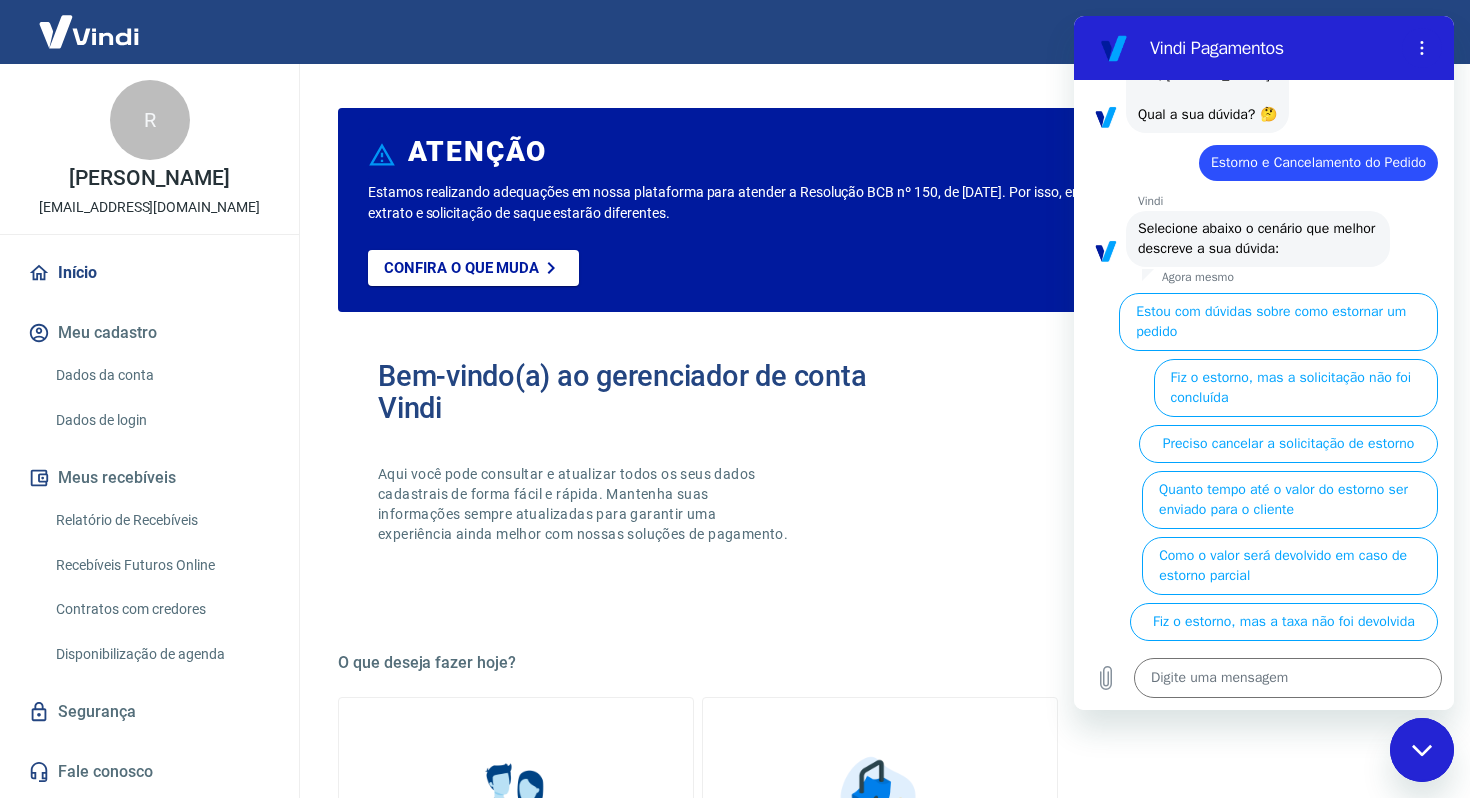 click on "Meu cadastro" at bounding box center [149, 333] 